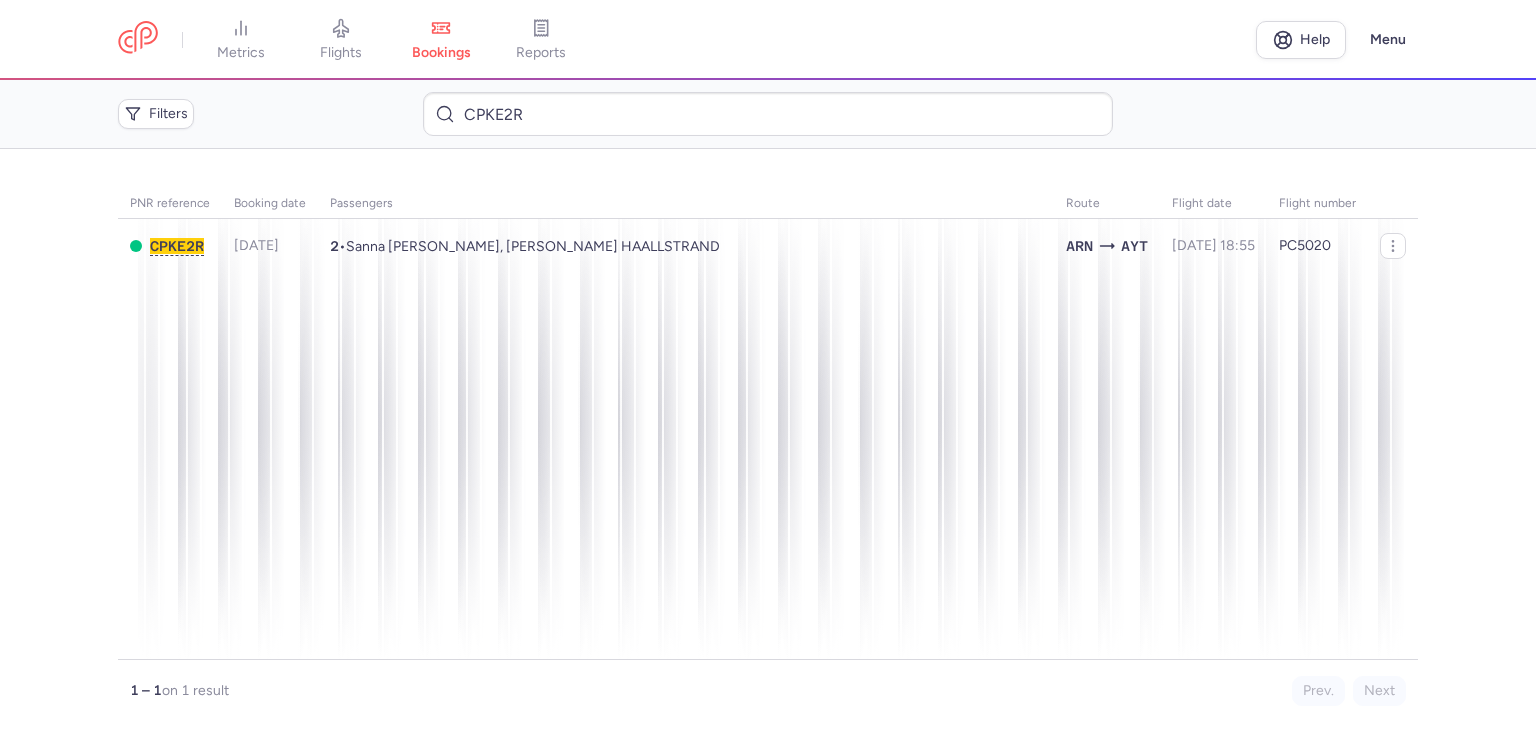 click on "bookings" at bounding box center [441, 40] 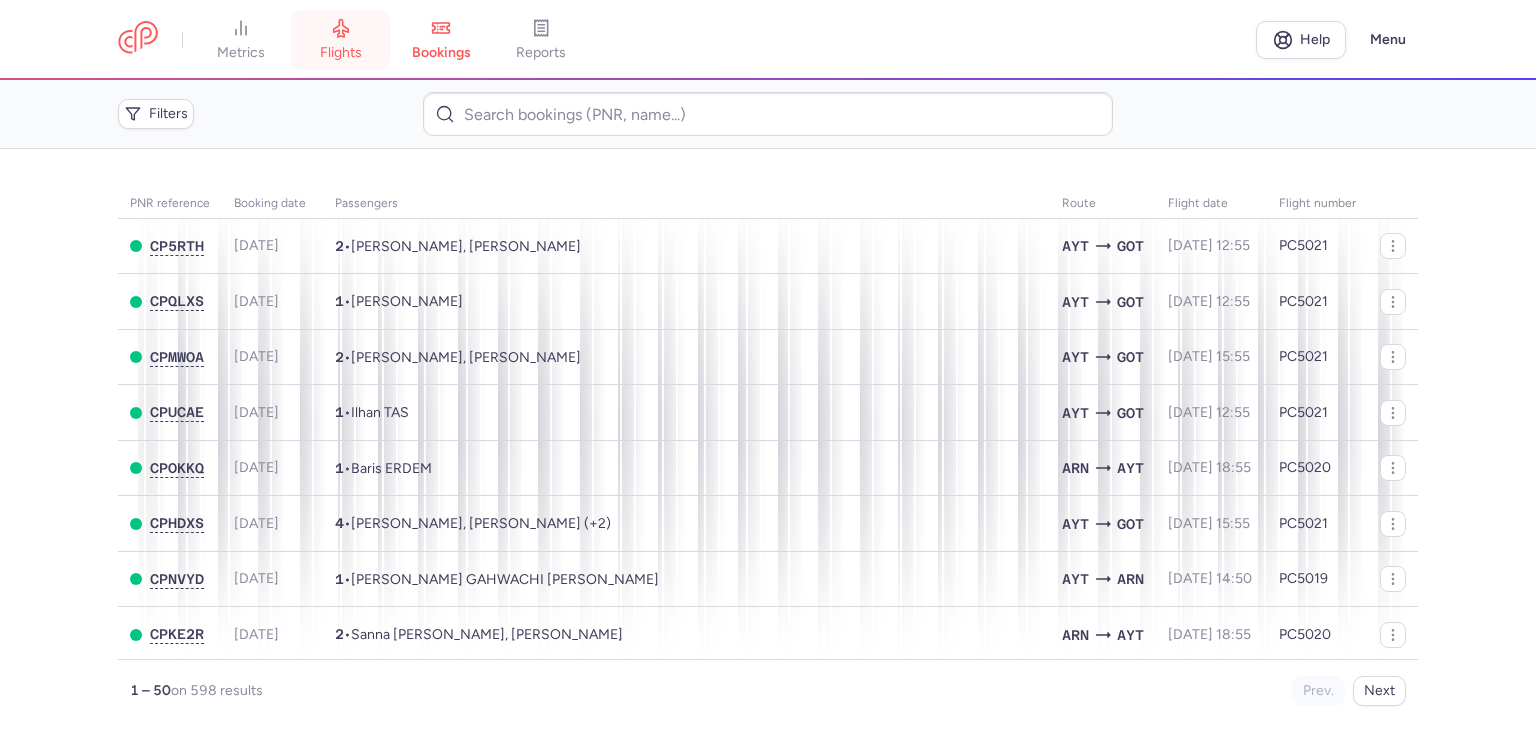 click on "flights" at bounding box center [341, 53] 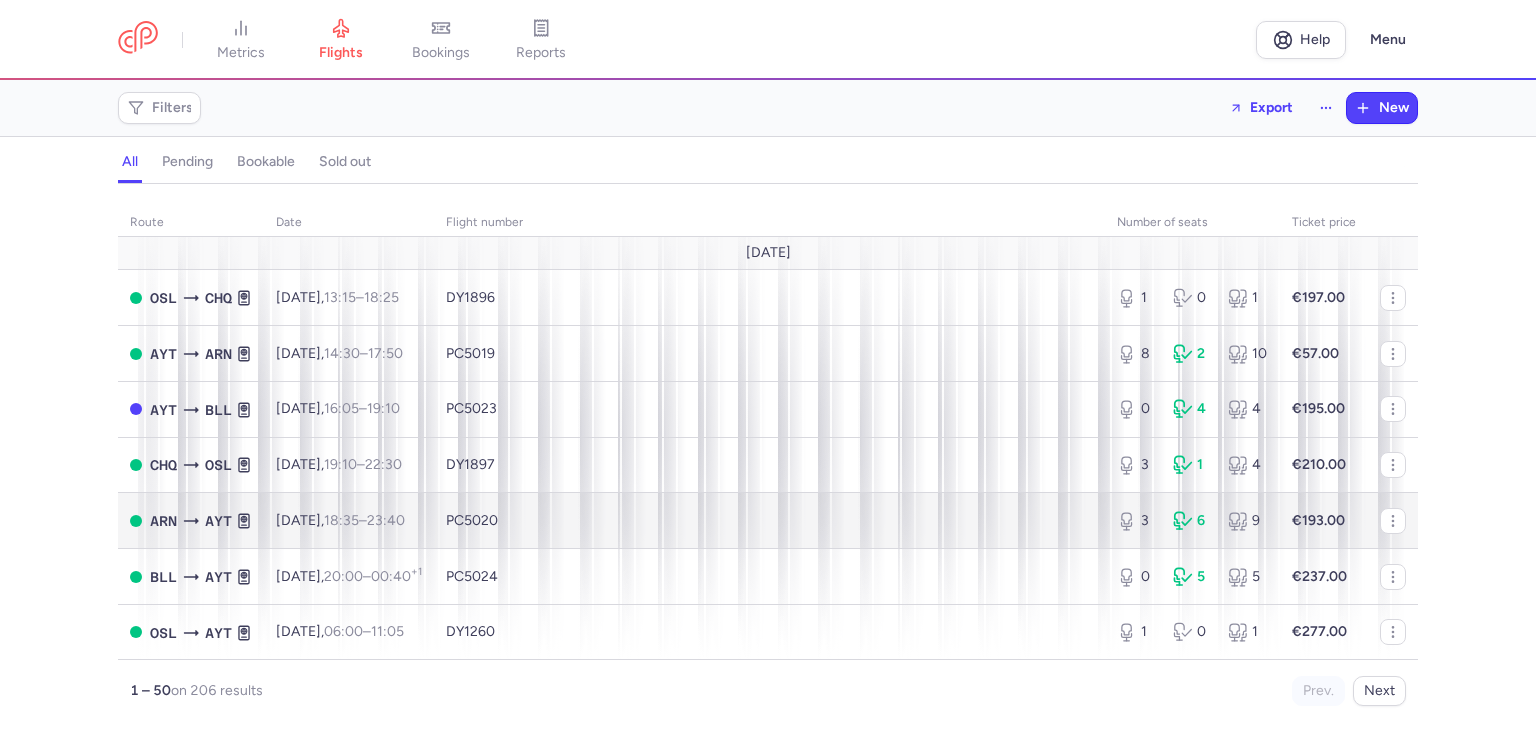 scroll, scrollTop: 0, scrollLeft: 0, axis: both 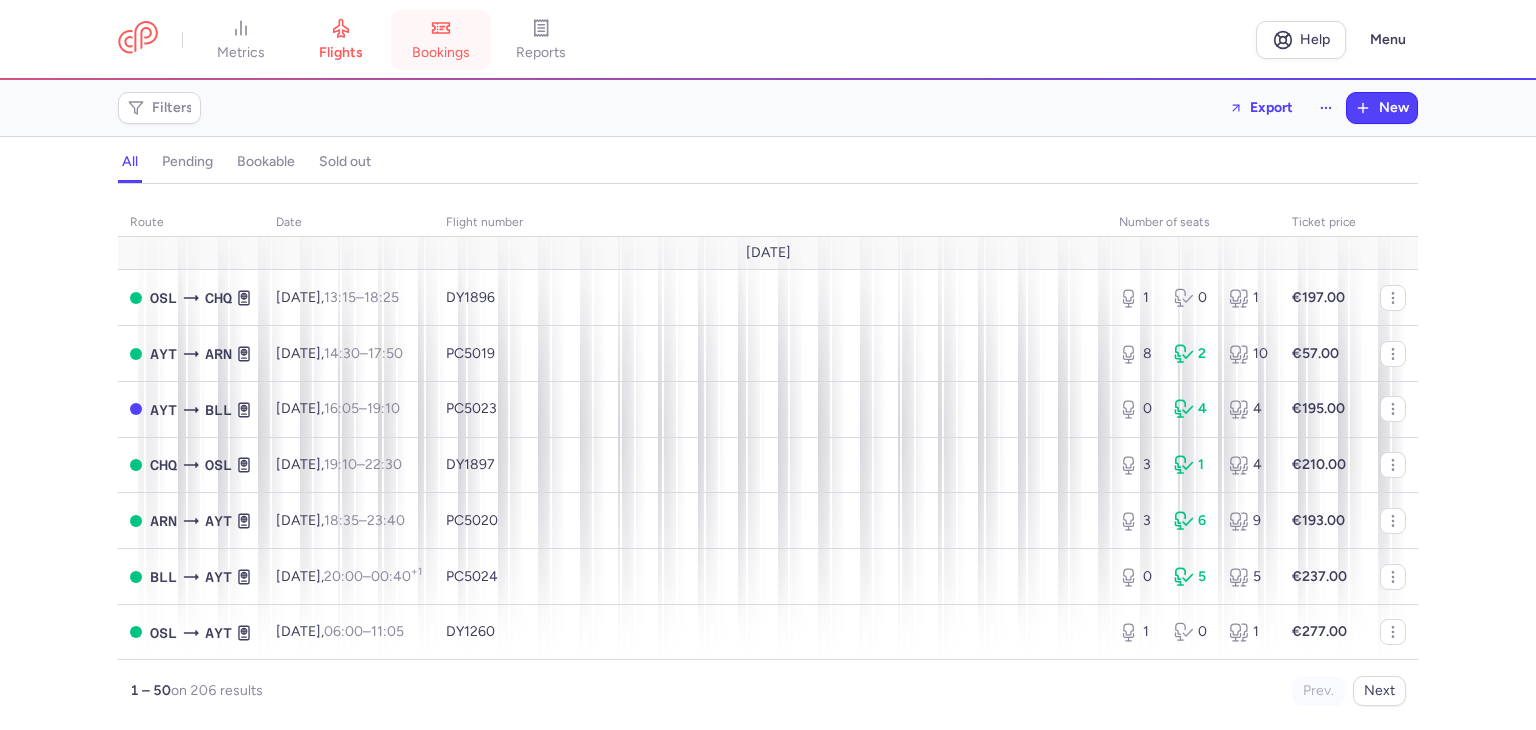 click on "bookings" at bounding box center [441, 53] 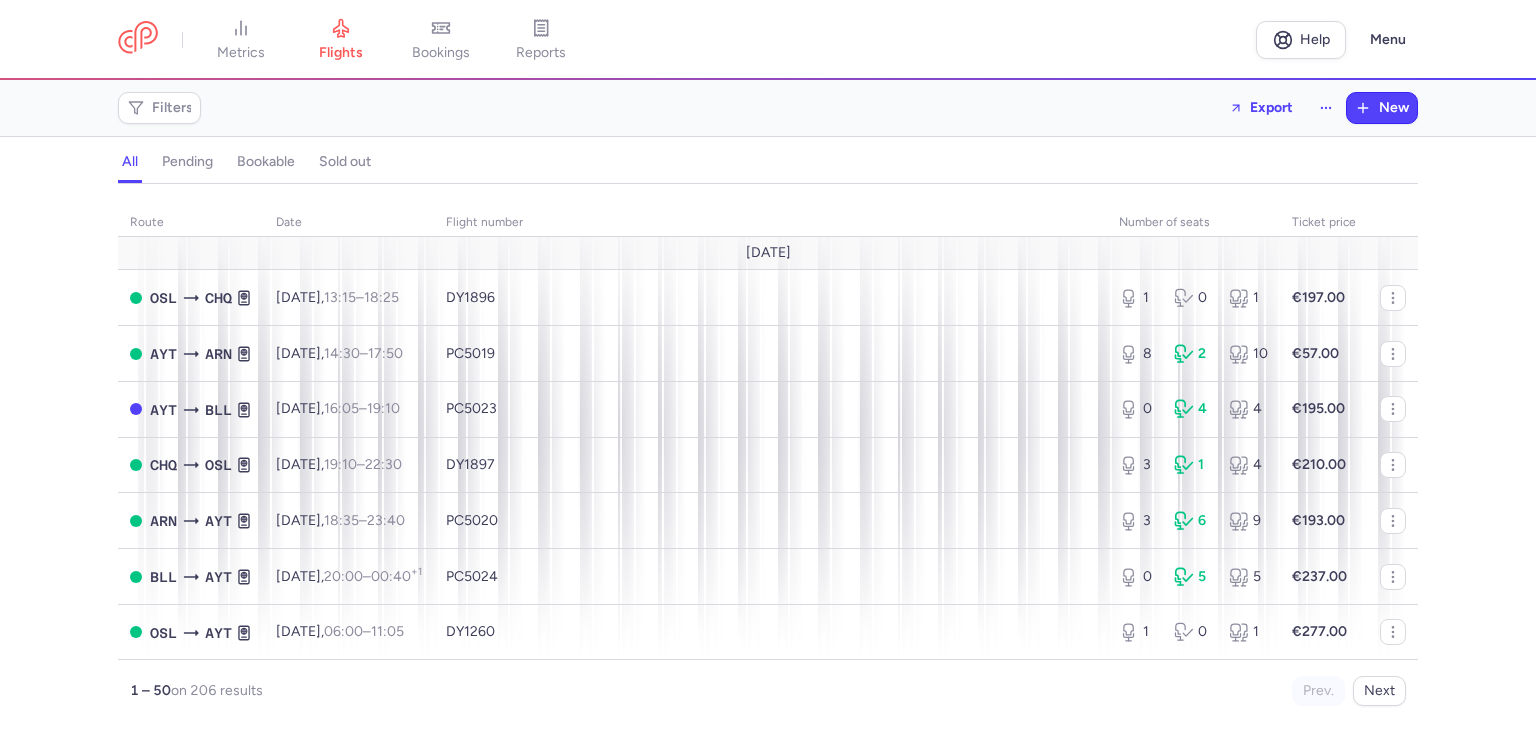 scroll, scrollTop: 0, scrollLeft: 0, axis: both 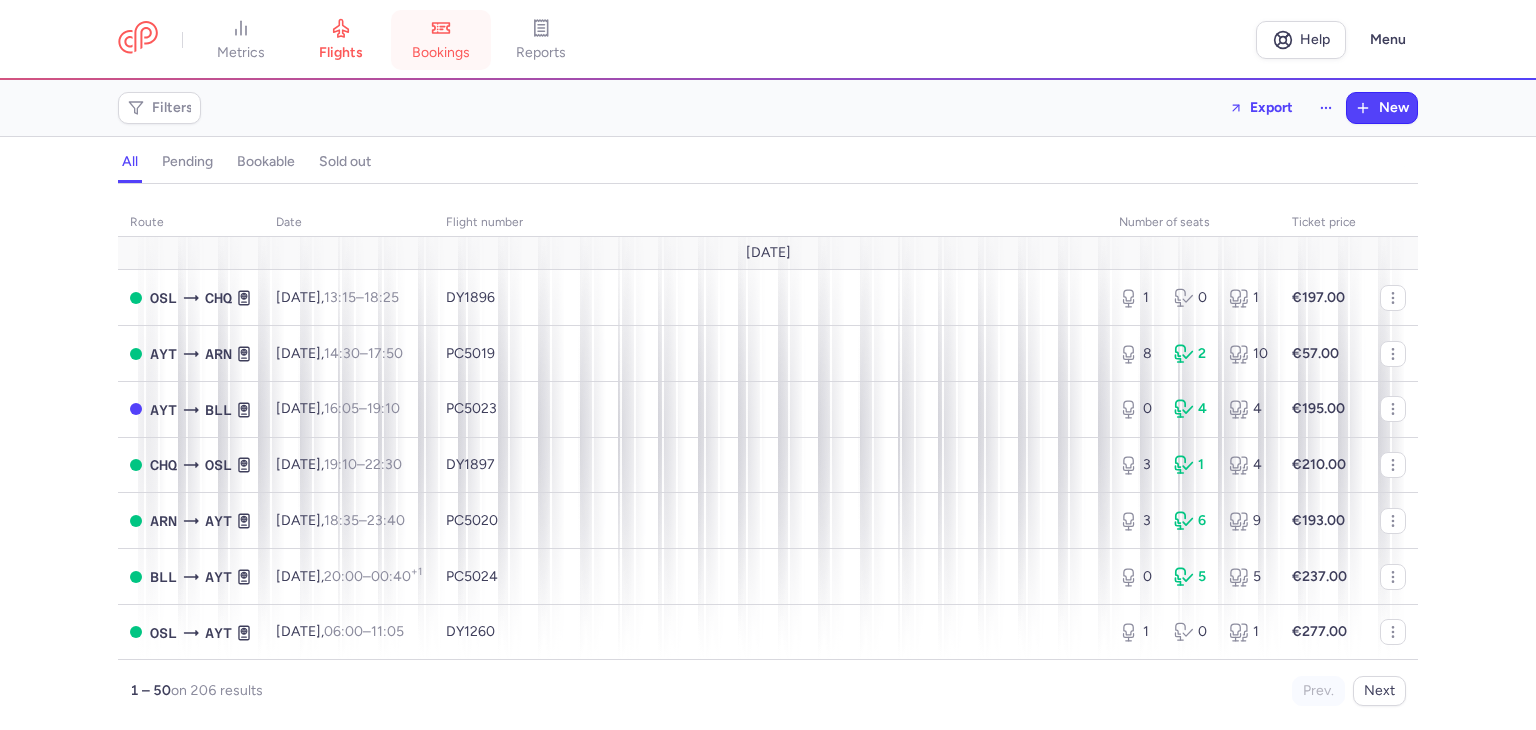 drag, startPoint x: 0, startPoint y: 0, endPoint x: 444, endPoint y: 45, distance: 446.27457 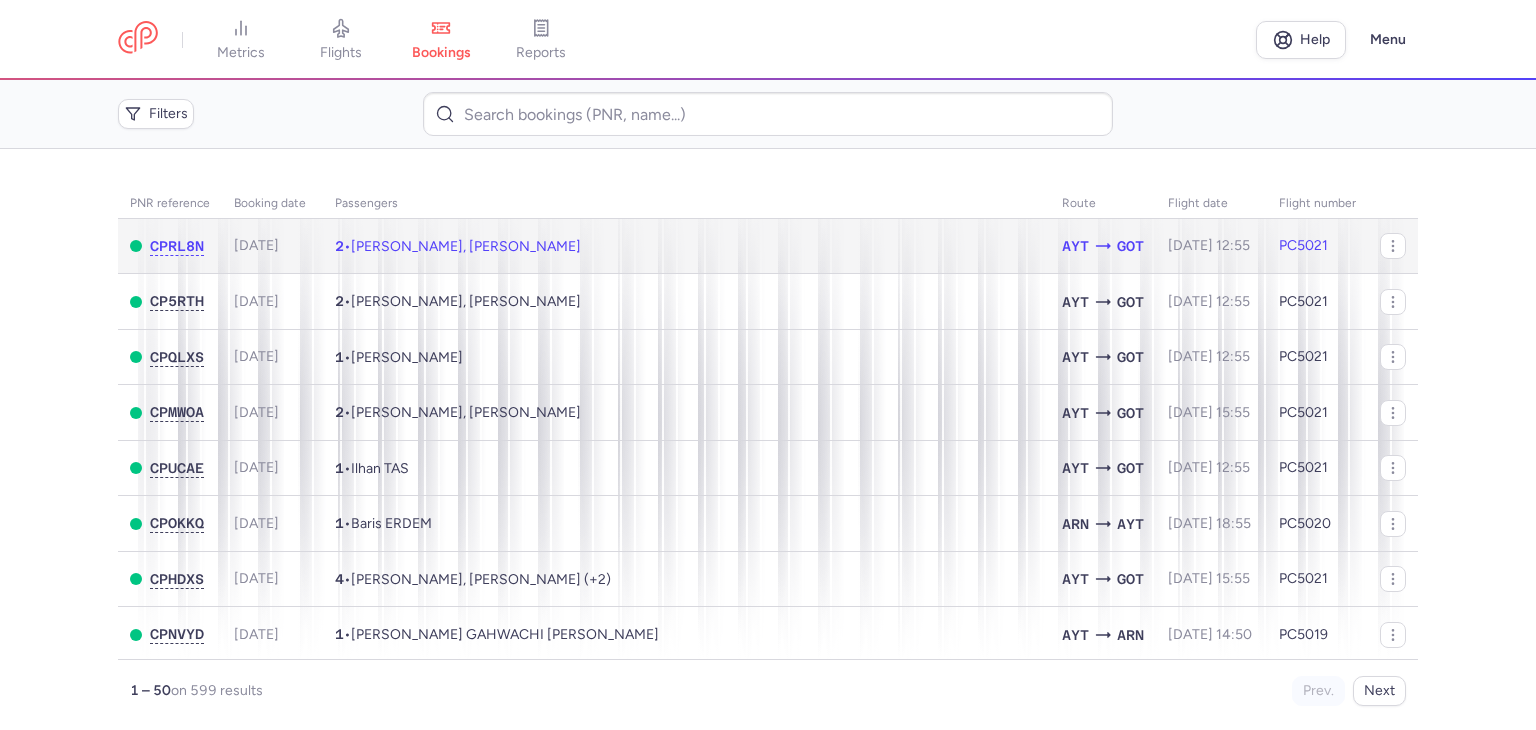 click on "2  •  Jenny BABIC, Linnea JENSSEN BABIC" 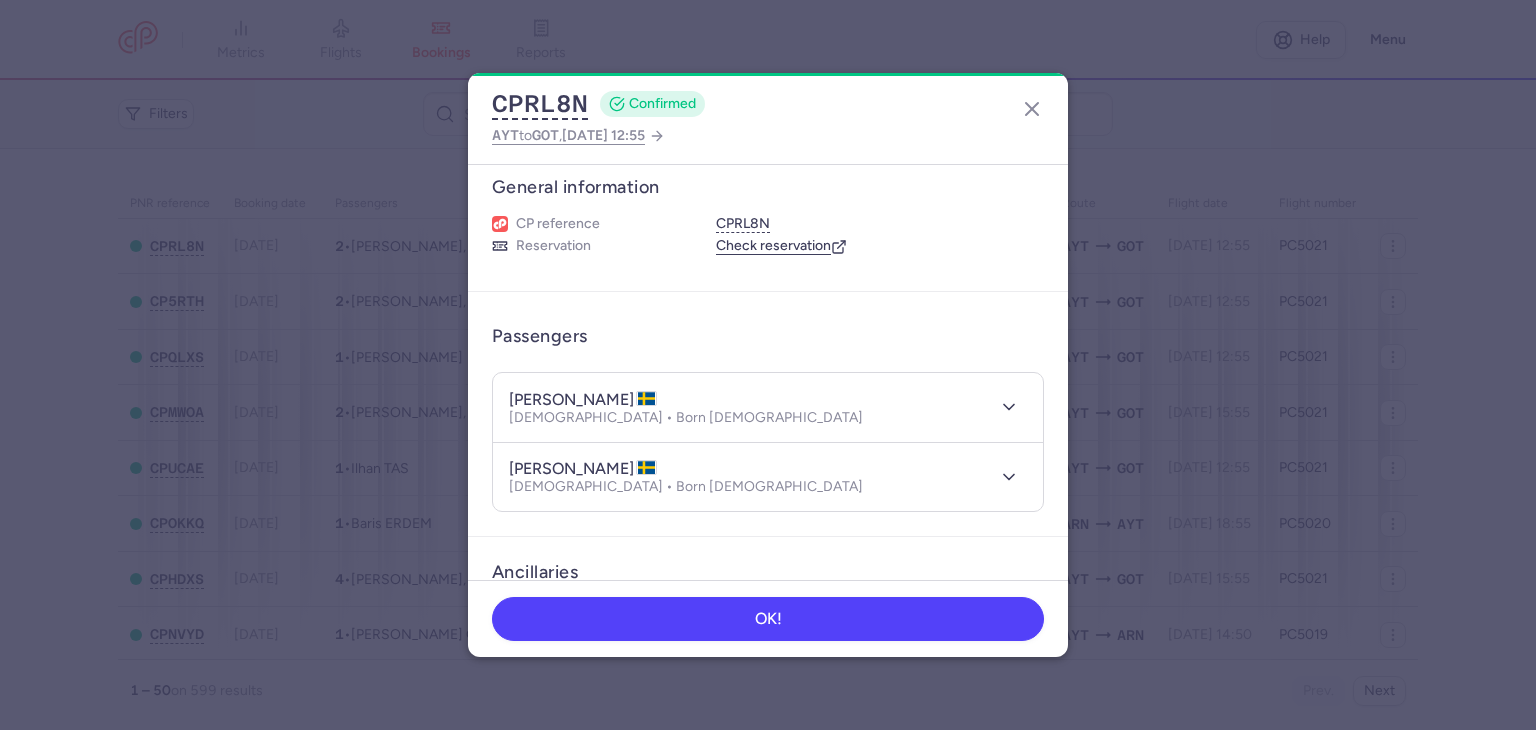 scroll, scrollTop: 0, scrollLeft: 0, axis: both 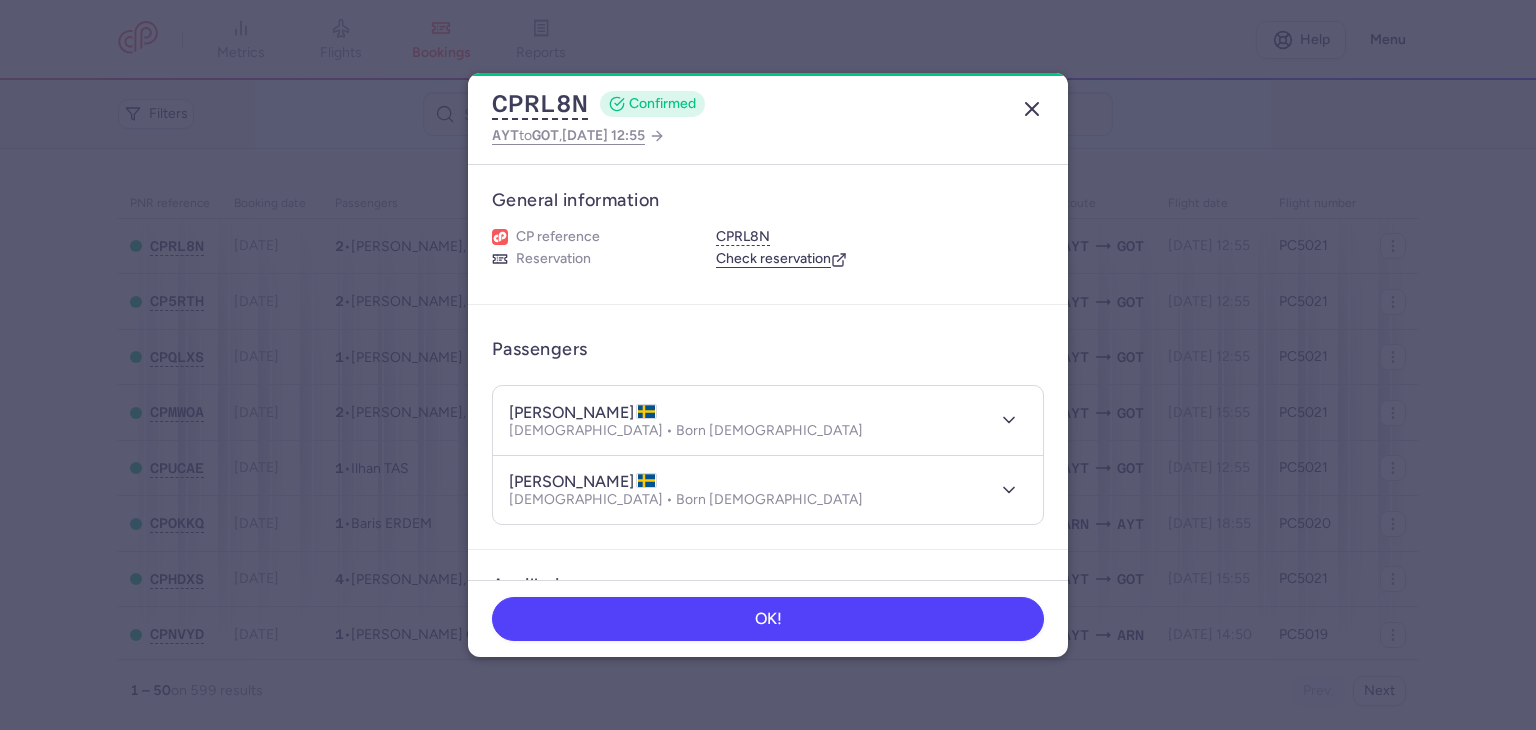 click 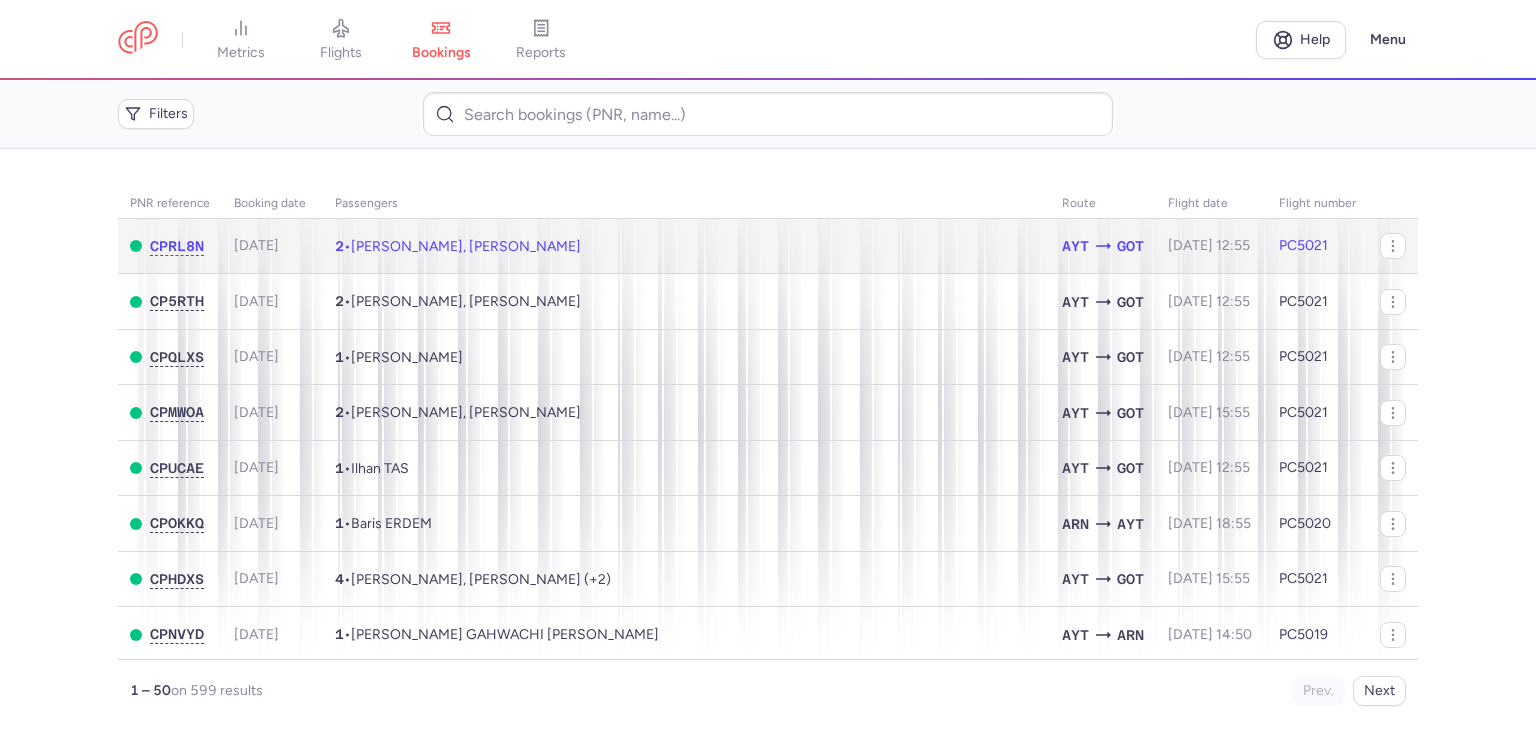 click on "2  •  Jenny BABIC, Linnea JENSSEN BABIC" 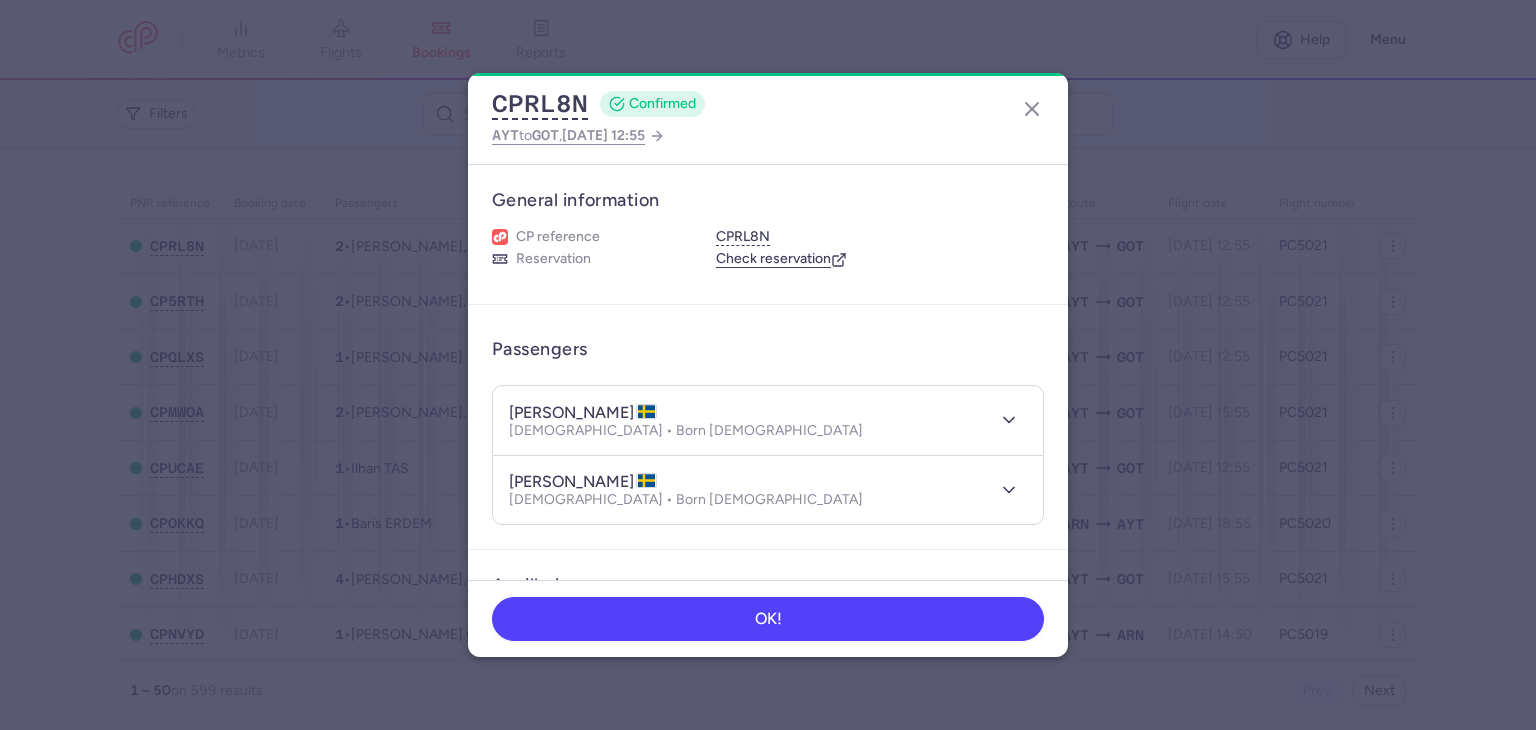 type 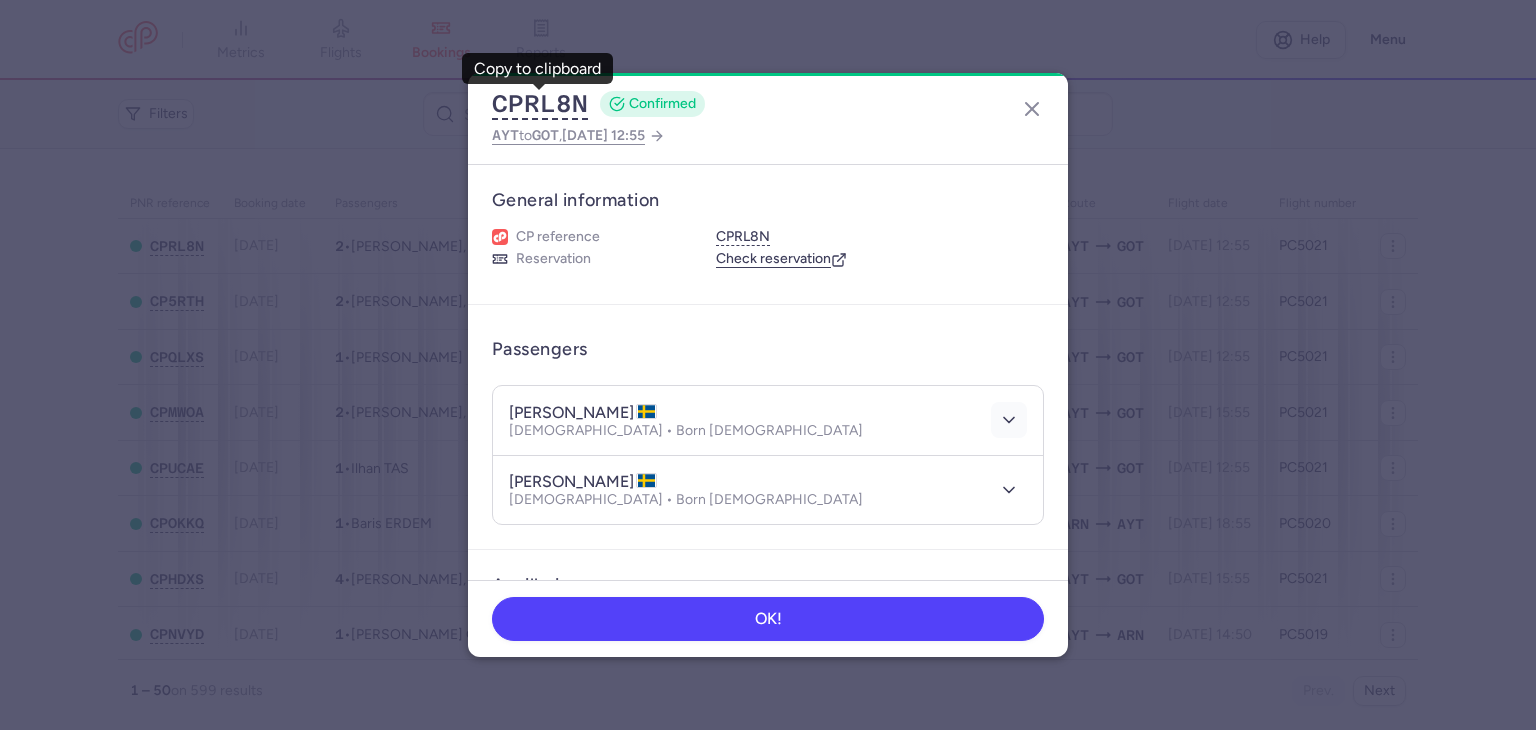click 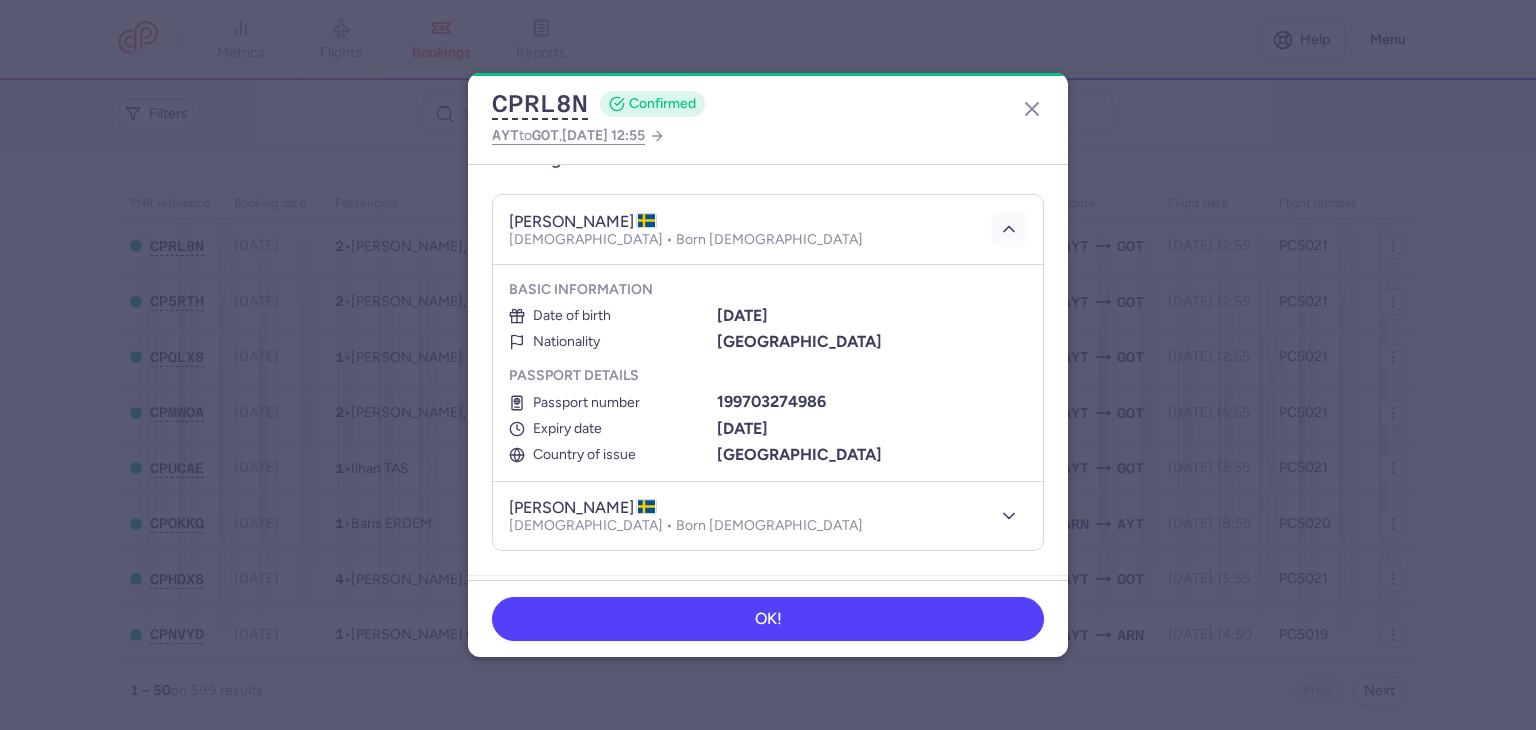 scroll, scrollTop: 300, scrollLeft: 0, axis: vertical 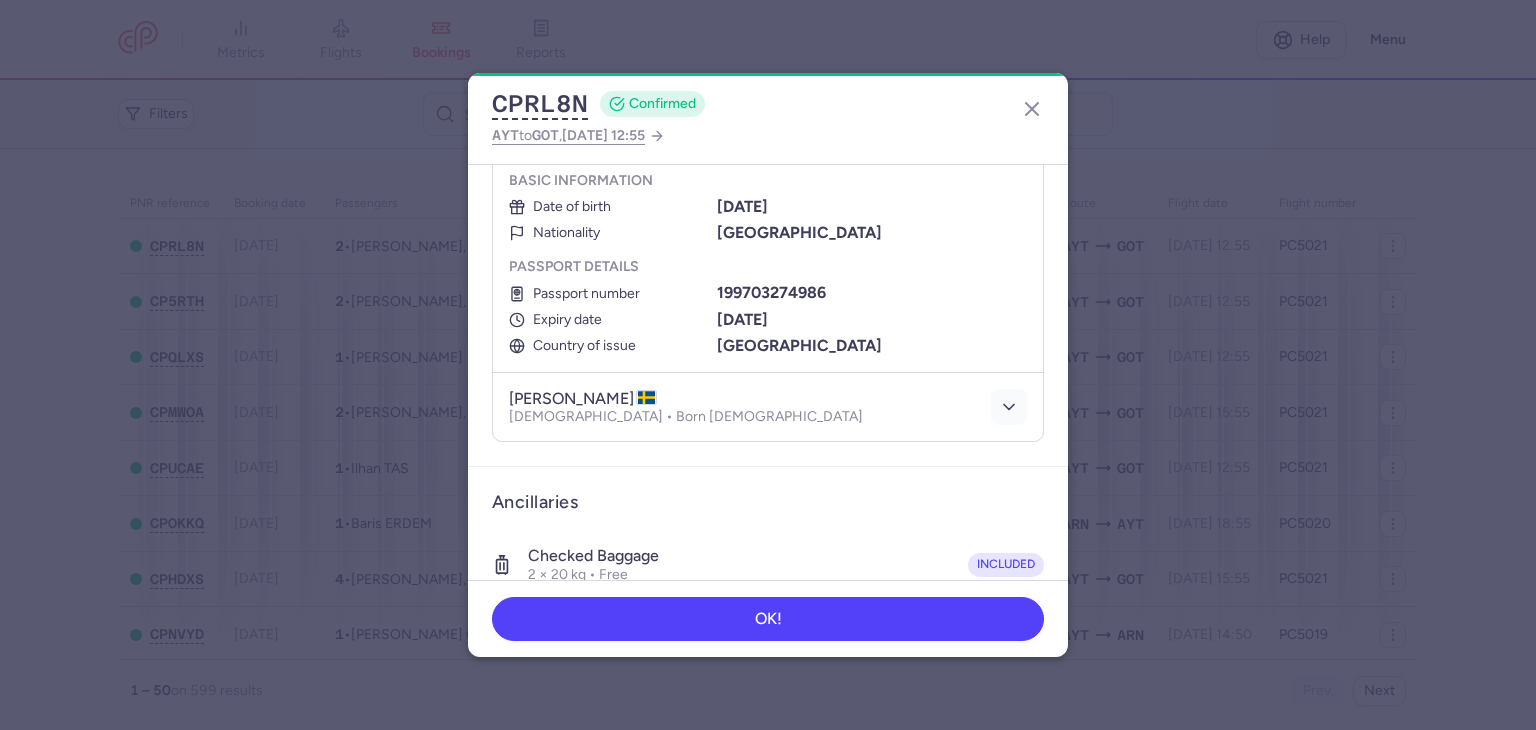 type 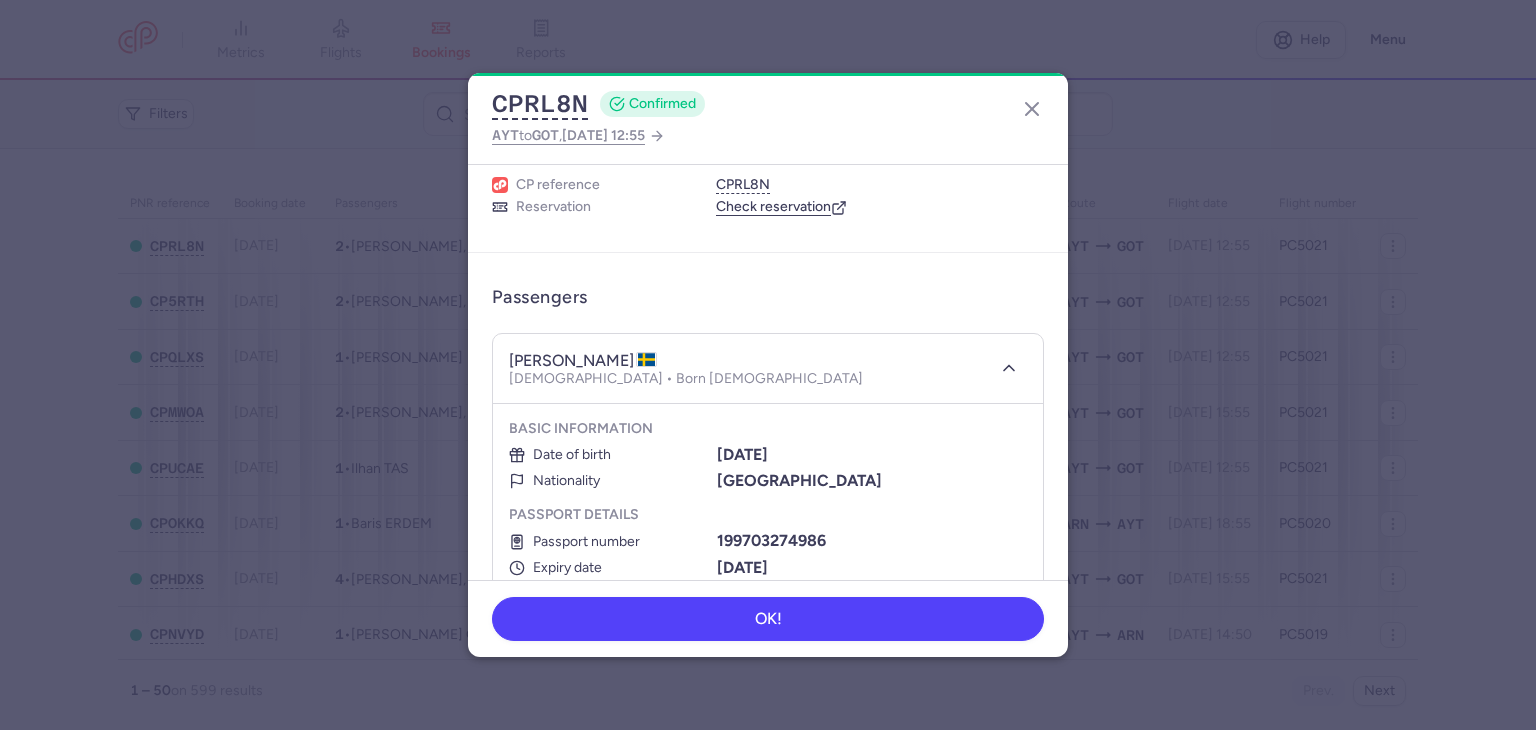 scroll, scrollTop: 100, scrollLeft: 0, axis: vertical 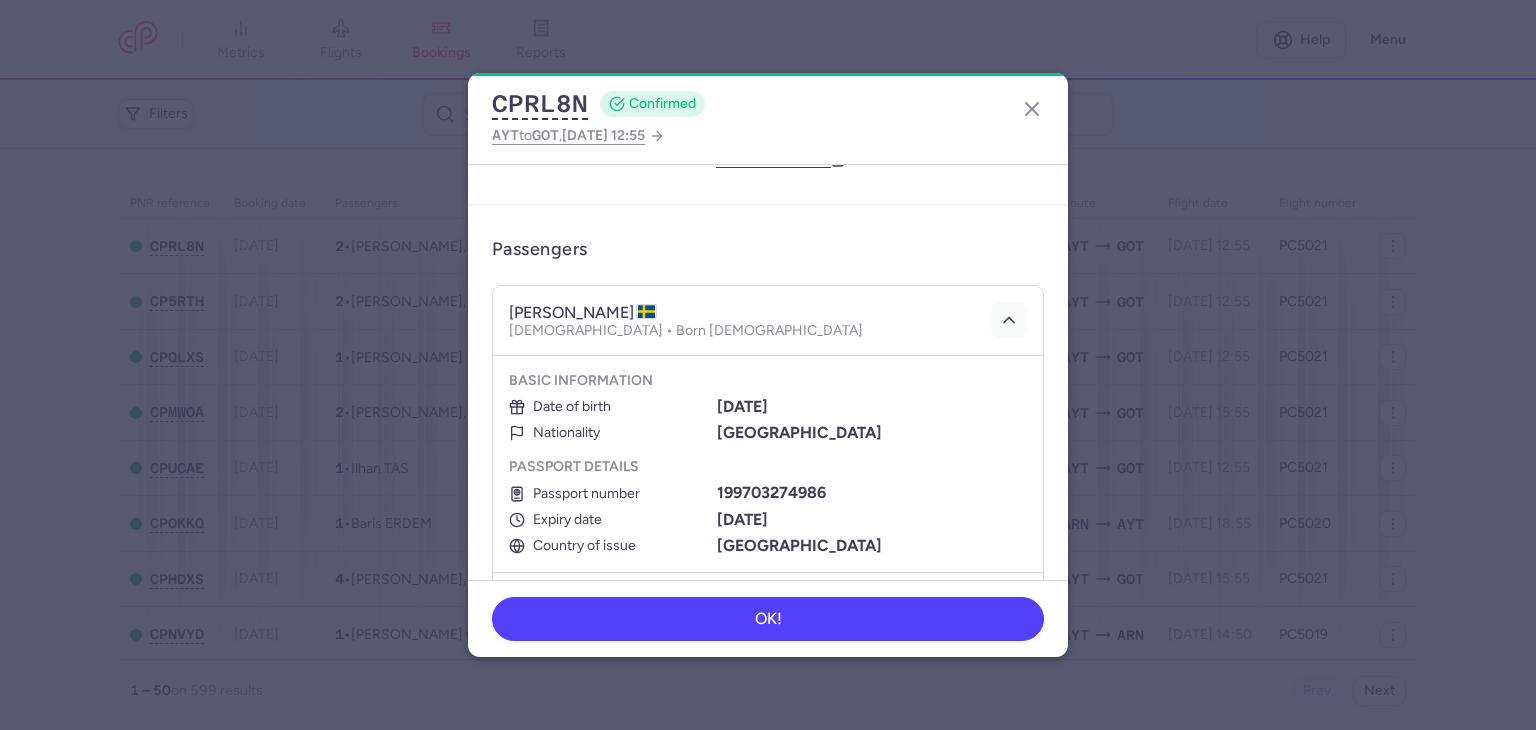 drag, startPoint x: 1012, startPoint y: 322, endPoint x: 993, endPoint y: 316, distance: 19.924858 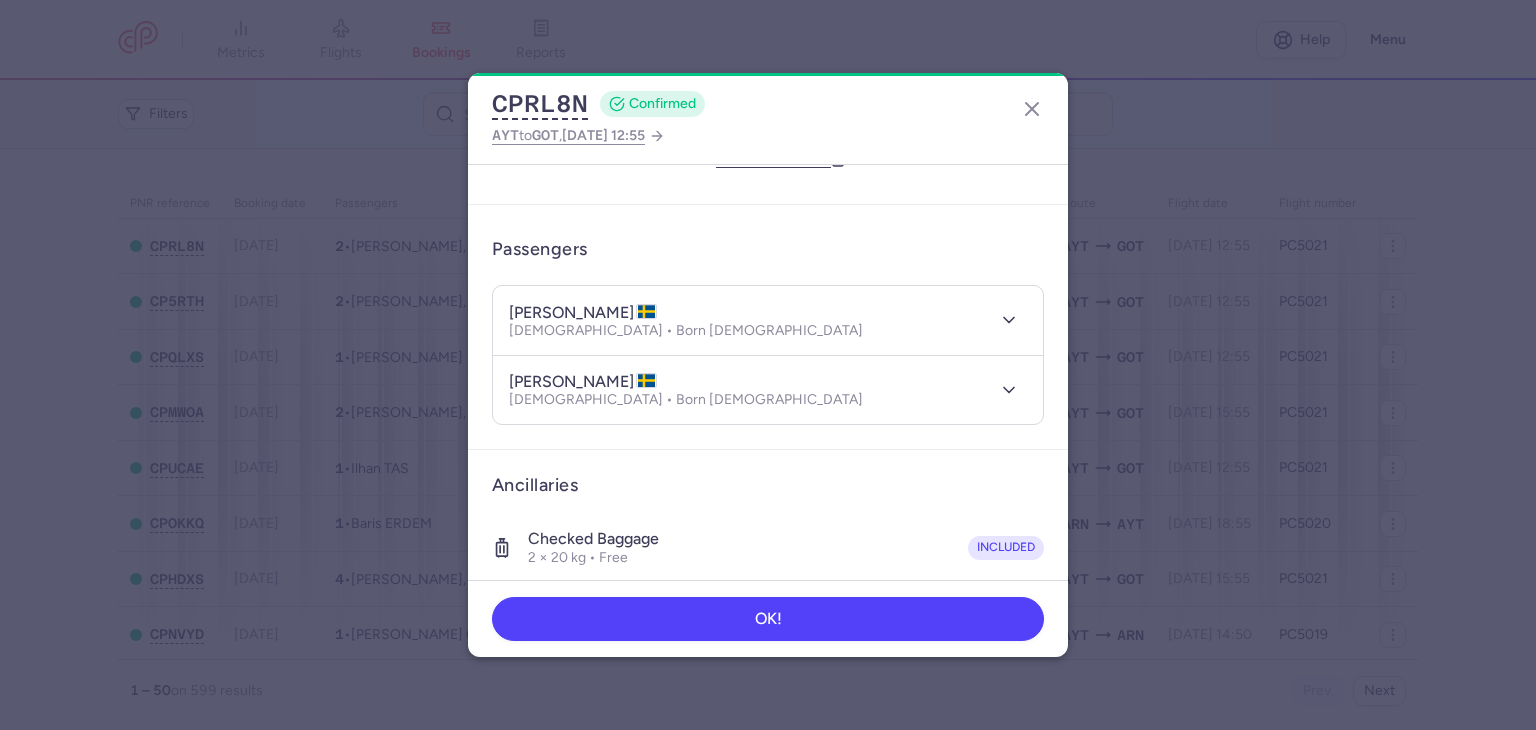 click on "linnea JENSSEN BABIC  Female • Born 30/06/2018" at bounding box center (768, 390) 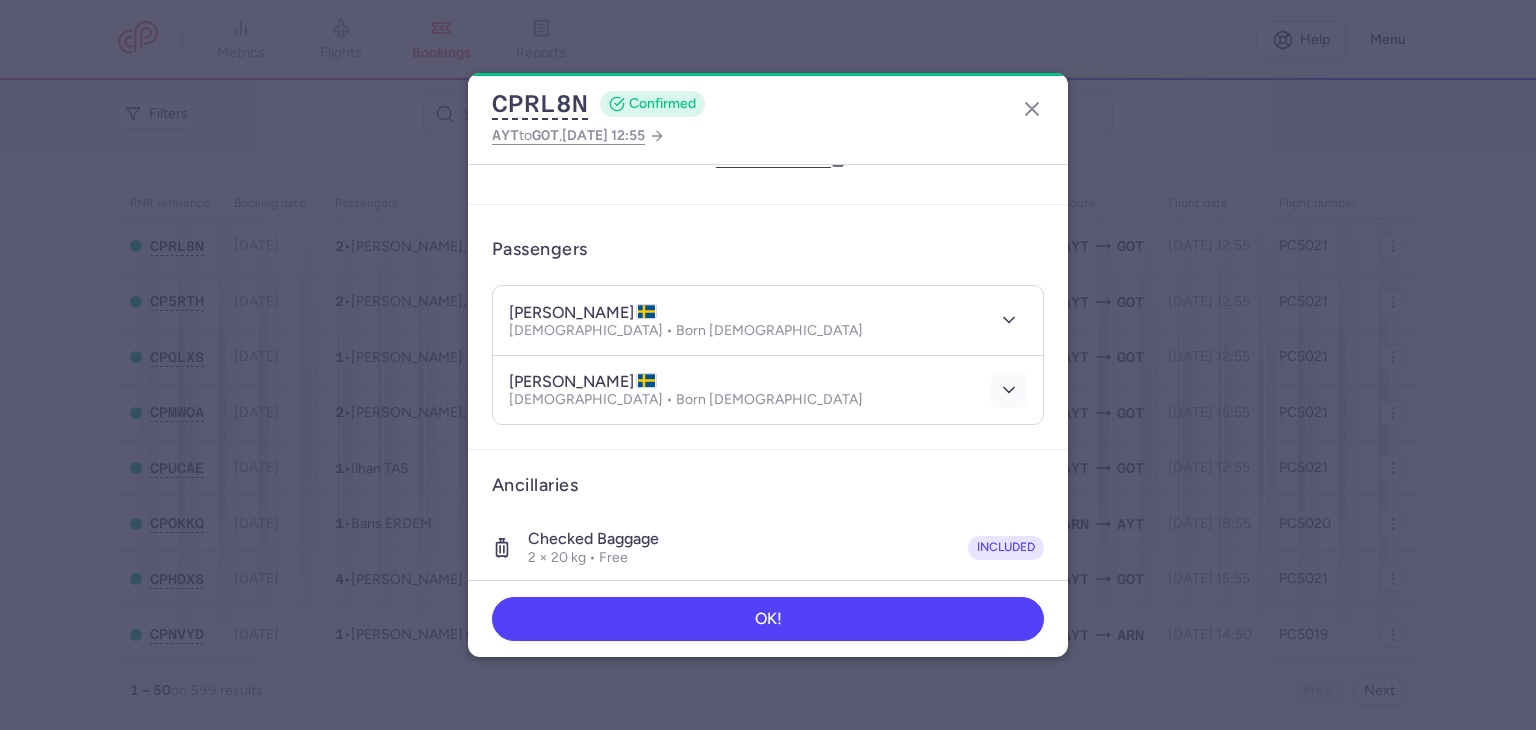 click 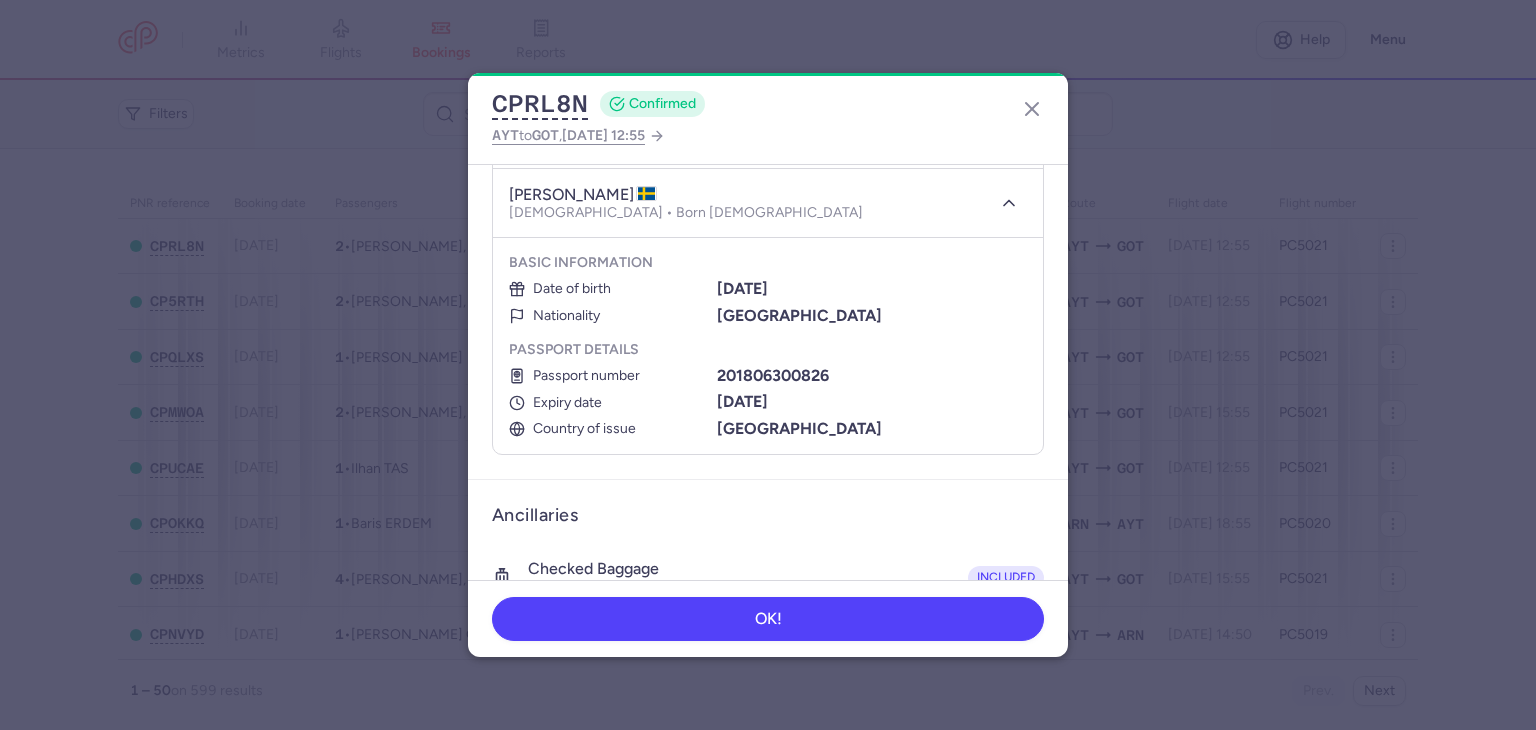 scroll, scrollTop: 300, scrollLeft: 0, axis: vertical 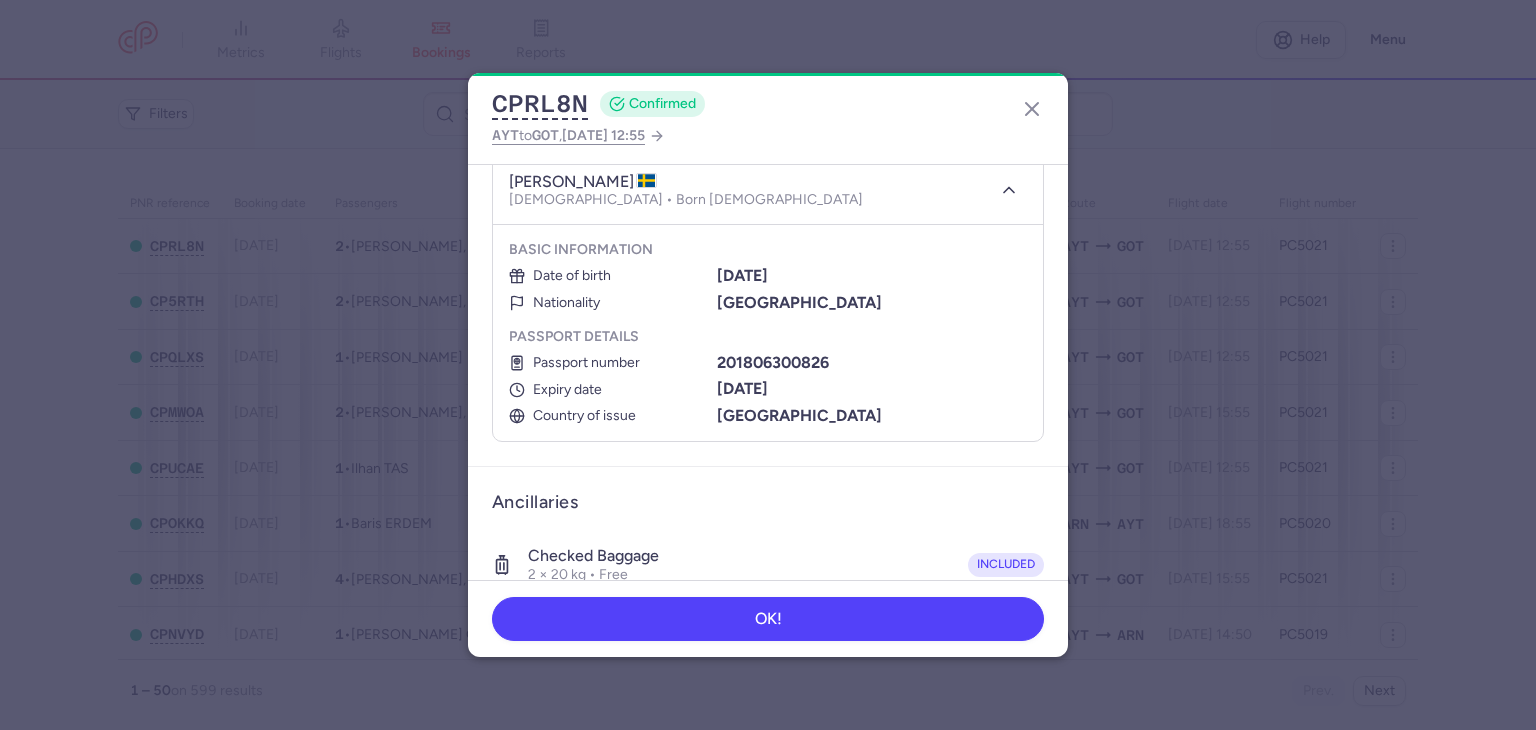 type 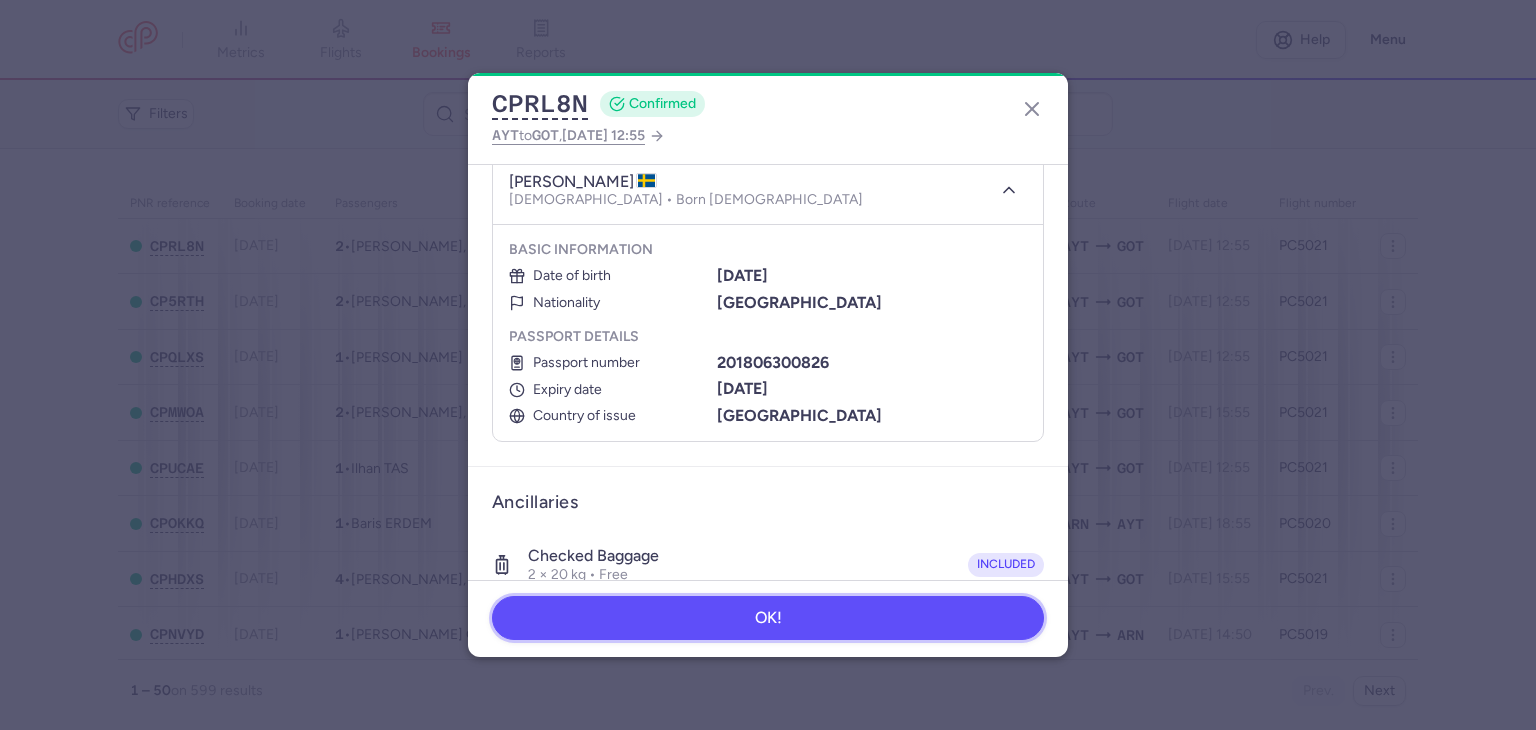 click on "OK!" at bounding box center (768, 618) 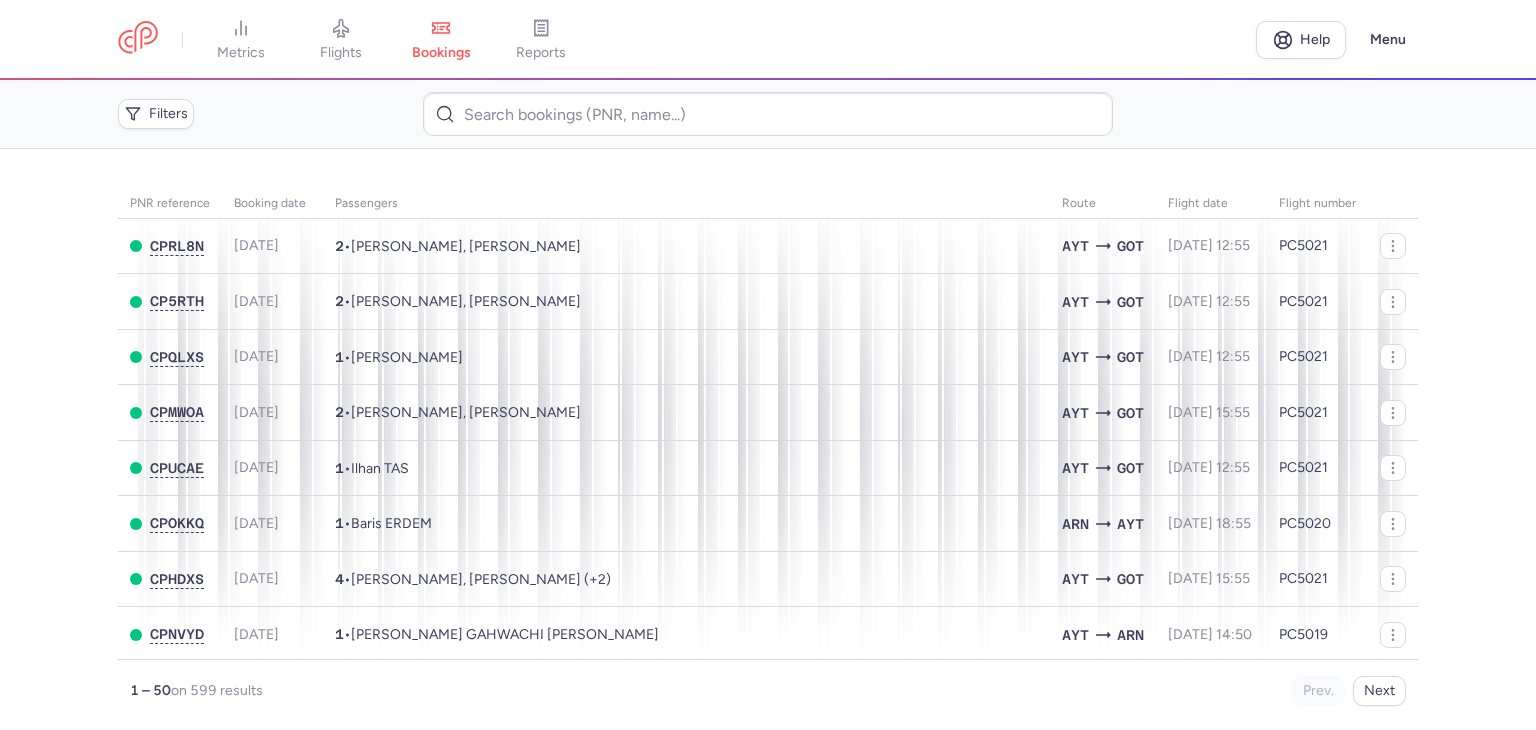 scroll, scrollTop: 0, scrollLeft: 0, axis: both 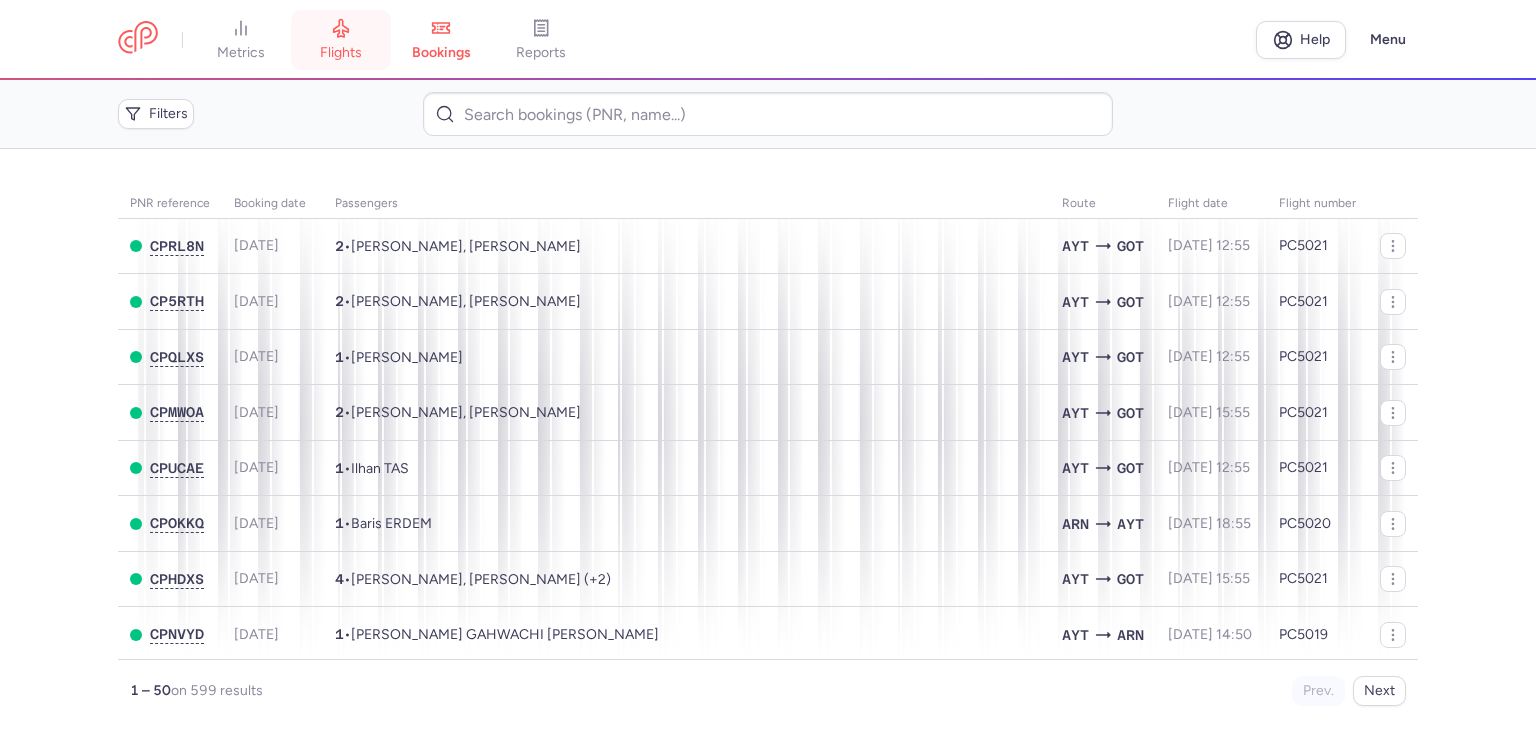 click on "flights" at bounding box center (341, 40) 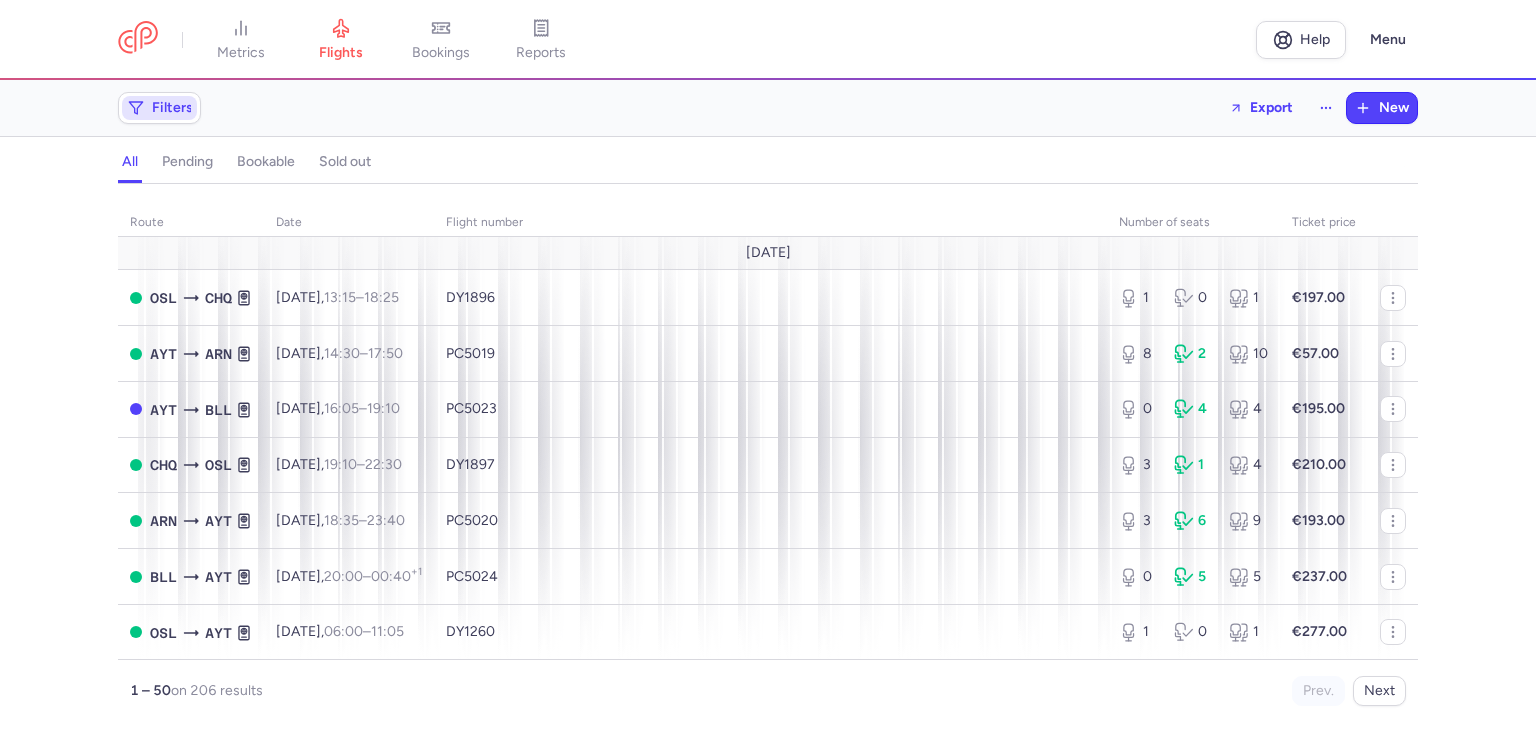 click on "Filters" at bounding box center (159, 108) 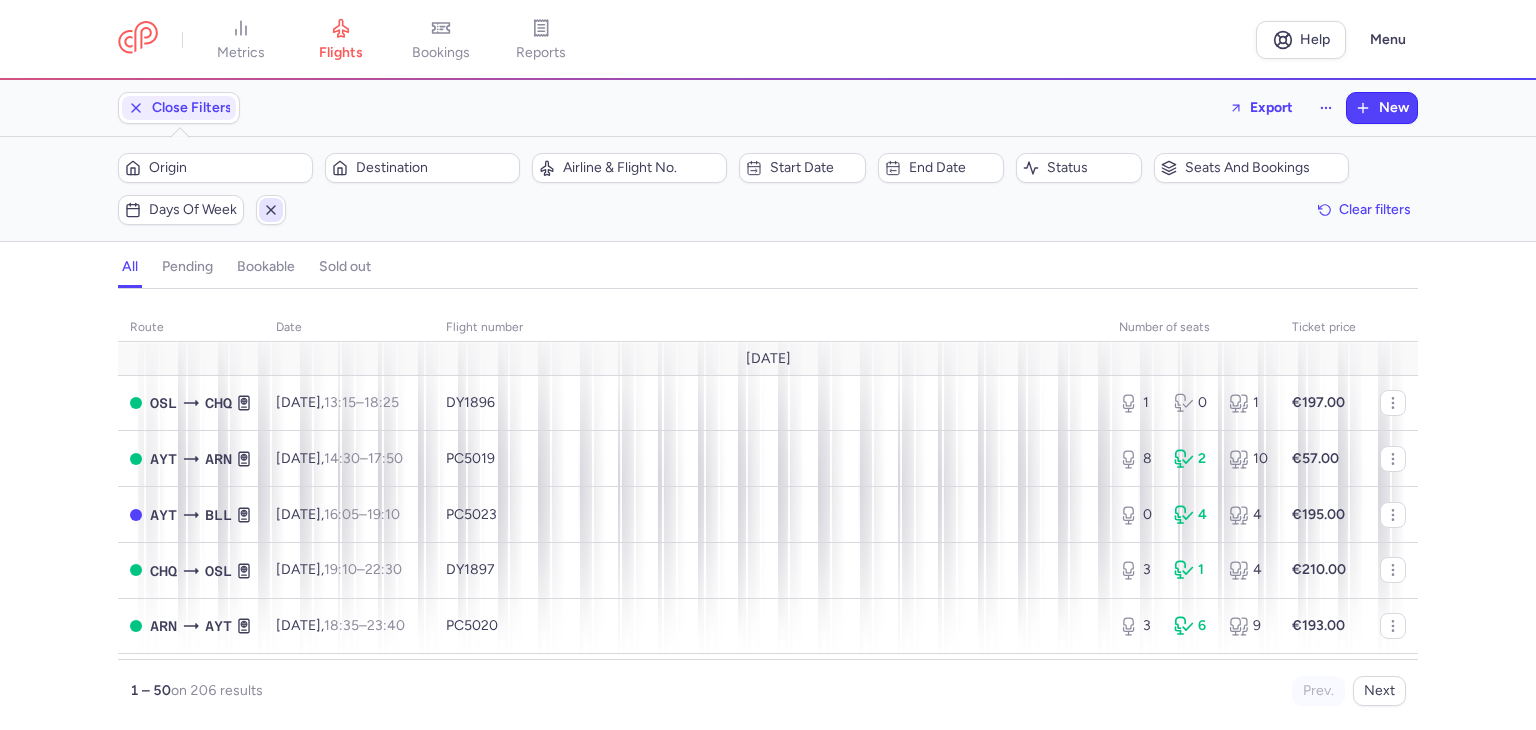 scroll, scrollTop: 0, scrollLeft: 0, axis: both 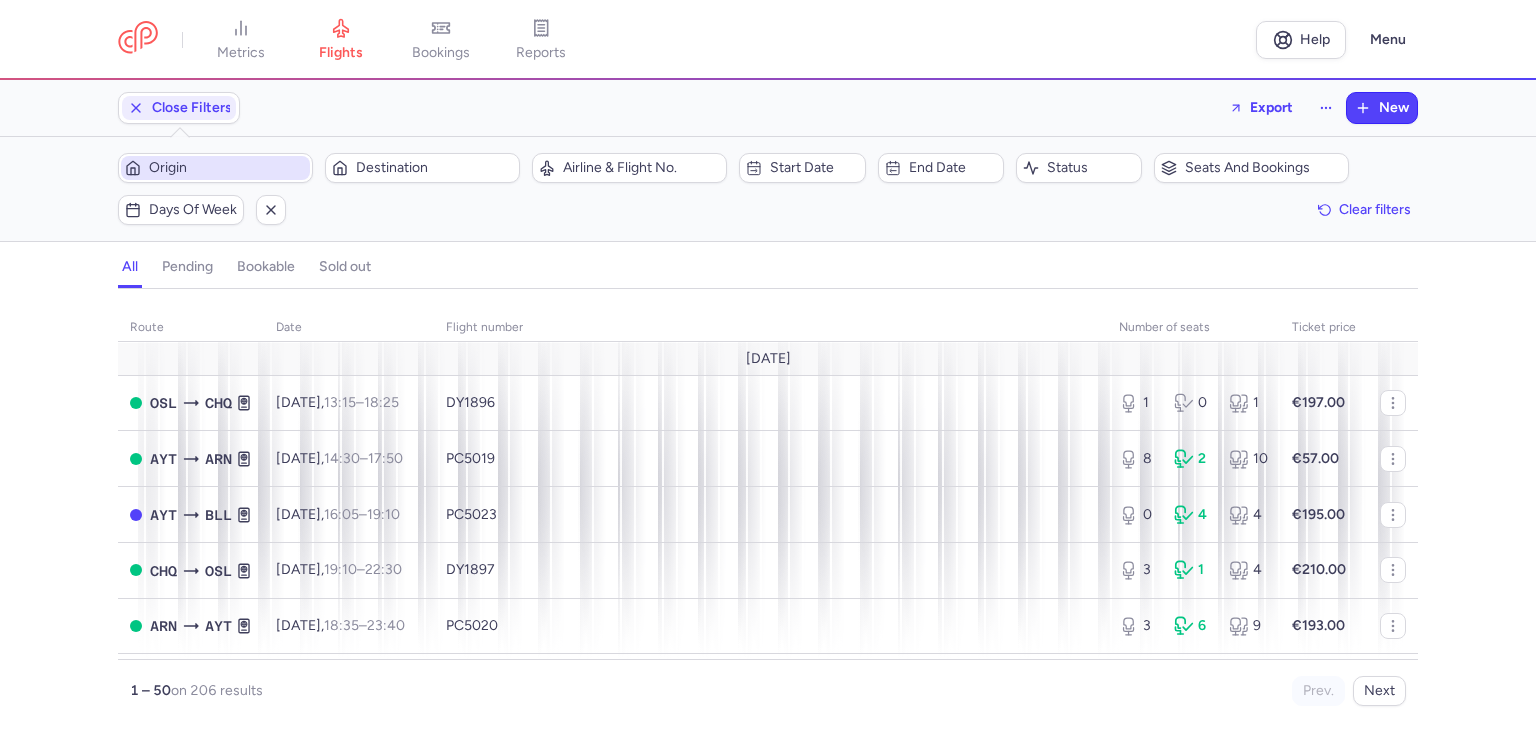 click on "Origin" at bounding box center (227, 168) 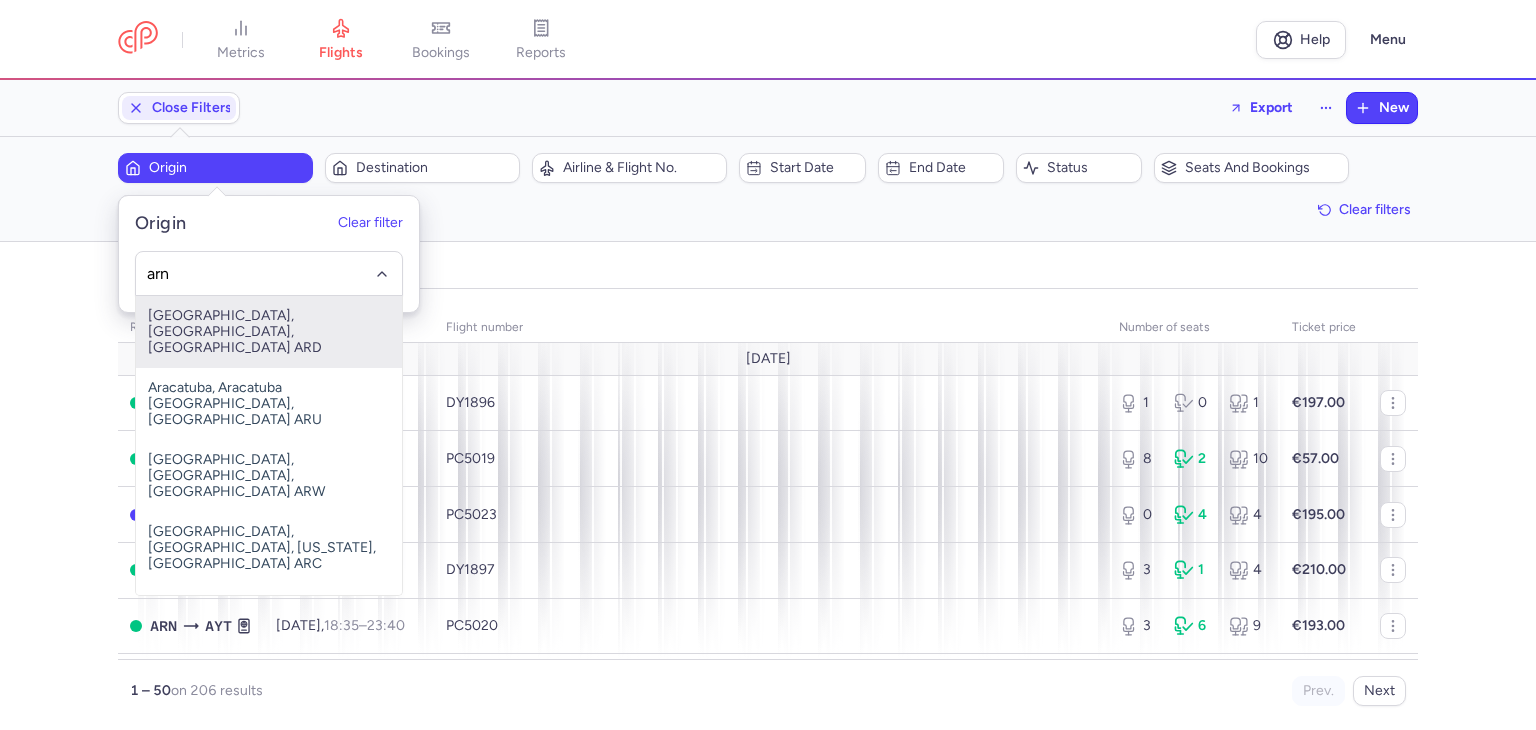 type on "arn" 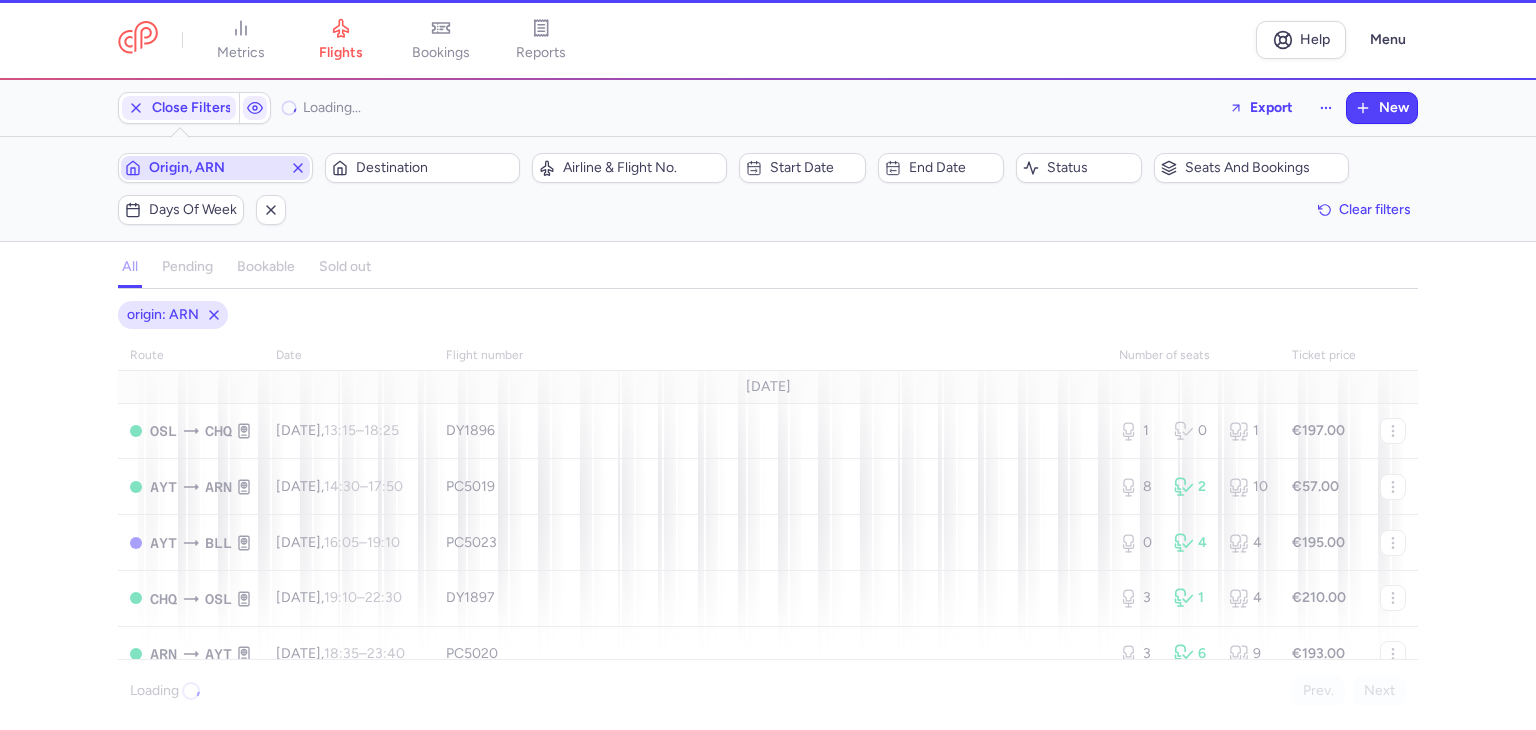 type 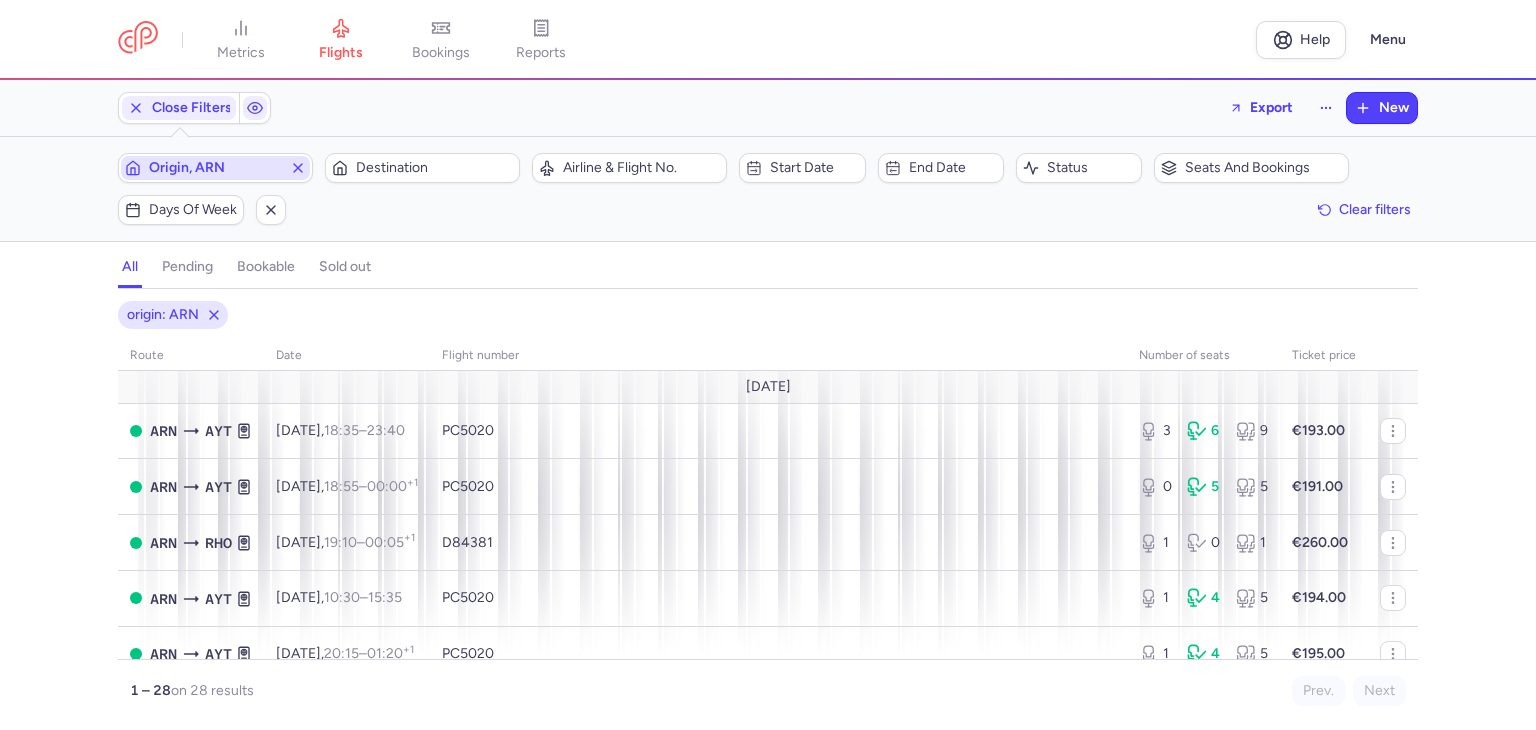 type 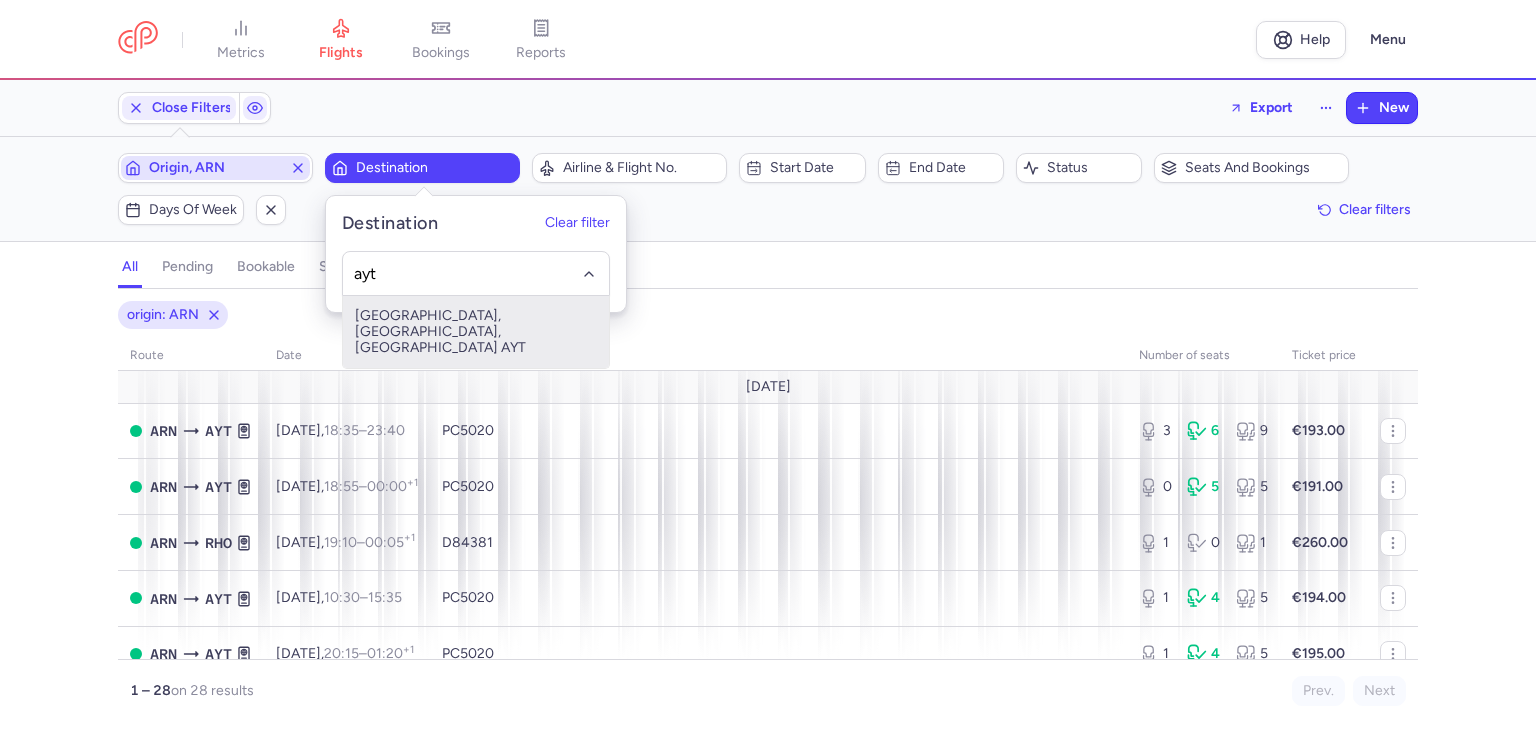 type on "ayt" 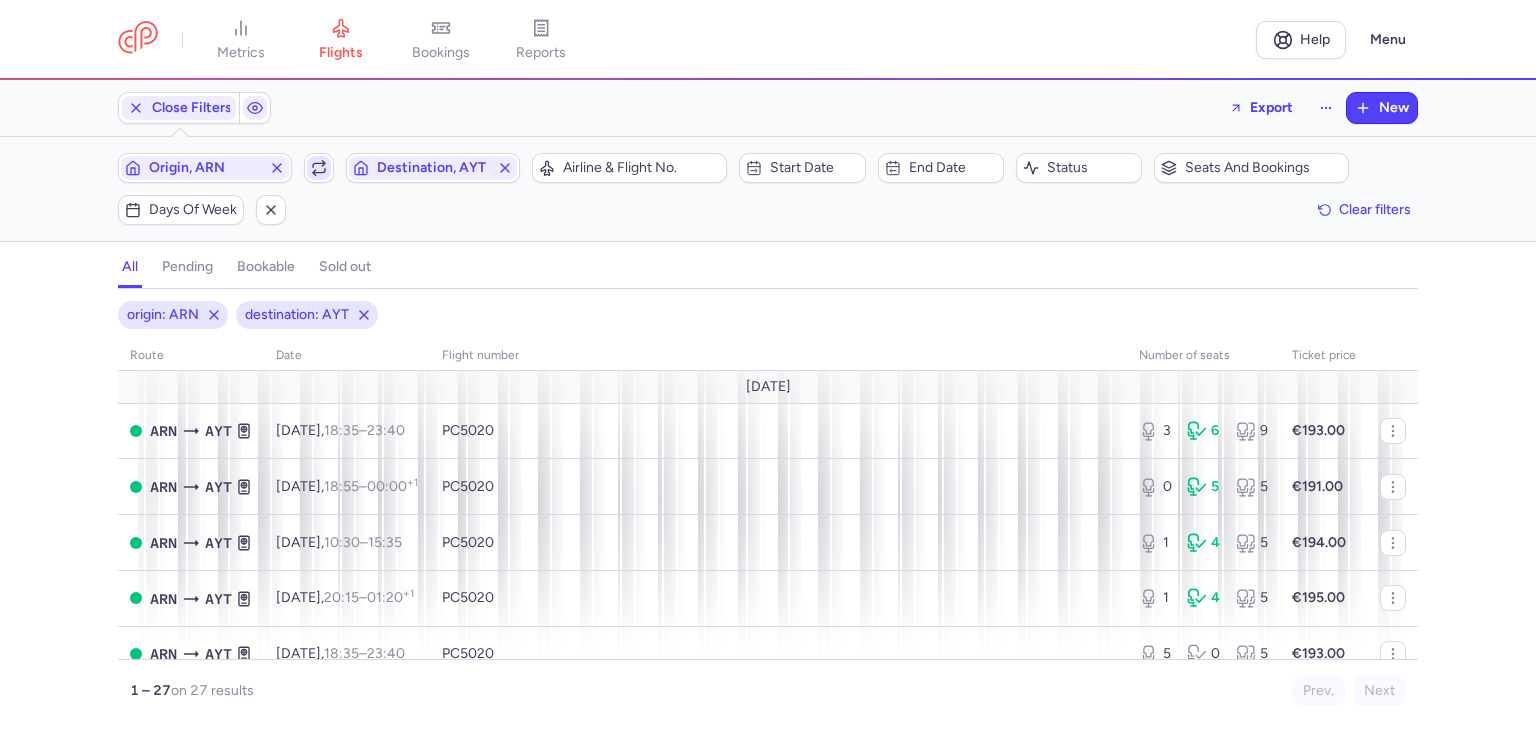 click 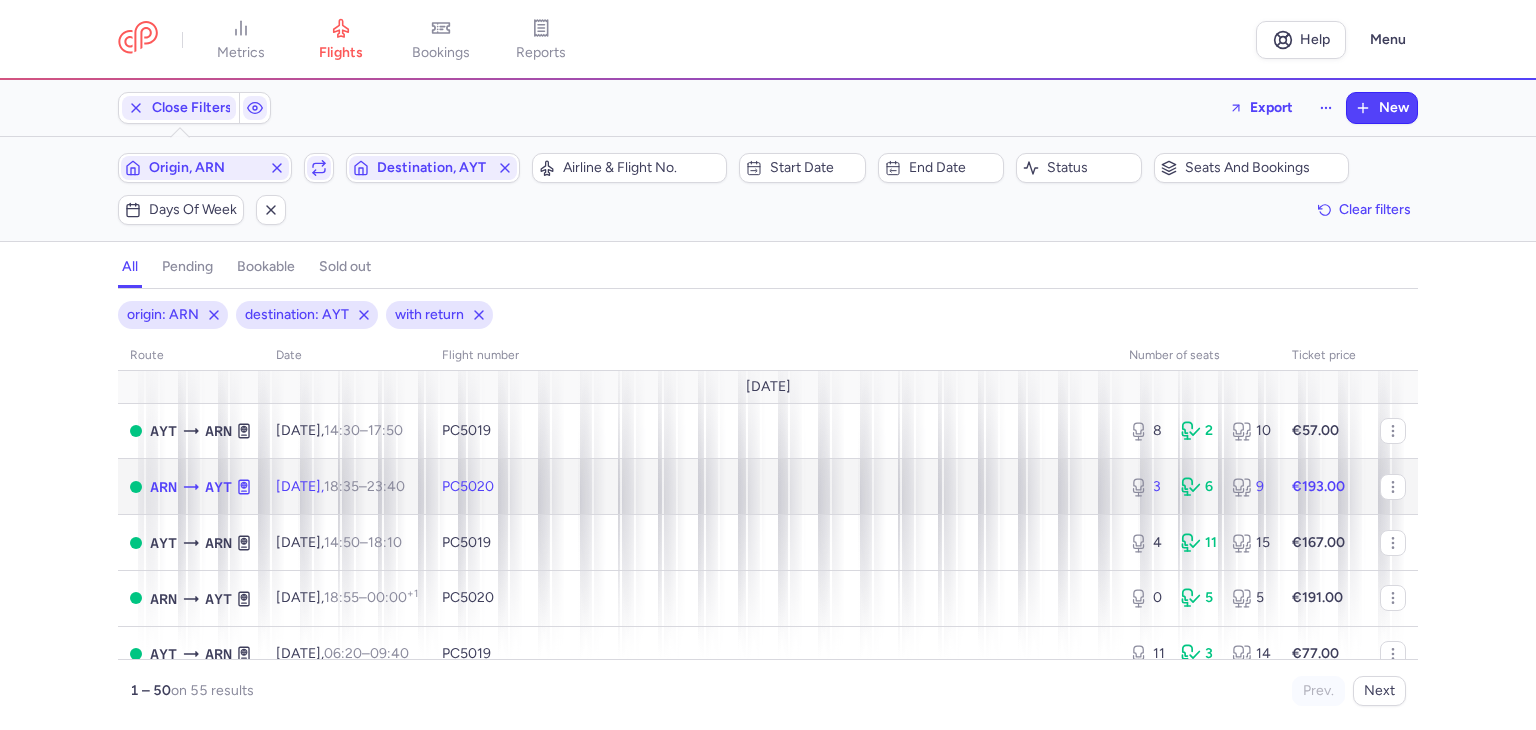 click on "PC5020" 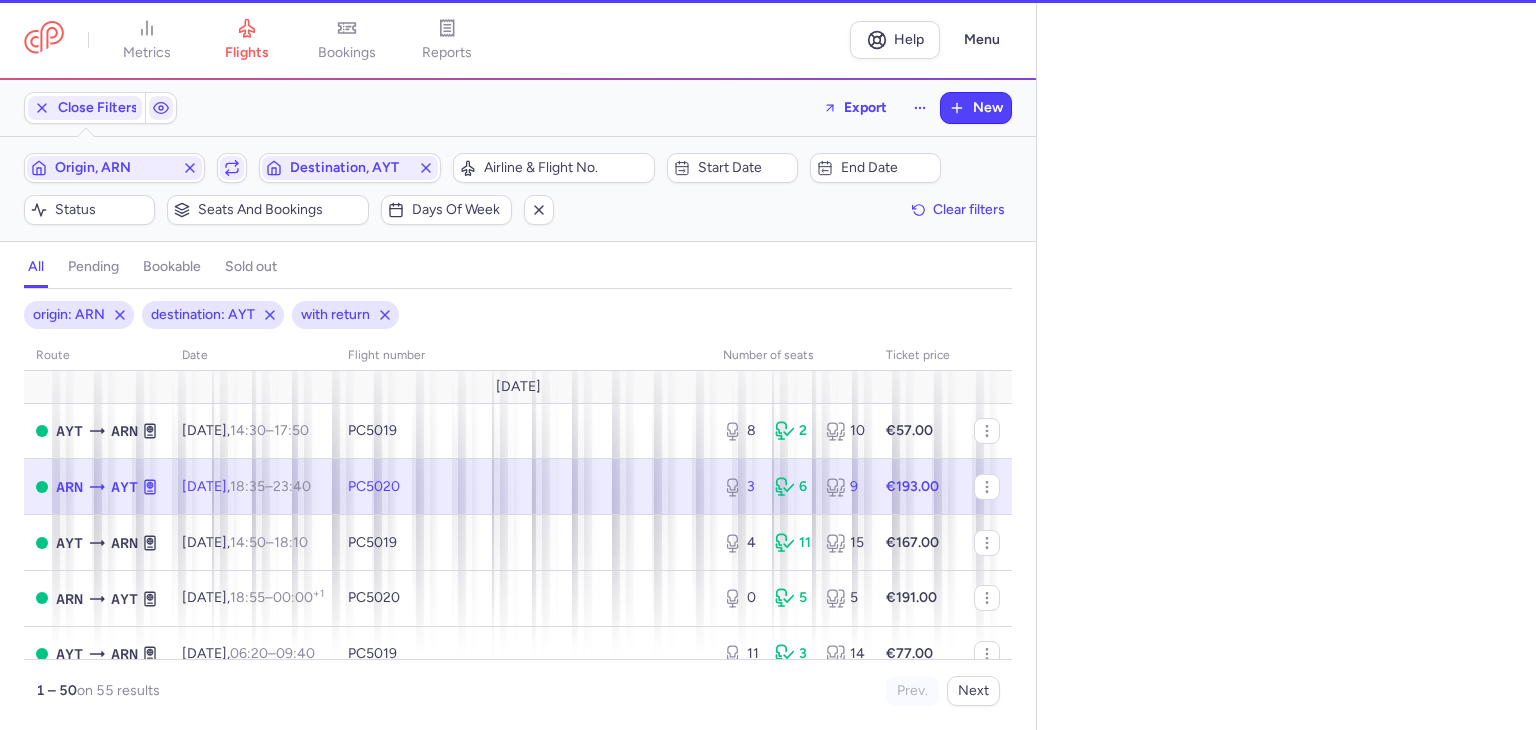 select on "hours" 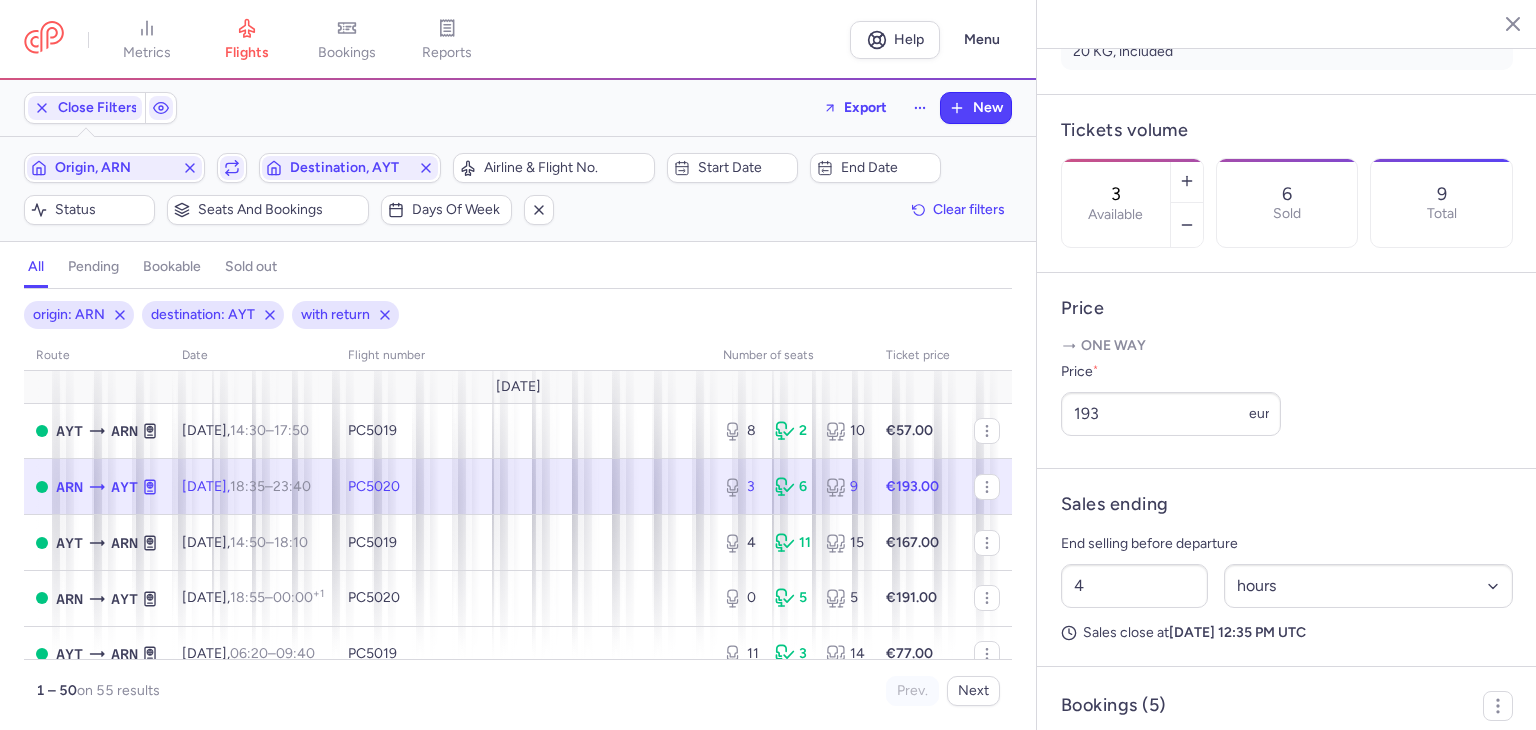 scroll, scrollTop: 600, scrollLeft: 0, axis: vertical 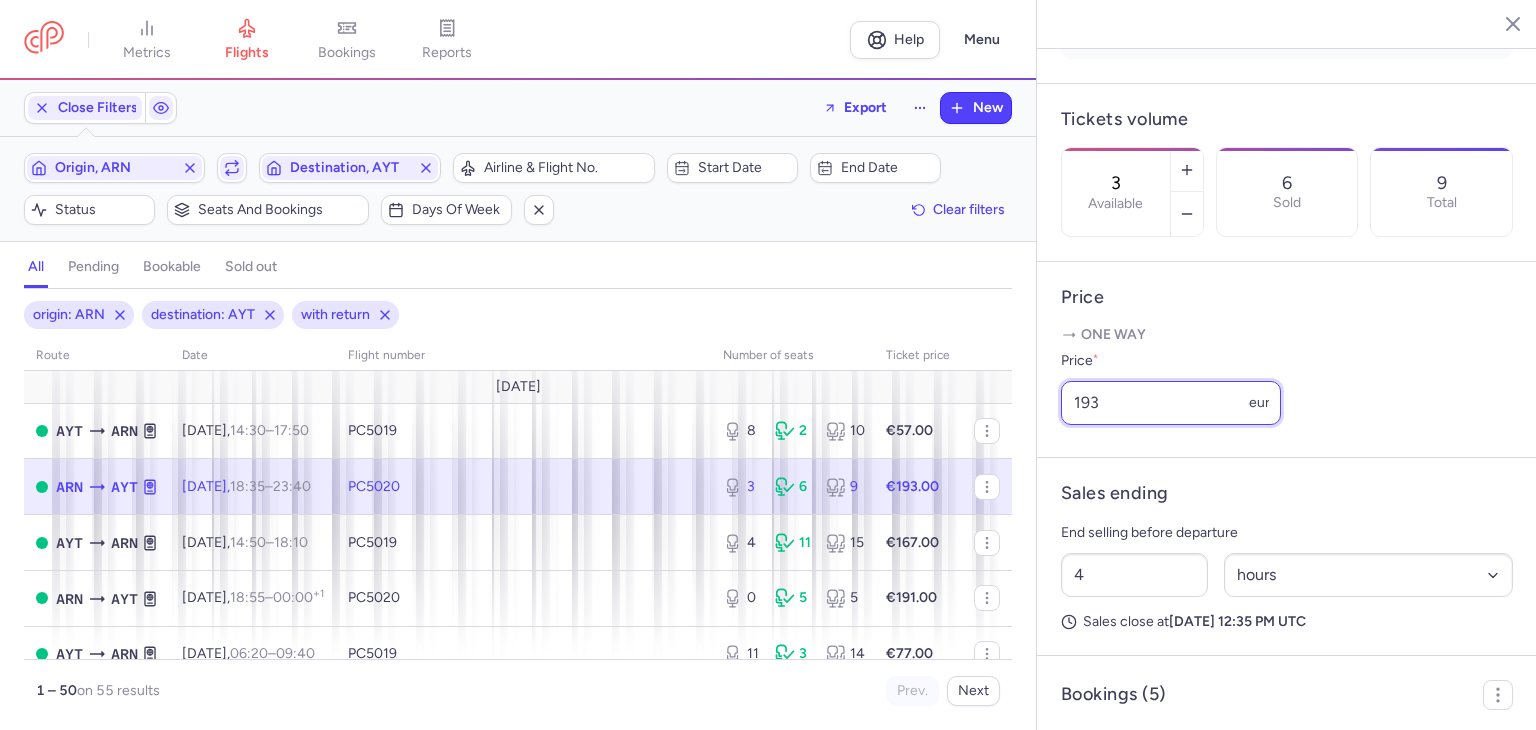 drag, startPoint x: 1165, startPoint y: 414, endPoint x: 962, endPoint y: 393, distance: 204.08331 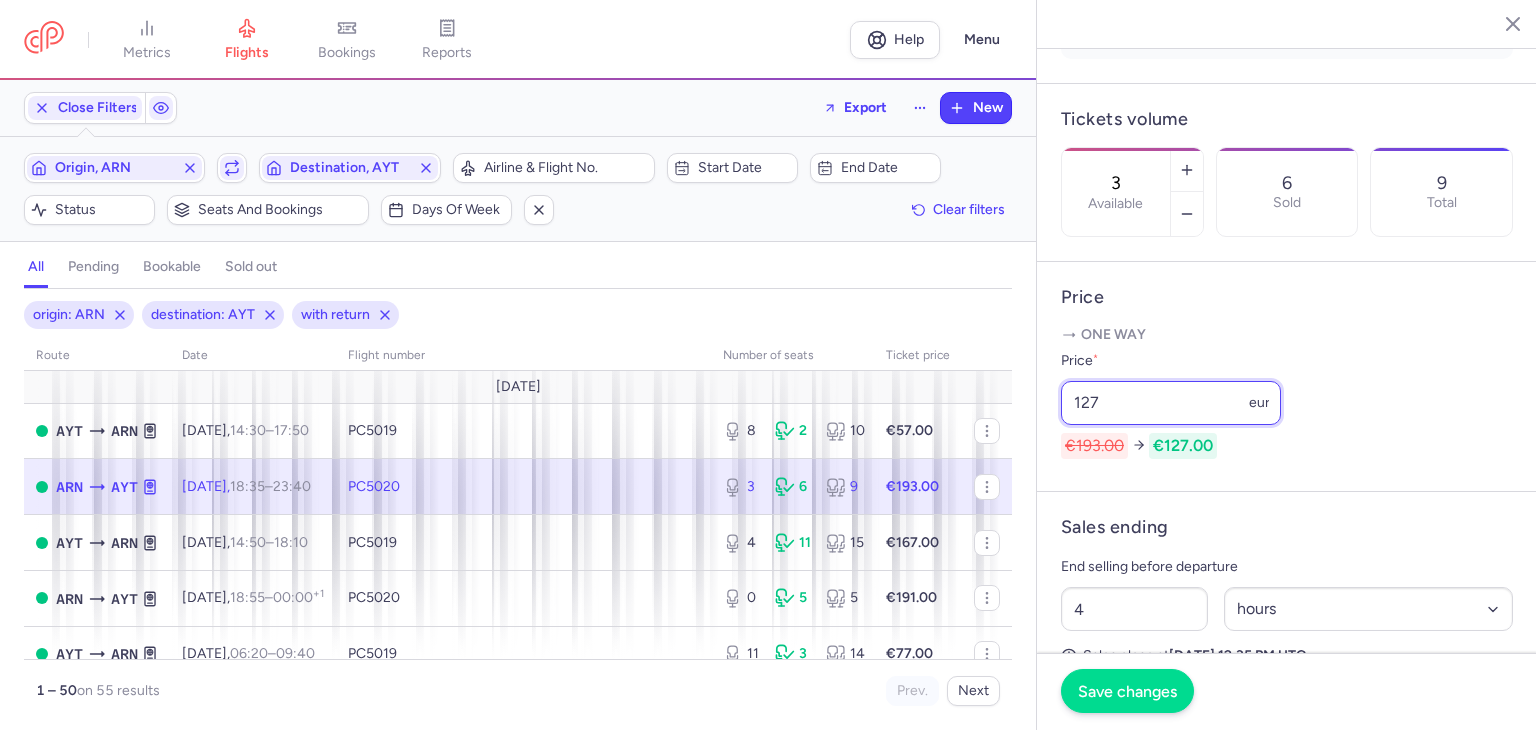 type on "127" 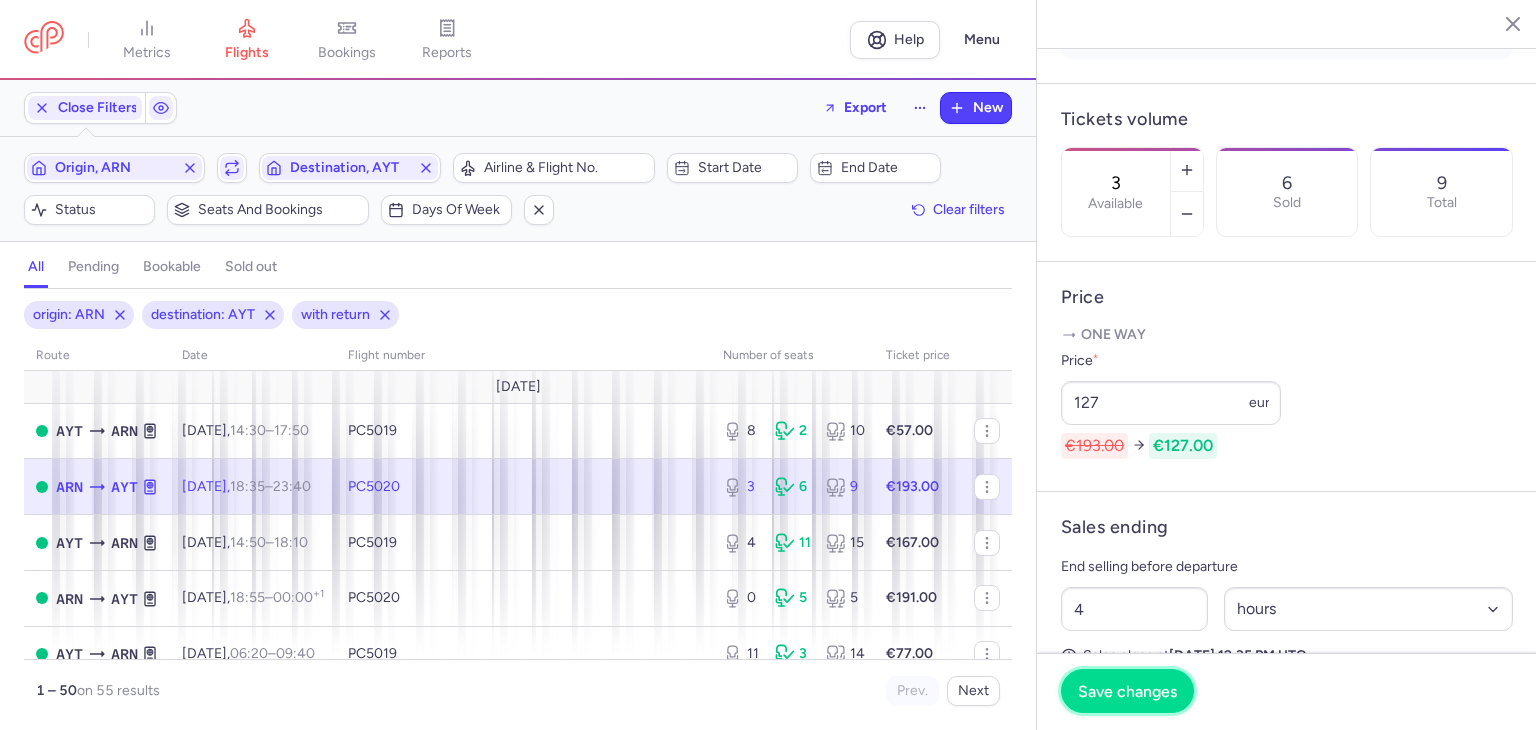 click on "Save changes" at bounding box center [1127, 691] 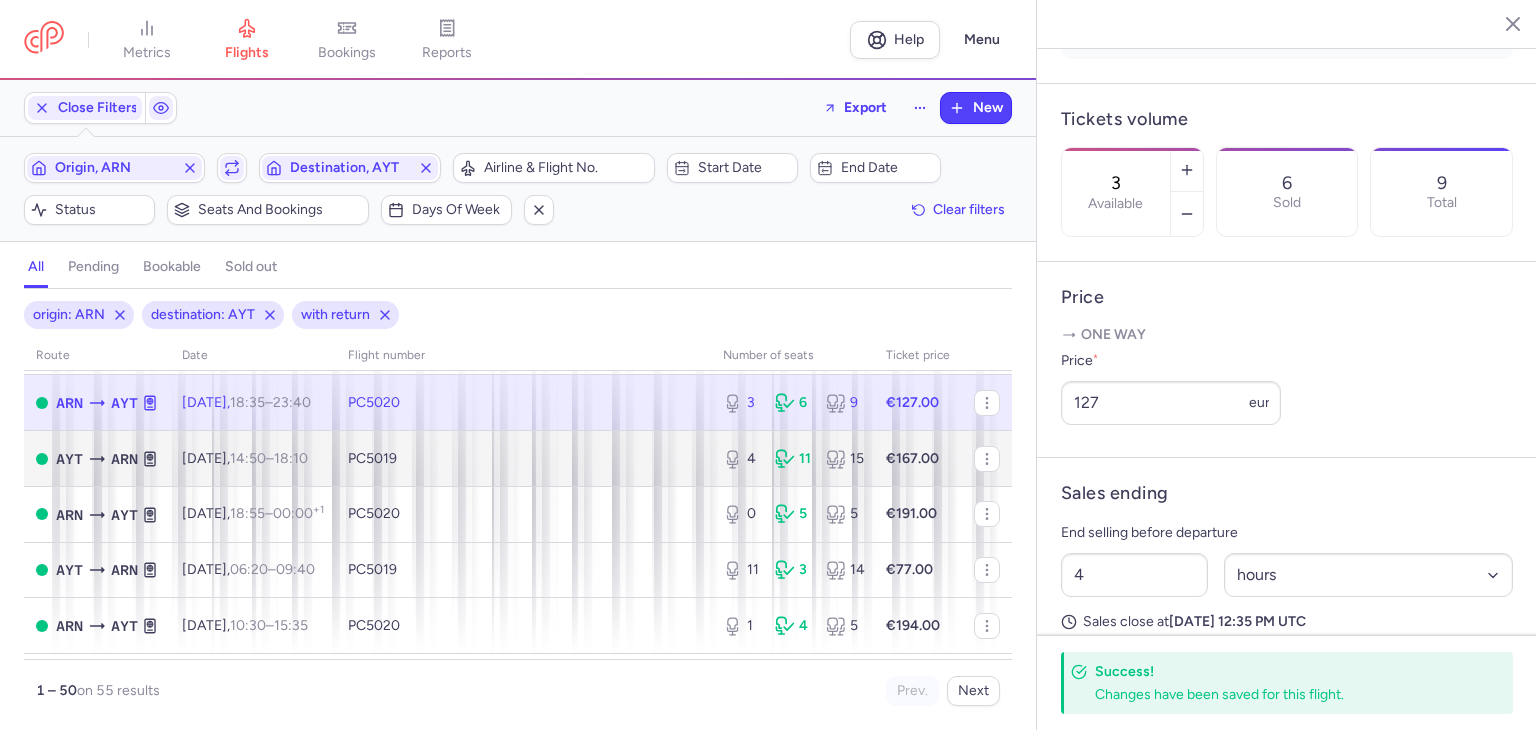 scroll, scrollTop: 200, scrollLeft: 0, axis: vertical 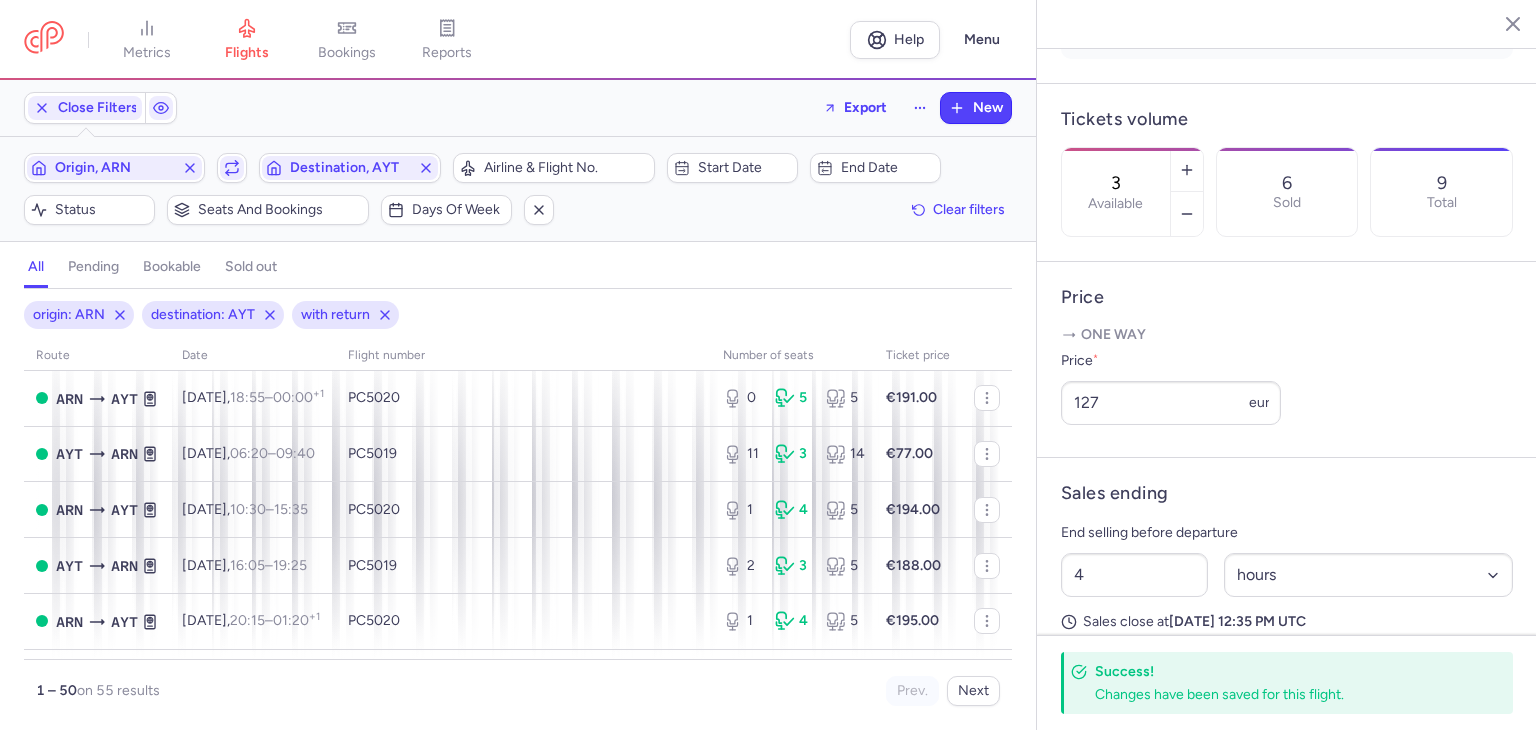click on "bookings" at bounding box center [347, 40] 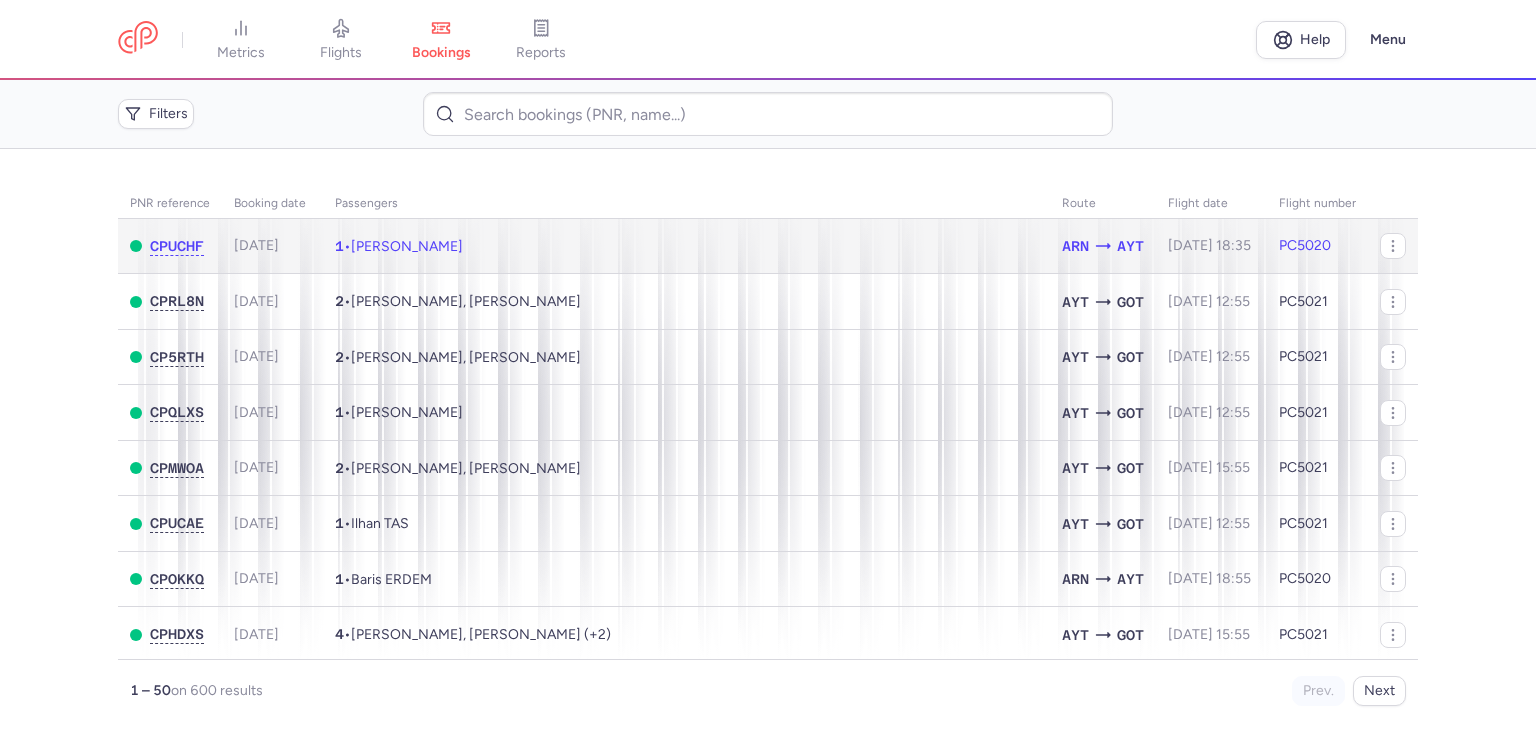 click on "1  •  Elie SALIBA" 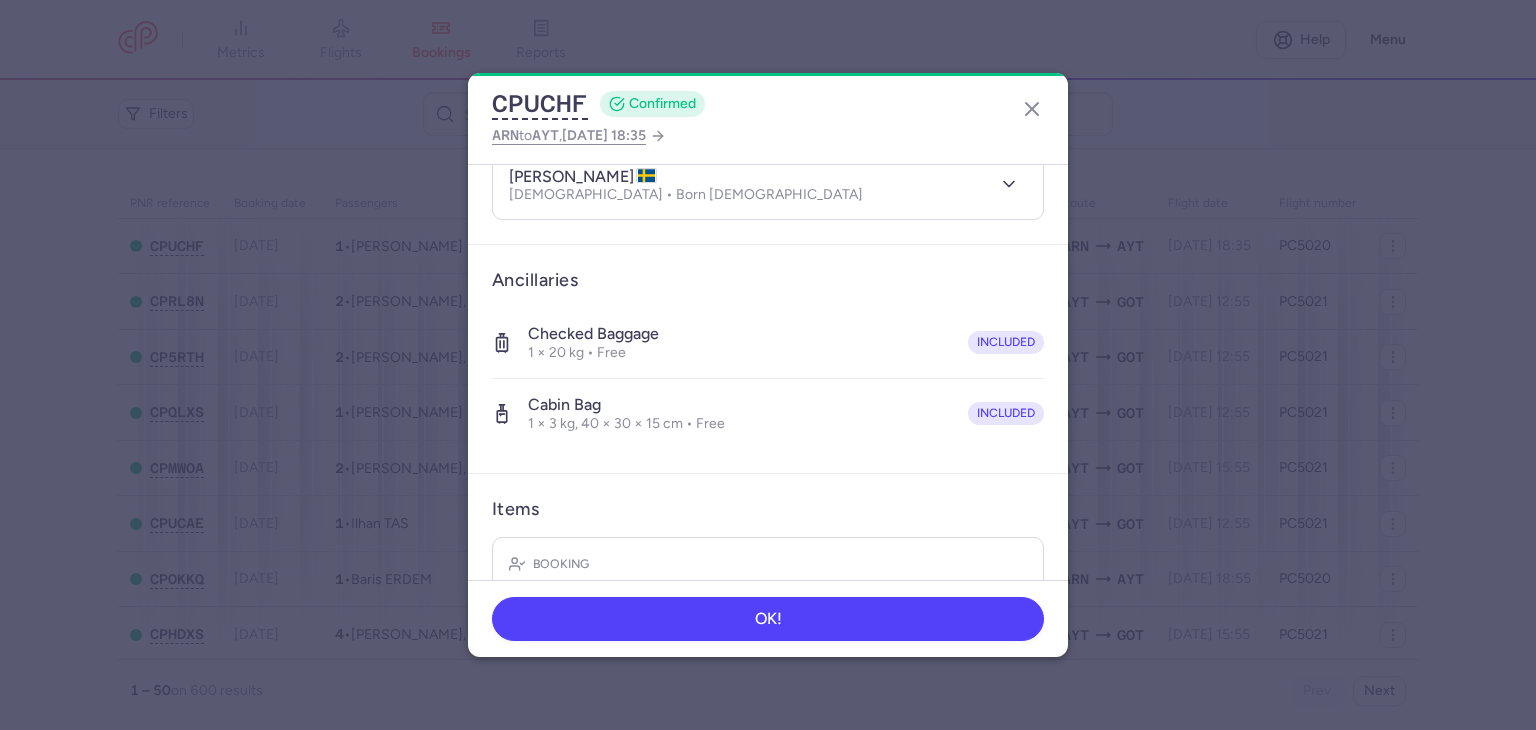 scroll, scrollTop: 96, scrollLeft: 0, axis: vertical 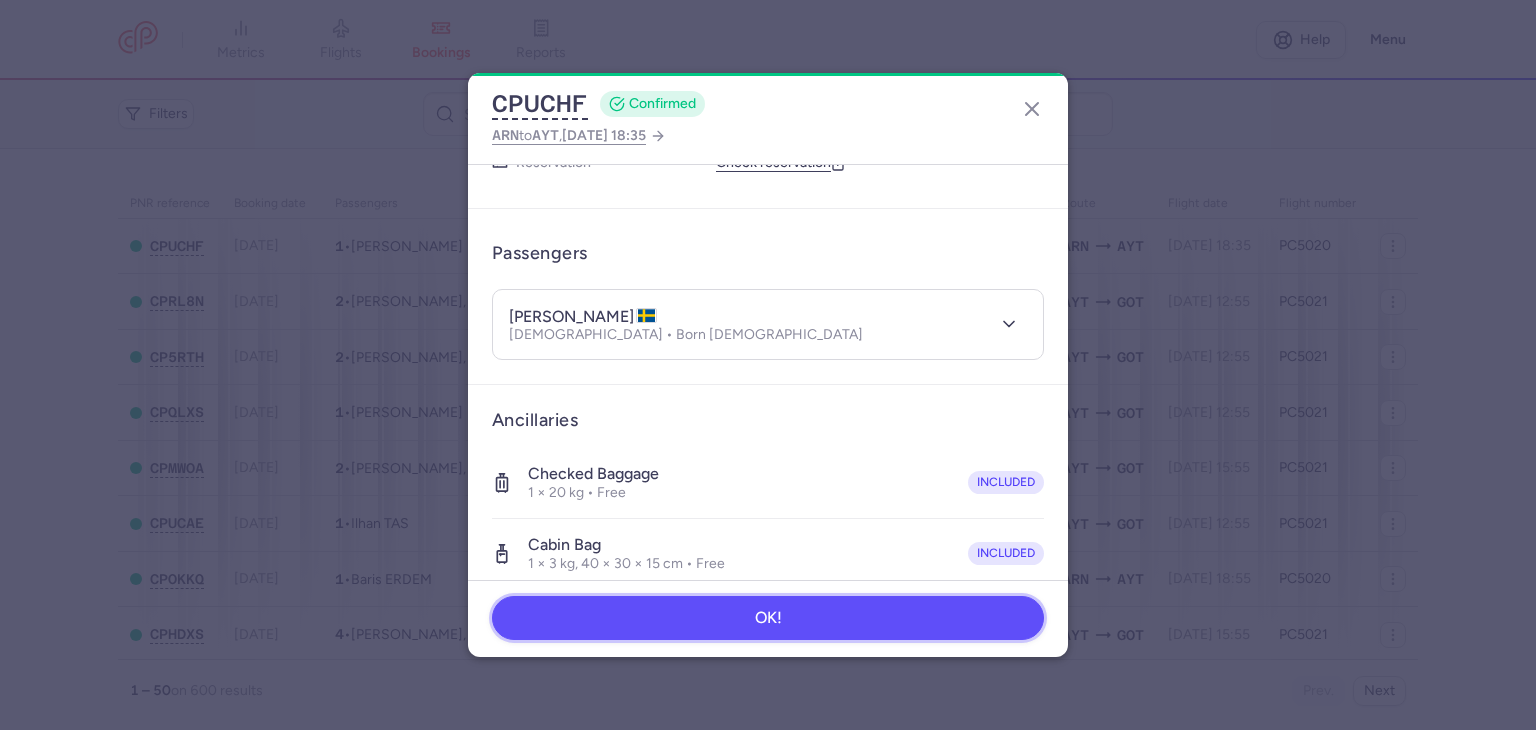 drag, startPoint x: 917, startPoint y: 639, endPoint x: 916, endPoint y: 627, distance: 12.0415945 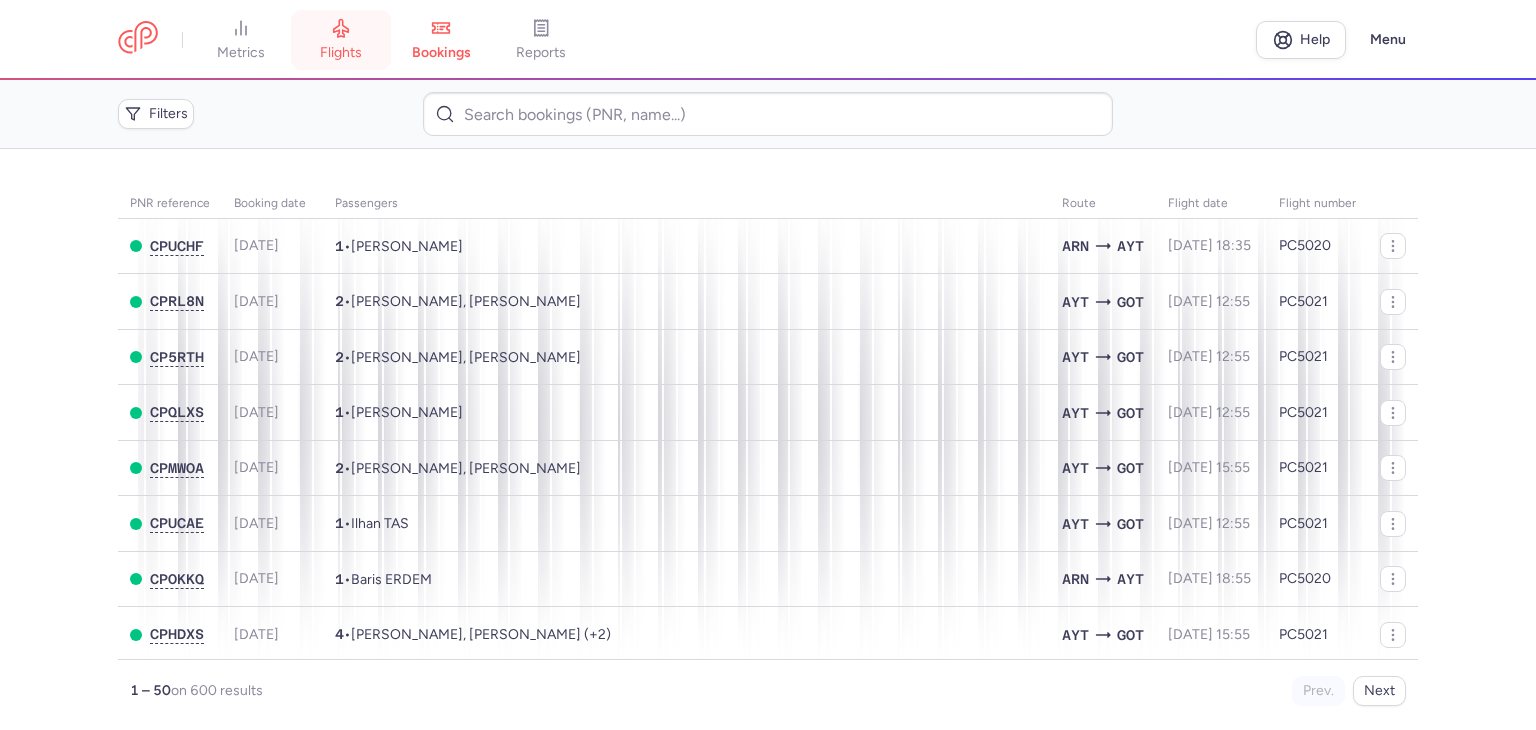 click on "flights" at bounding box center (341, 40) 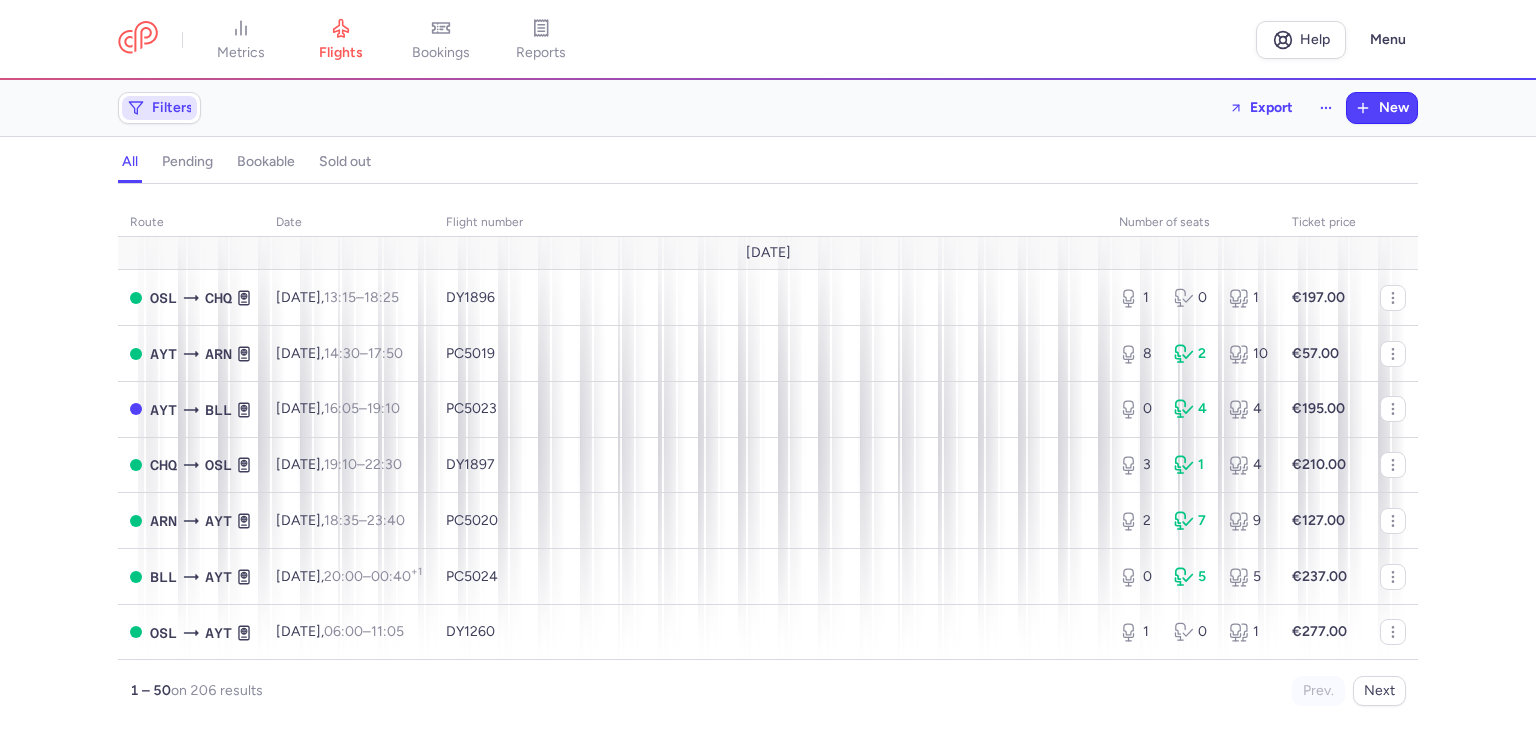 click on "Filters" at bounding box center (159, 108) 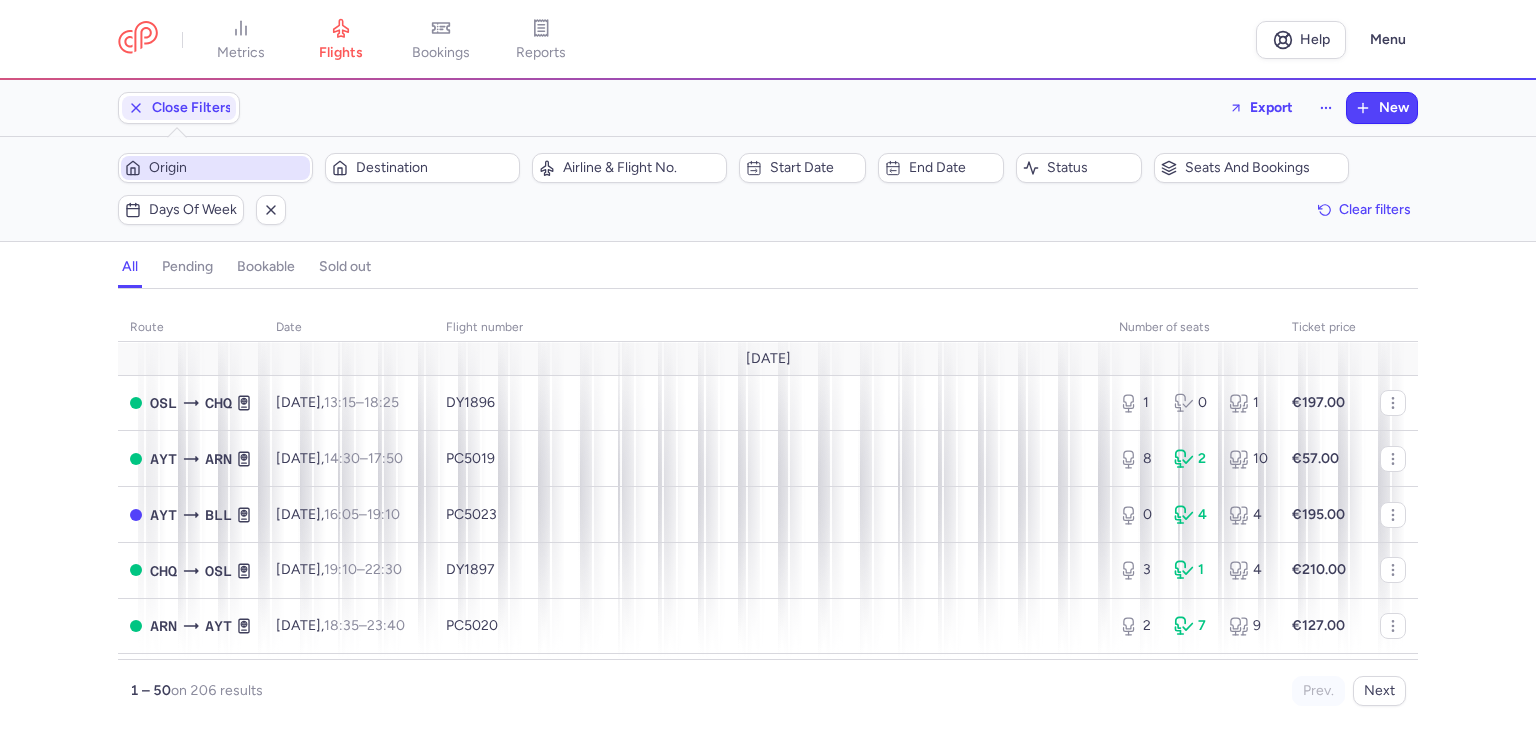 click on "Origin" at bounding box center [227, 168] 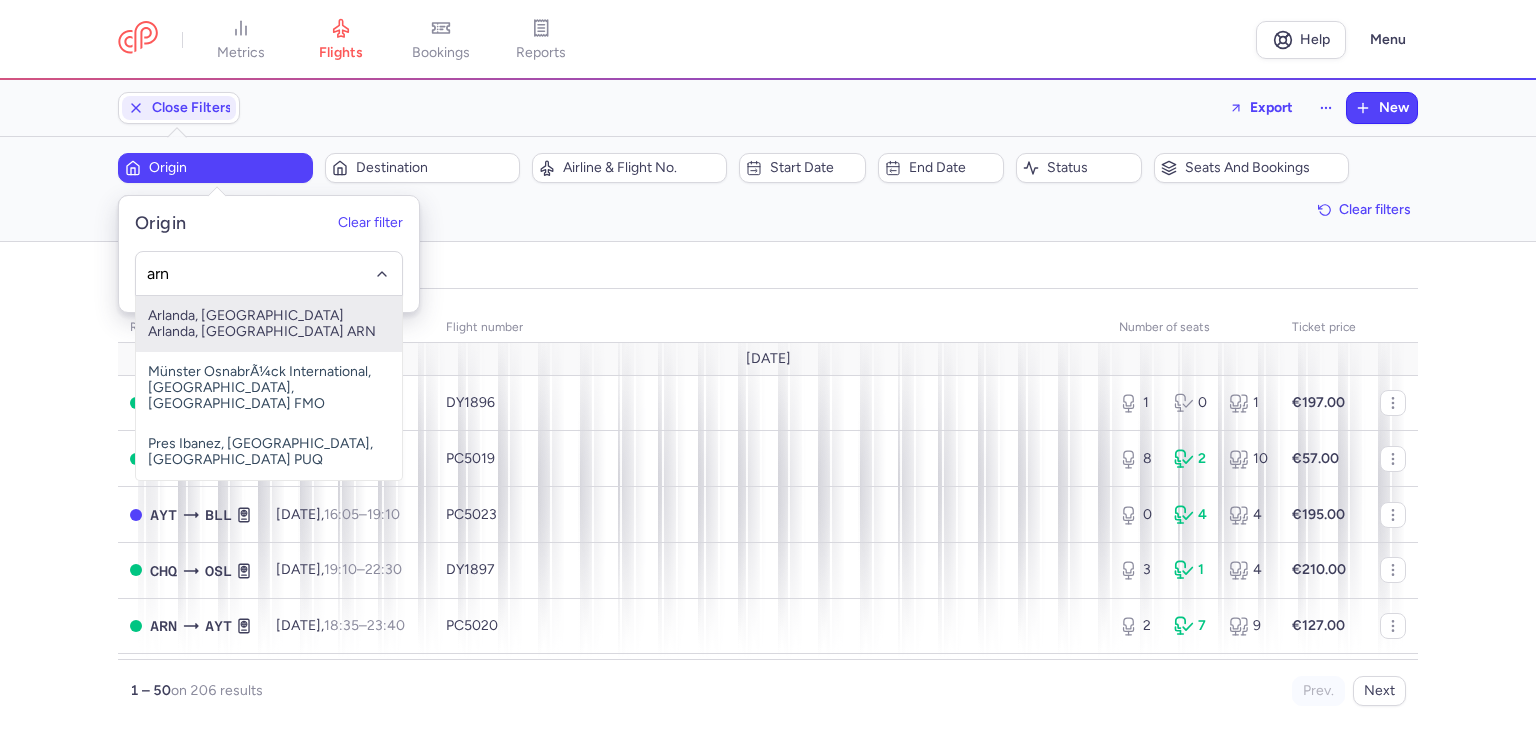 type on "arn" 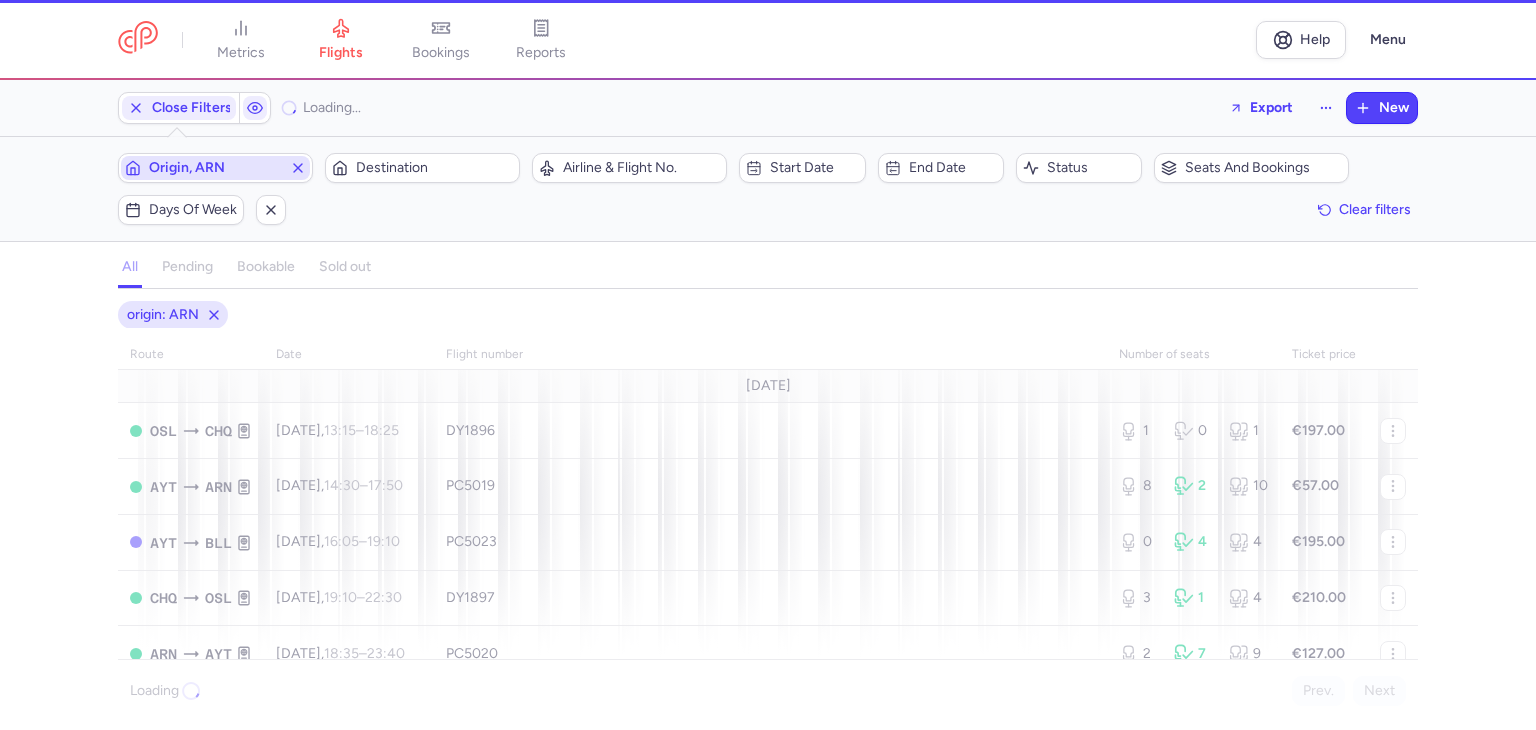 type 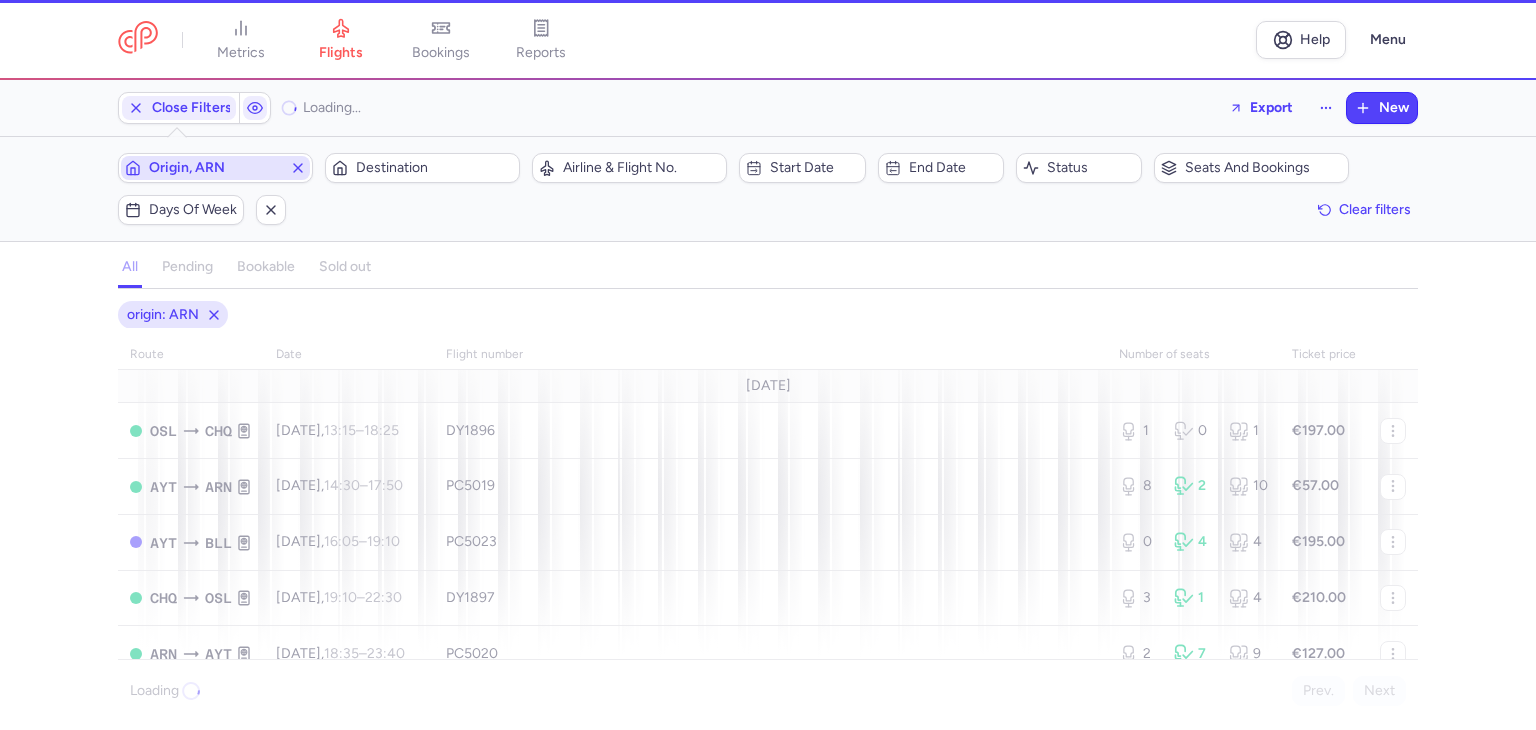 type 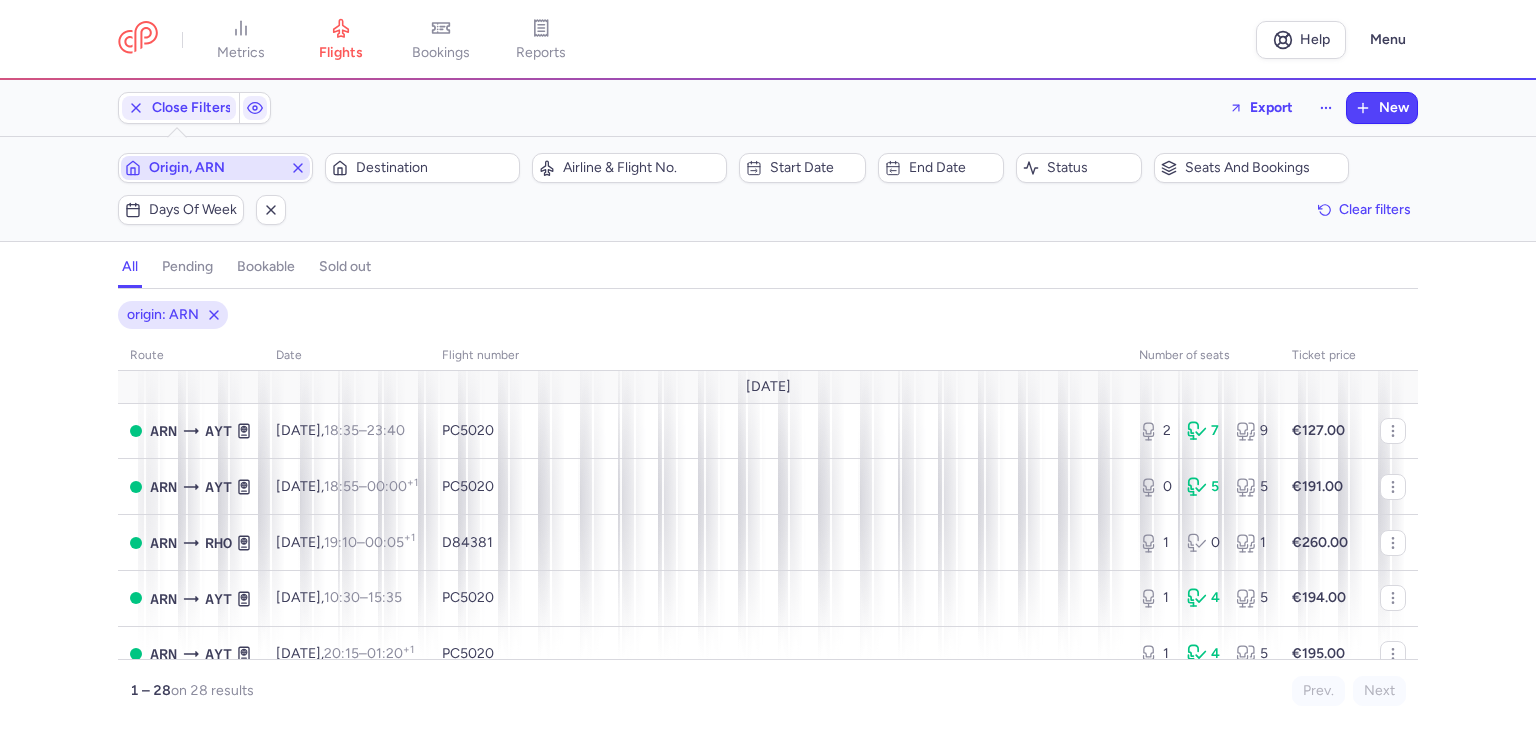 type 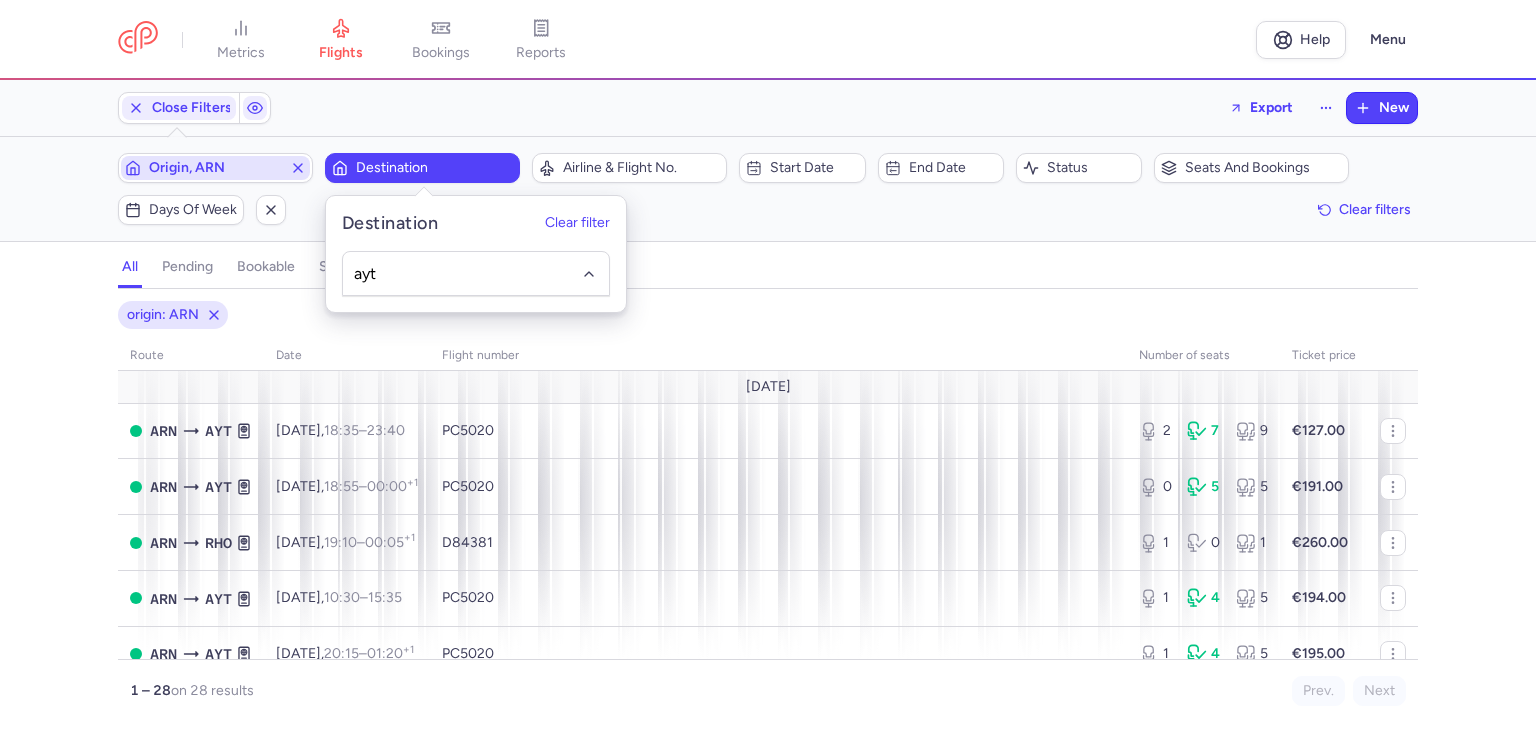 type on "ayt" 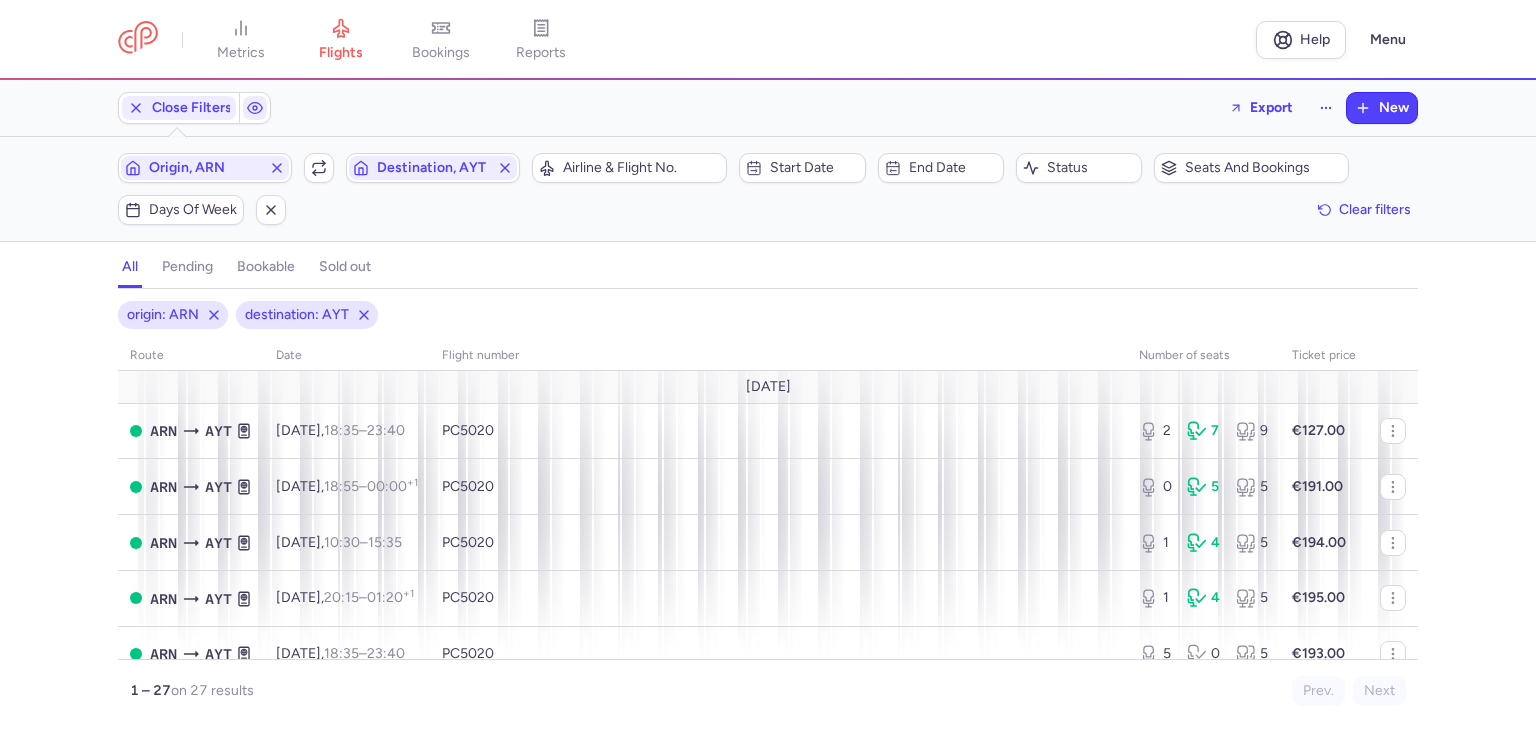 click on "bookings" at bounding box center [441, 53] 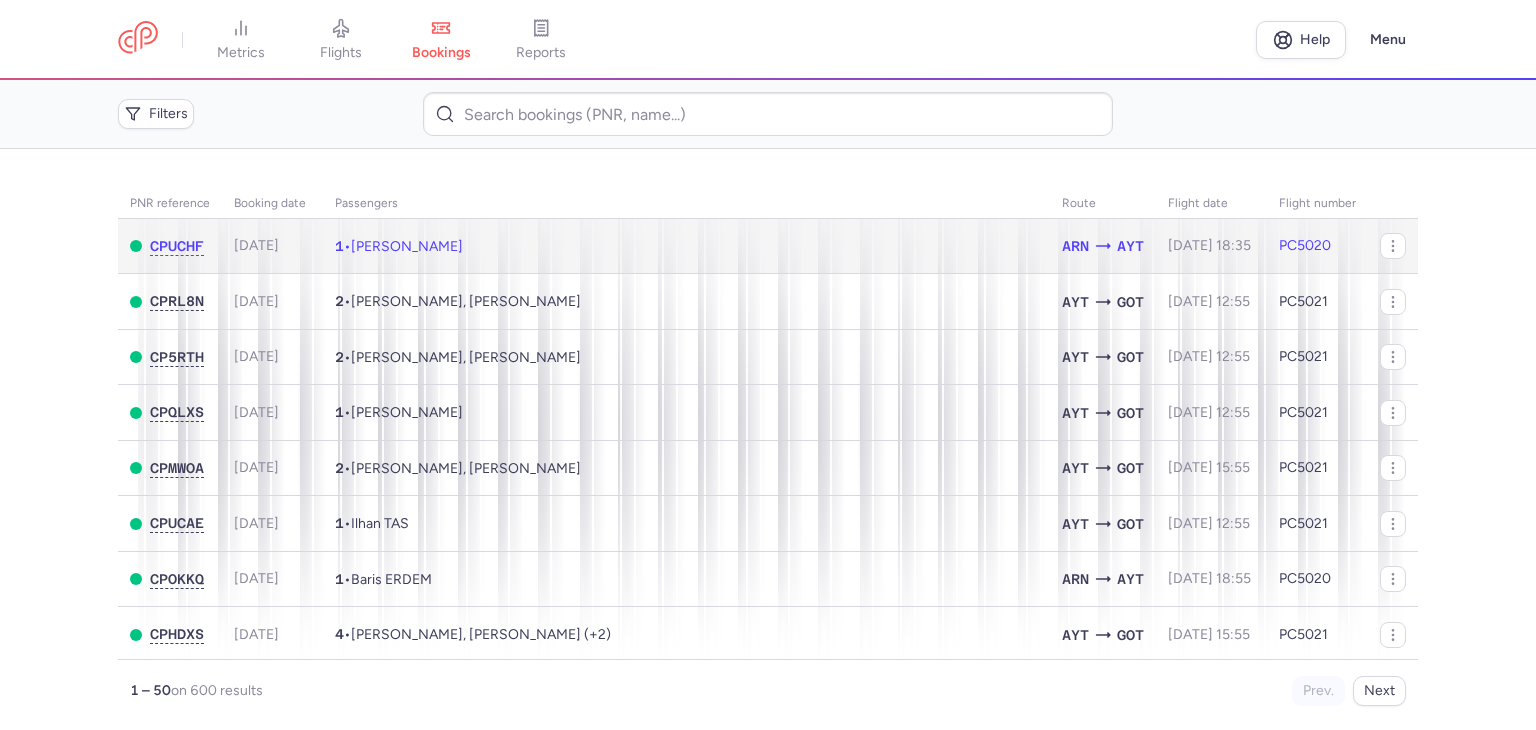 click on "1  •  Elie SALIBA" 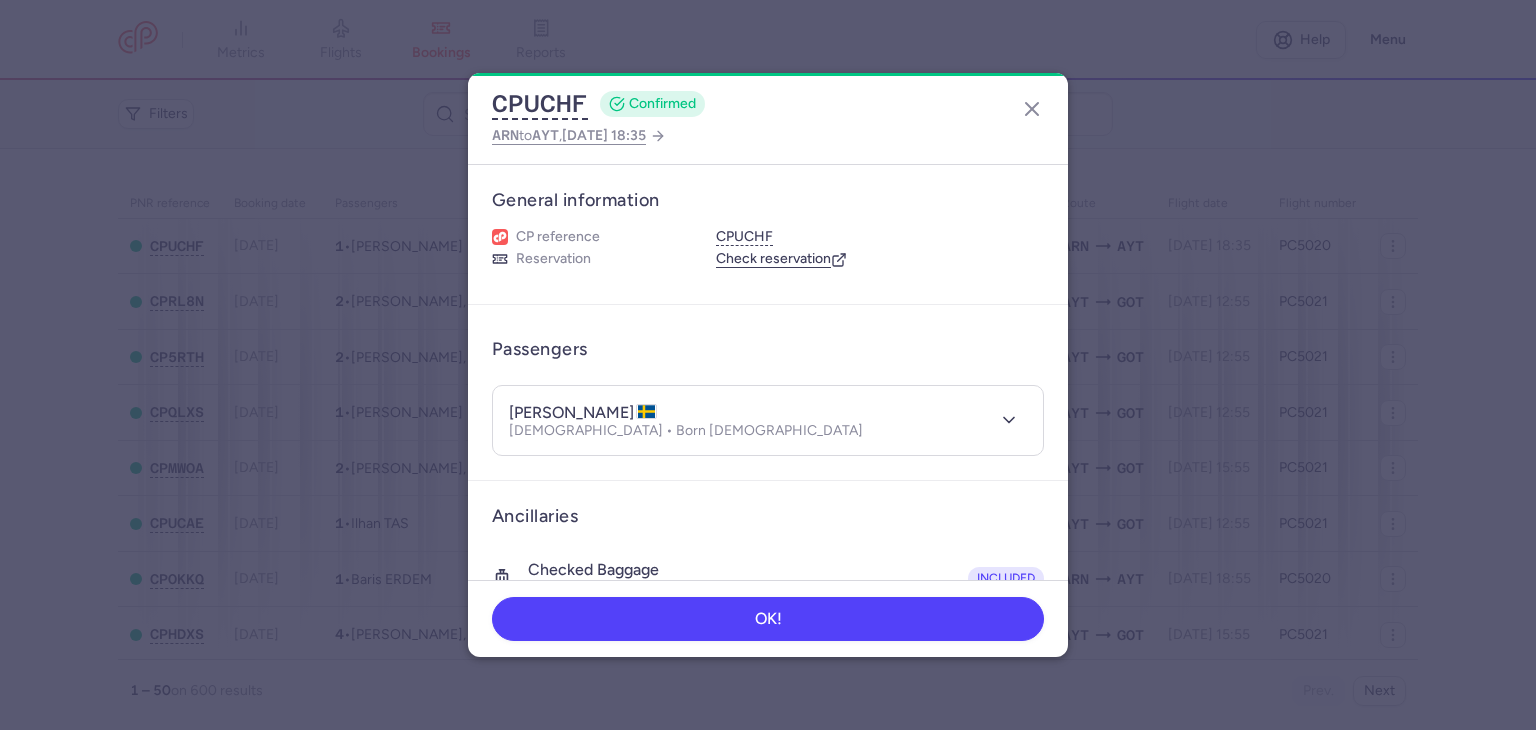 click on "elie SALIBA  Male • Born 25/08/1986" at bounding box center [746, 420] 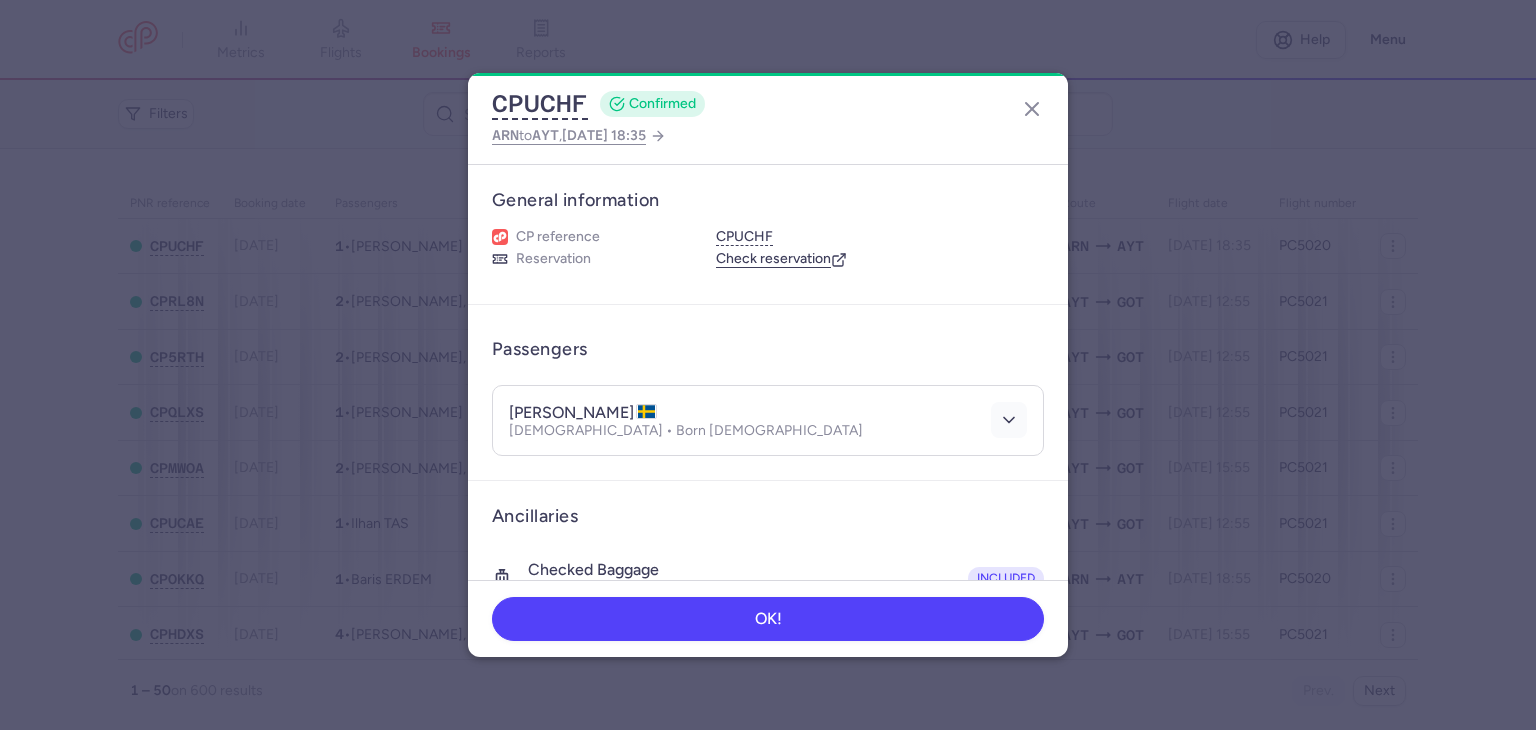 click 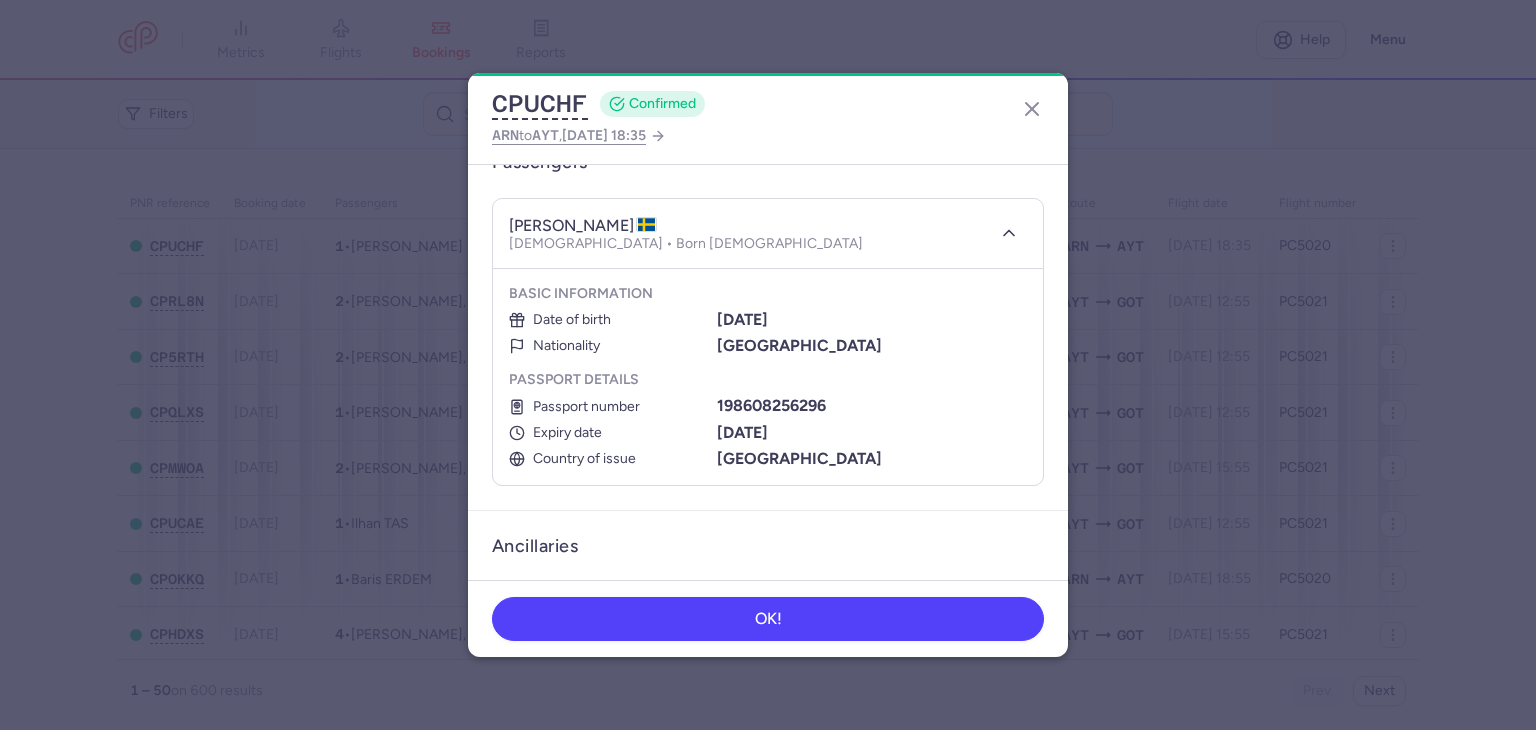 scroll, scrollTop: 200, scrollLeft: 0, axis: vertical 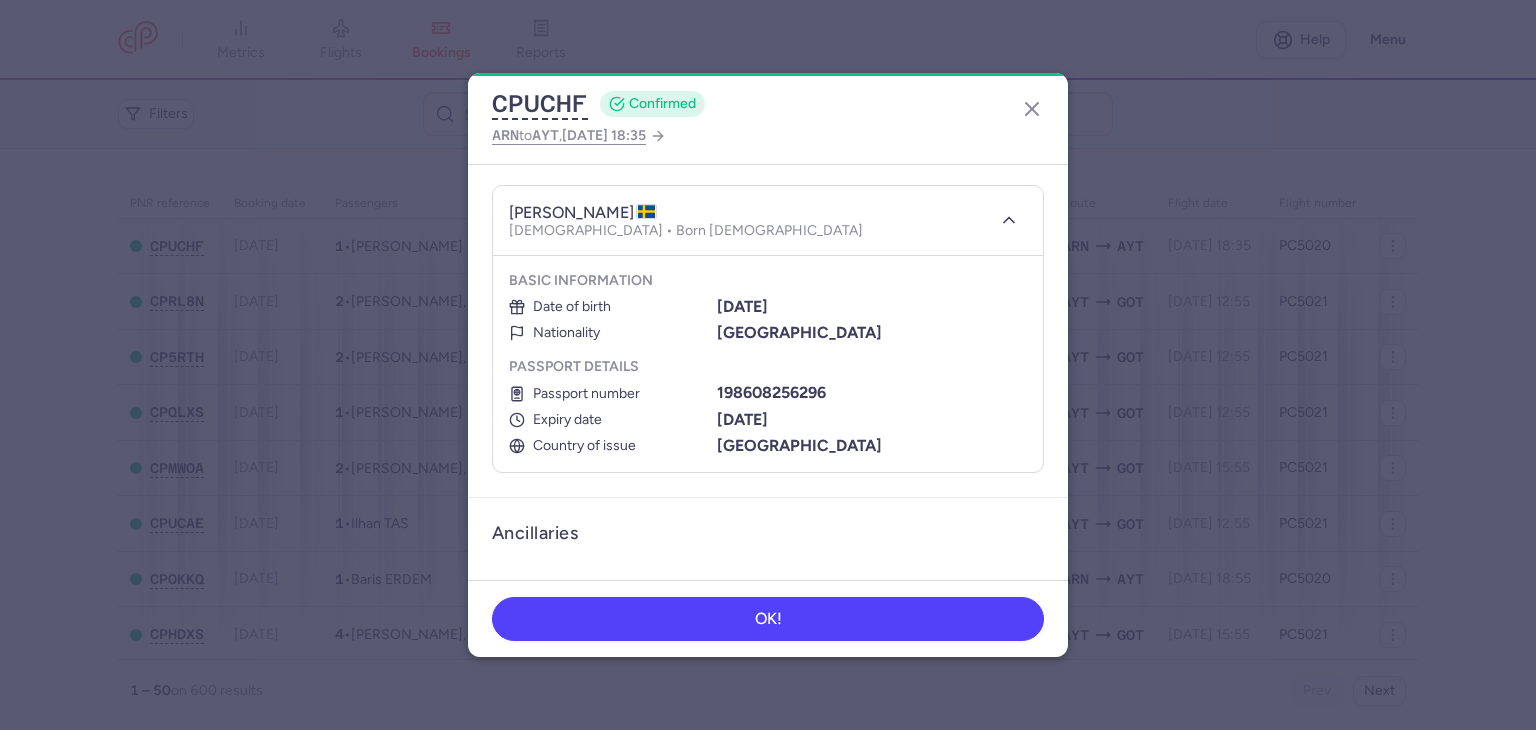 type 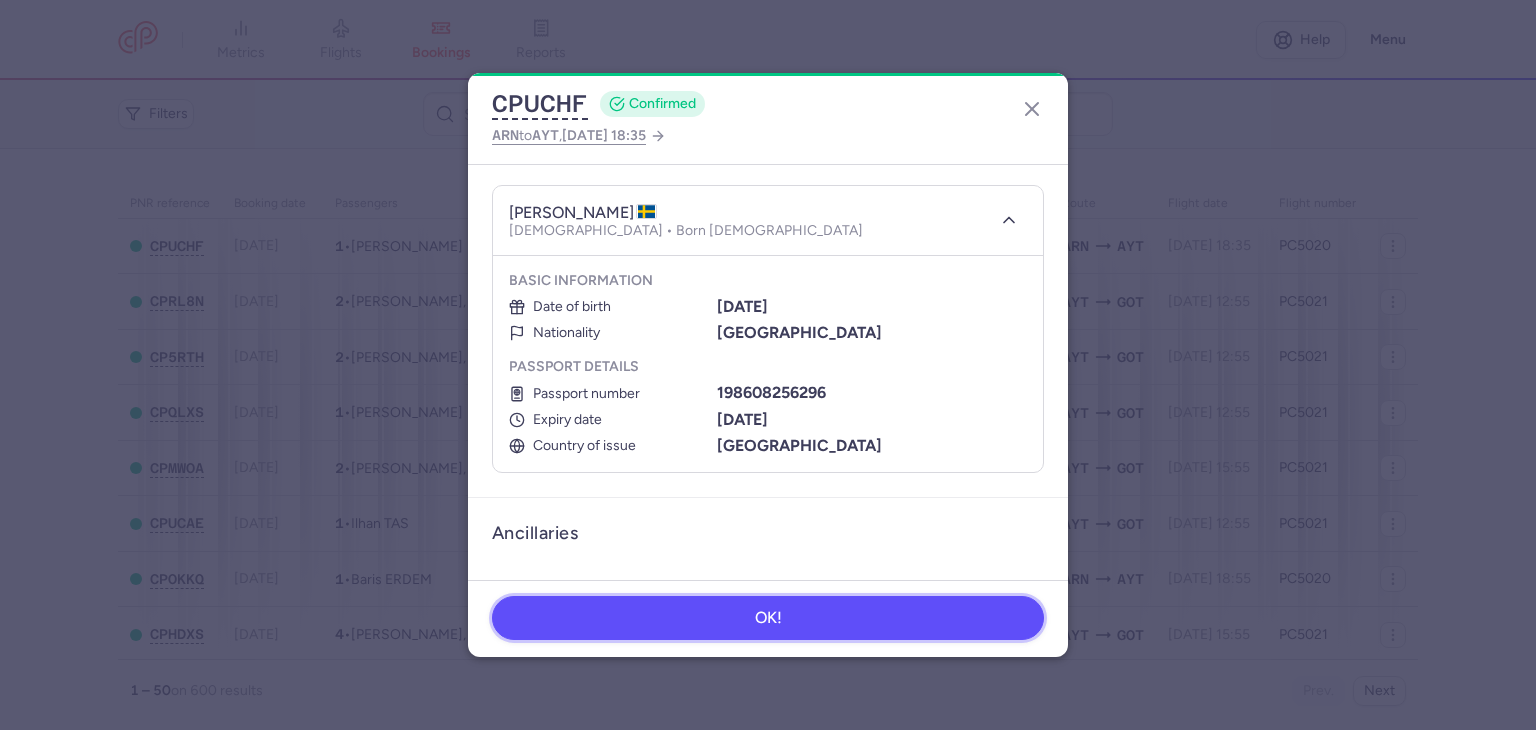 click on "OK!" at bounding box center [768, 618] 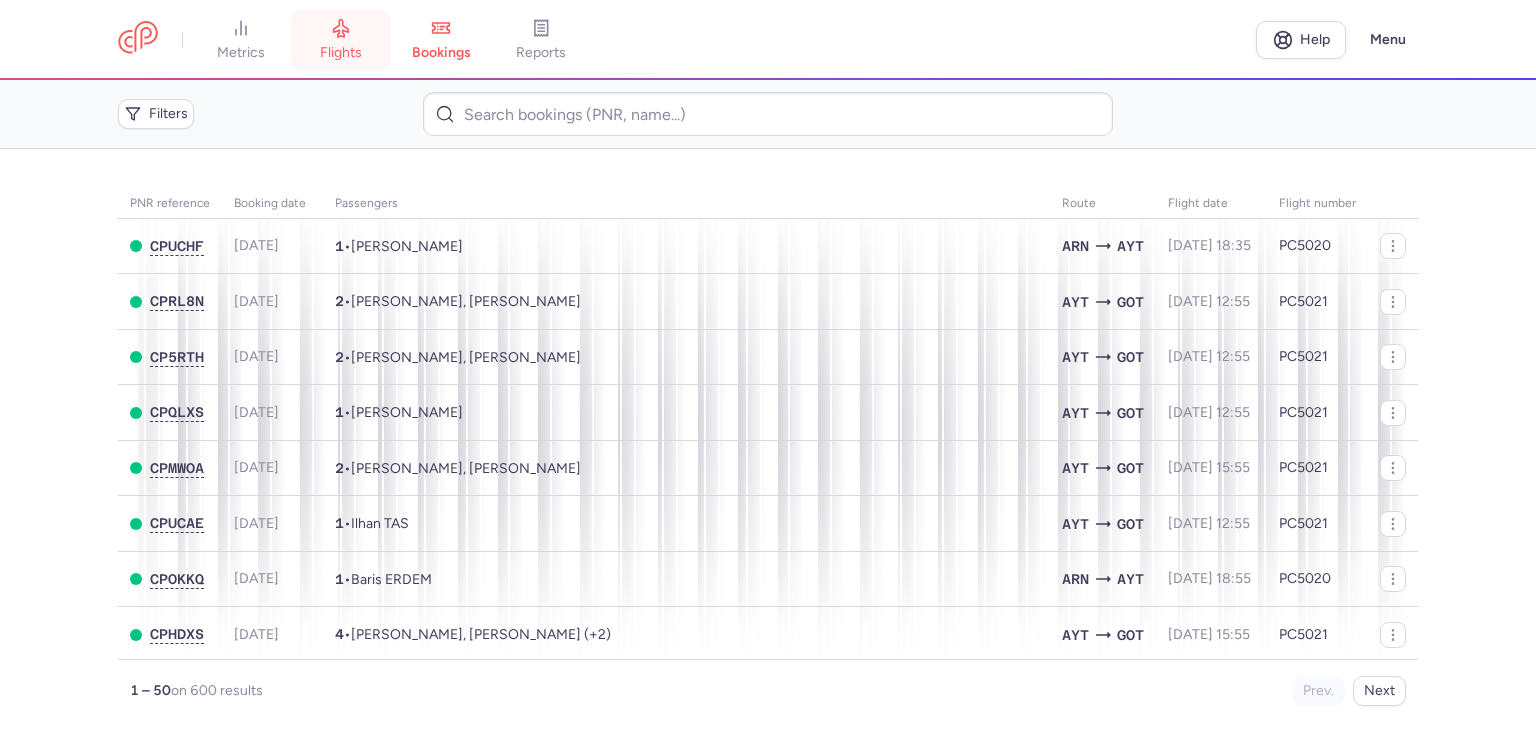 click on "flights" at bounding box center [341, 40] 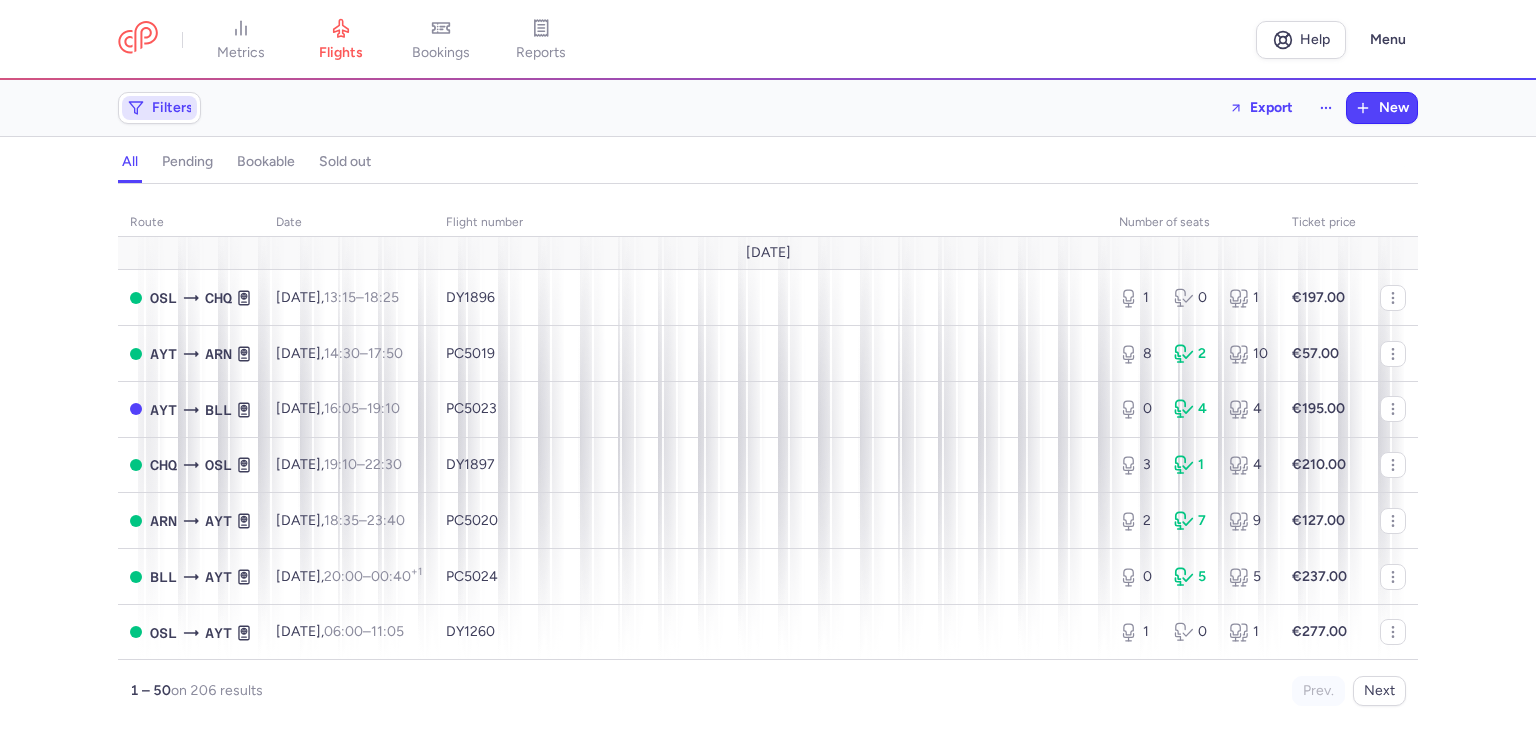 click on "Filters" 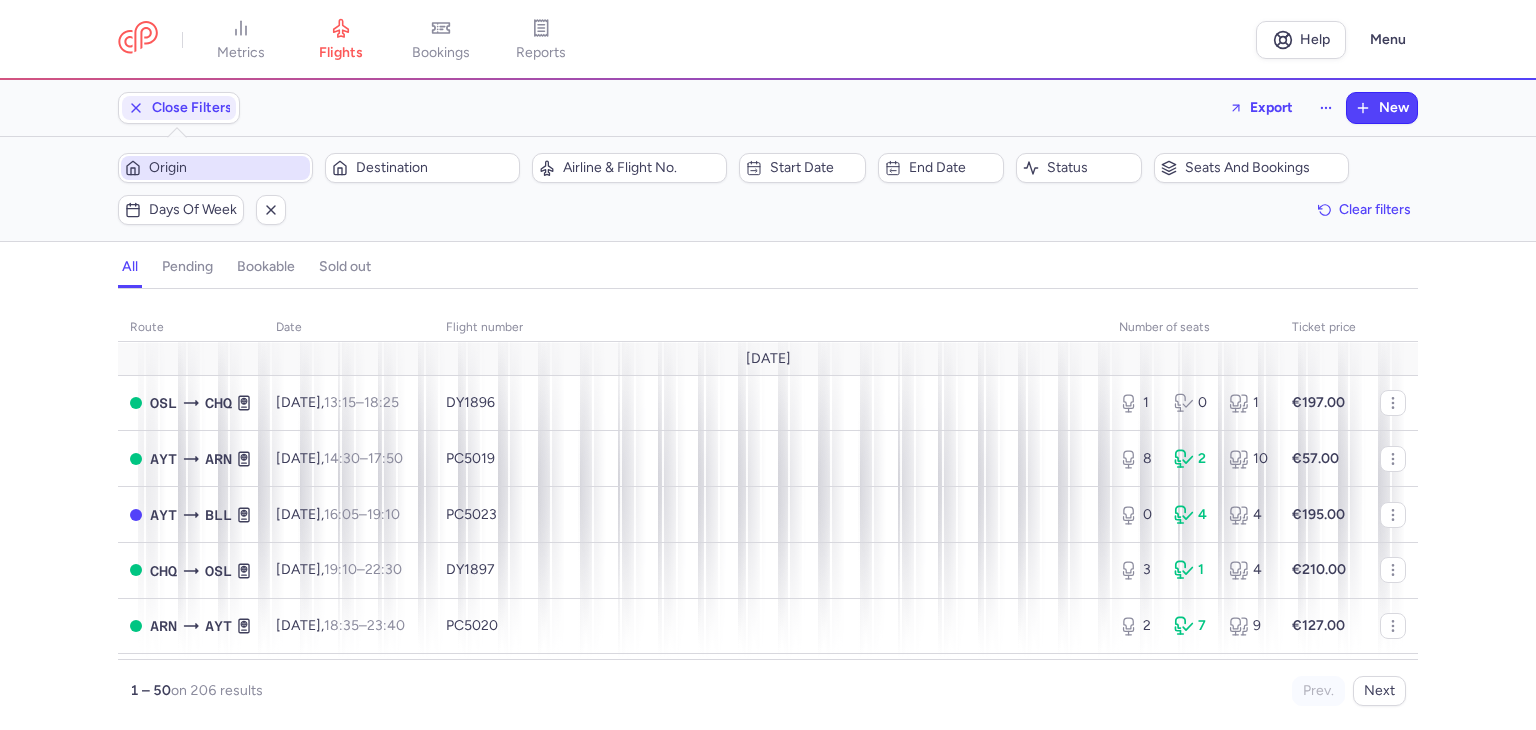scroll, scrollTop: 0, scrollLeft: 0, axis: both 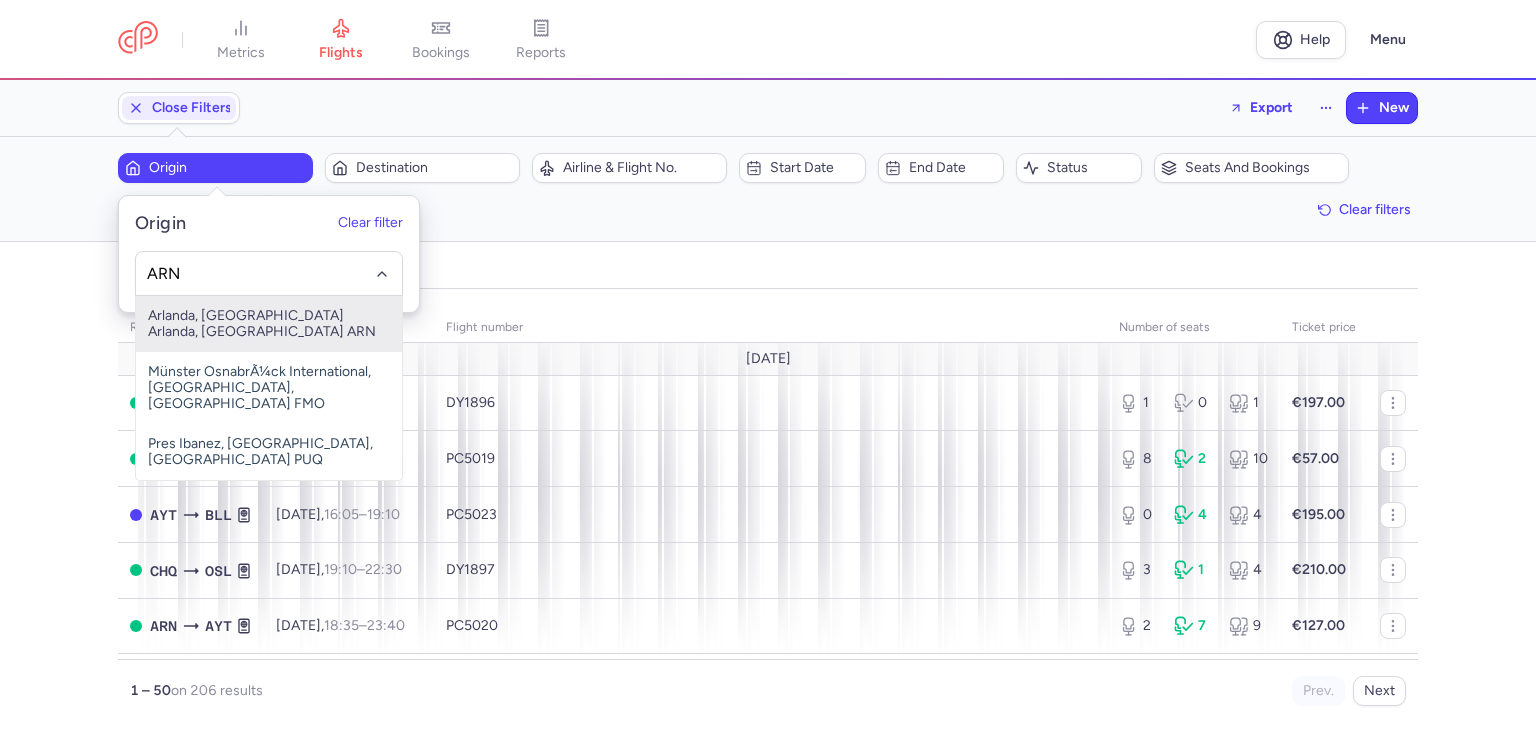 type on "ARN" 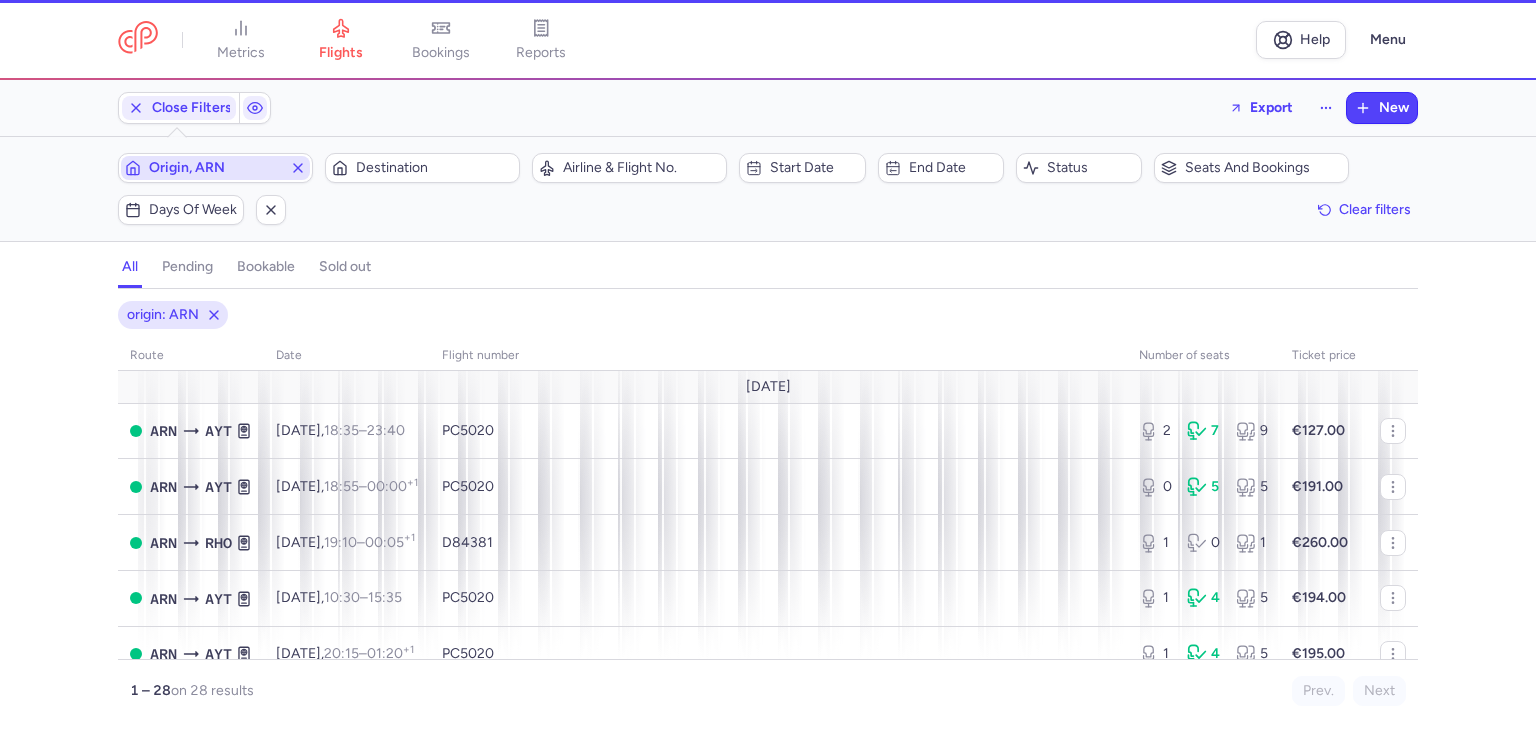 type 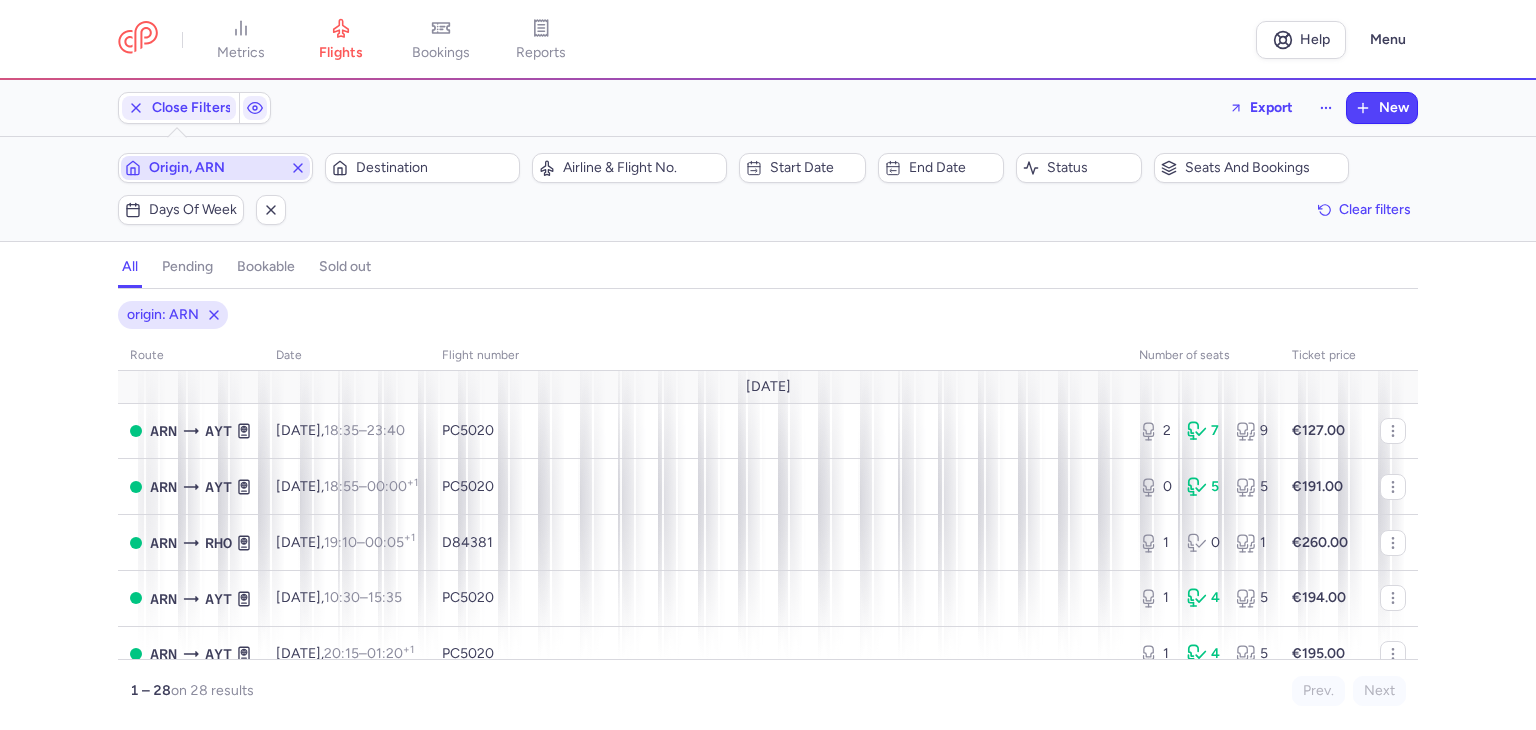 type 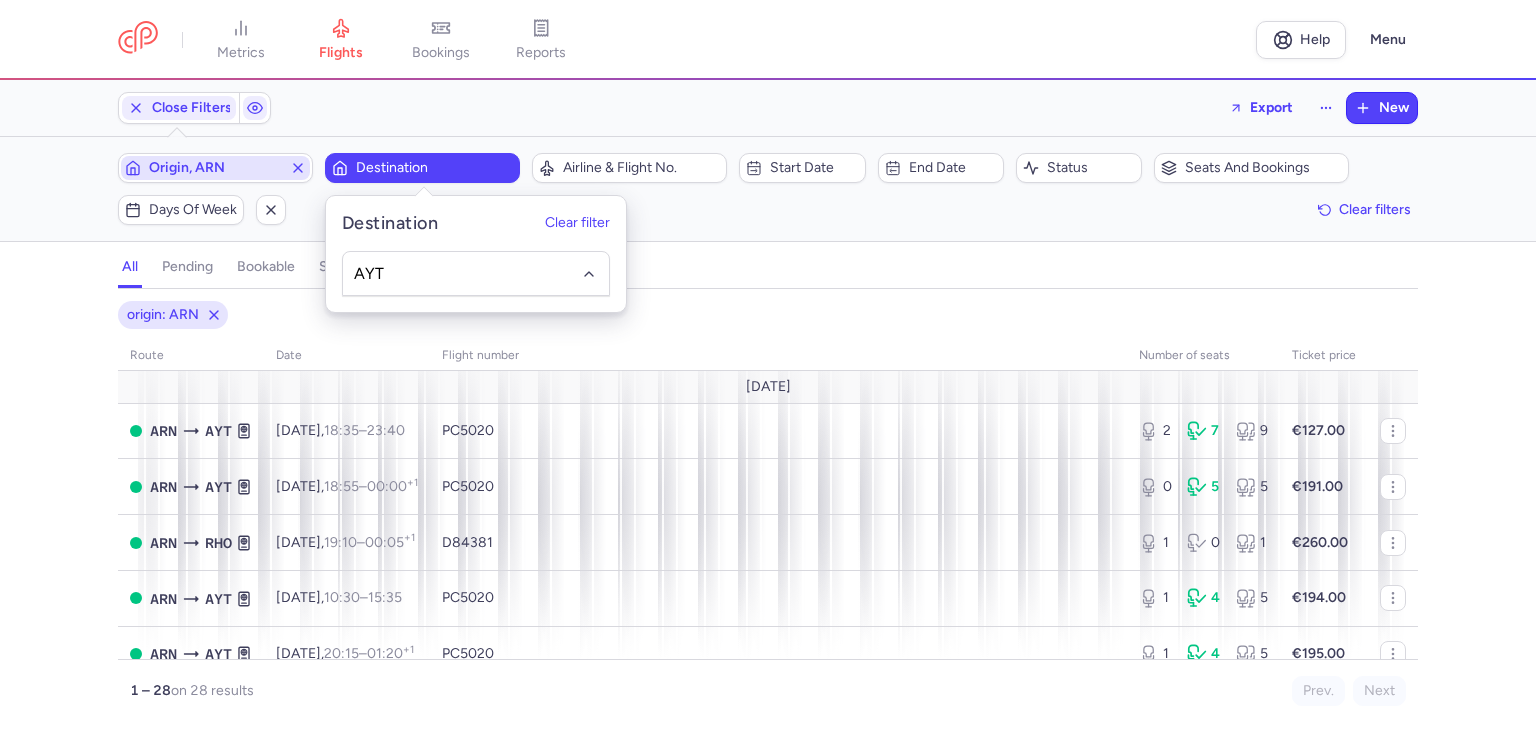type on "AYT" 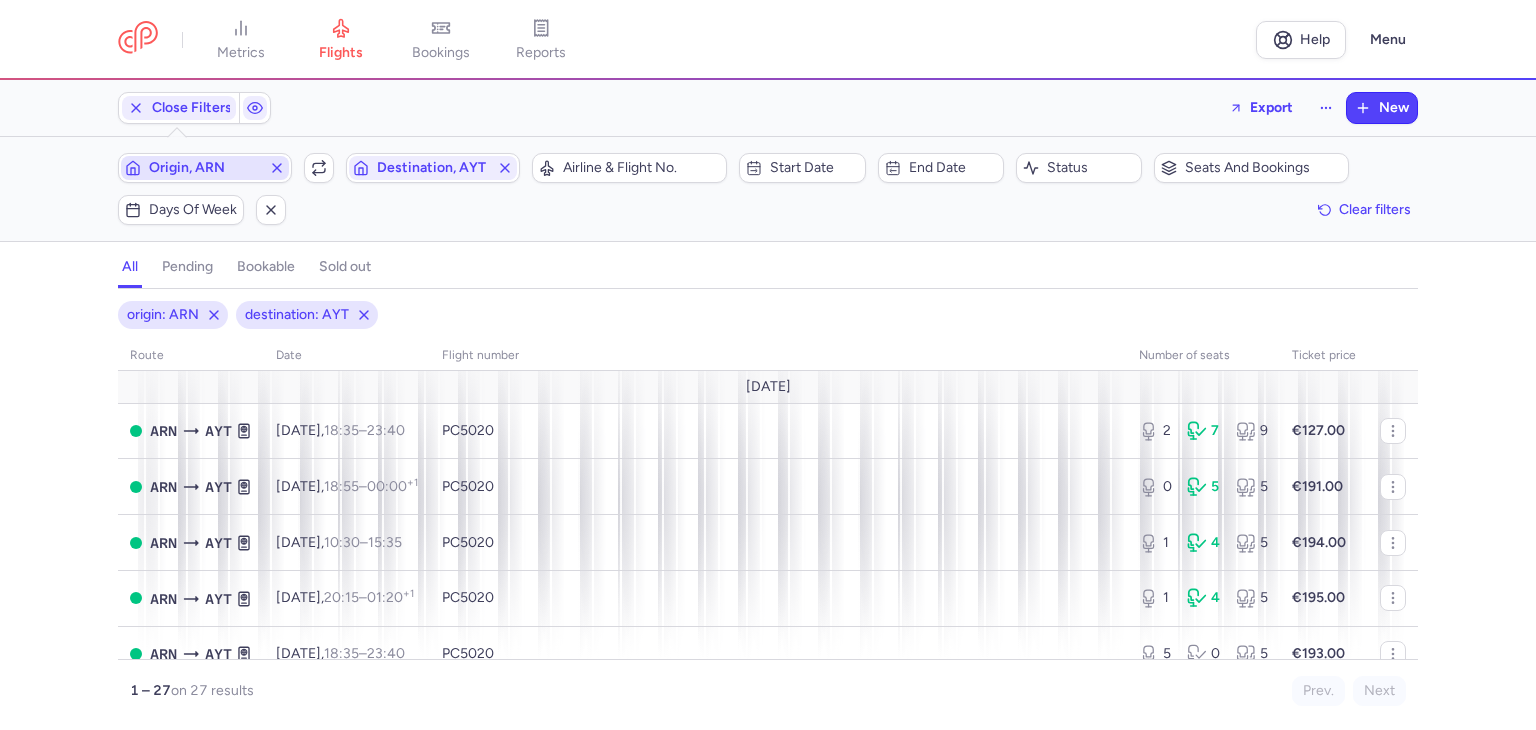 click on "Origin, ARN" at bounding box center (205, 168) 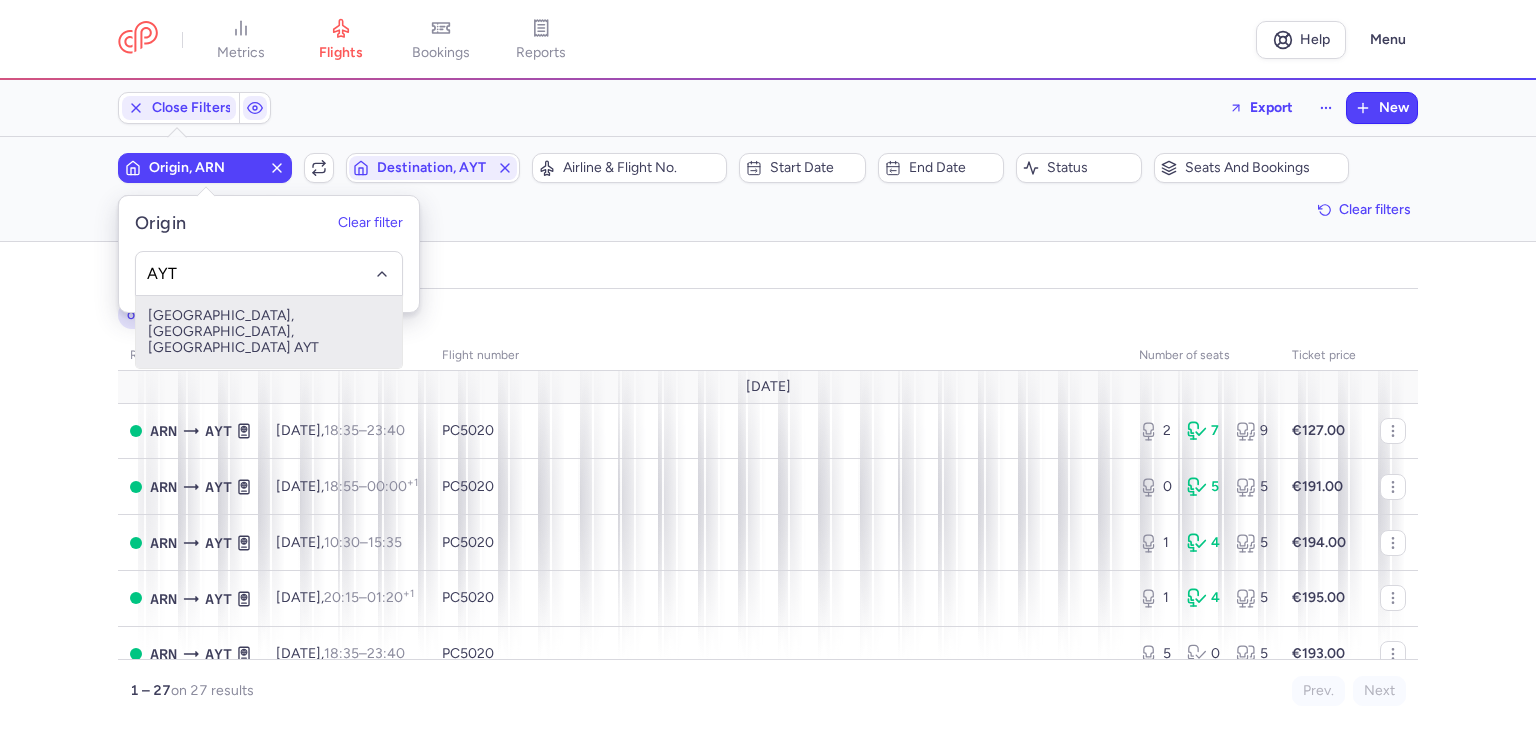 type on "AYT" 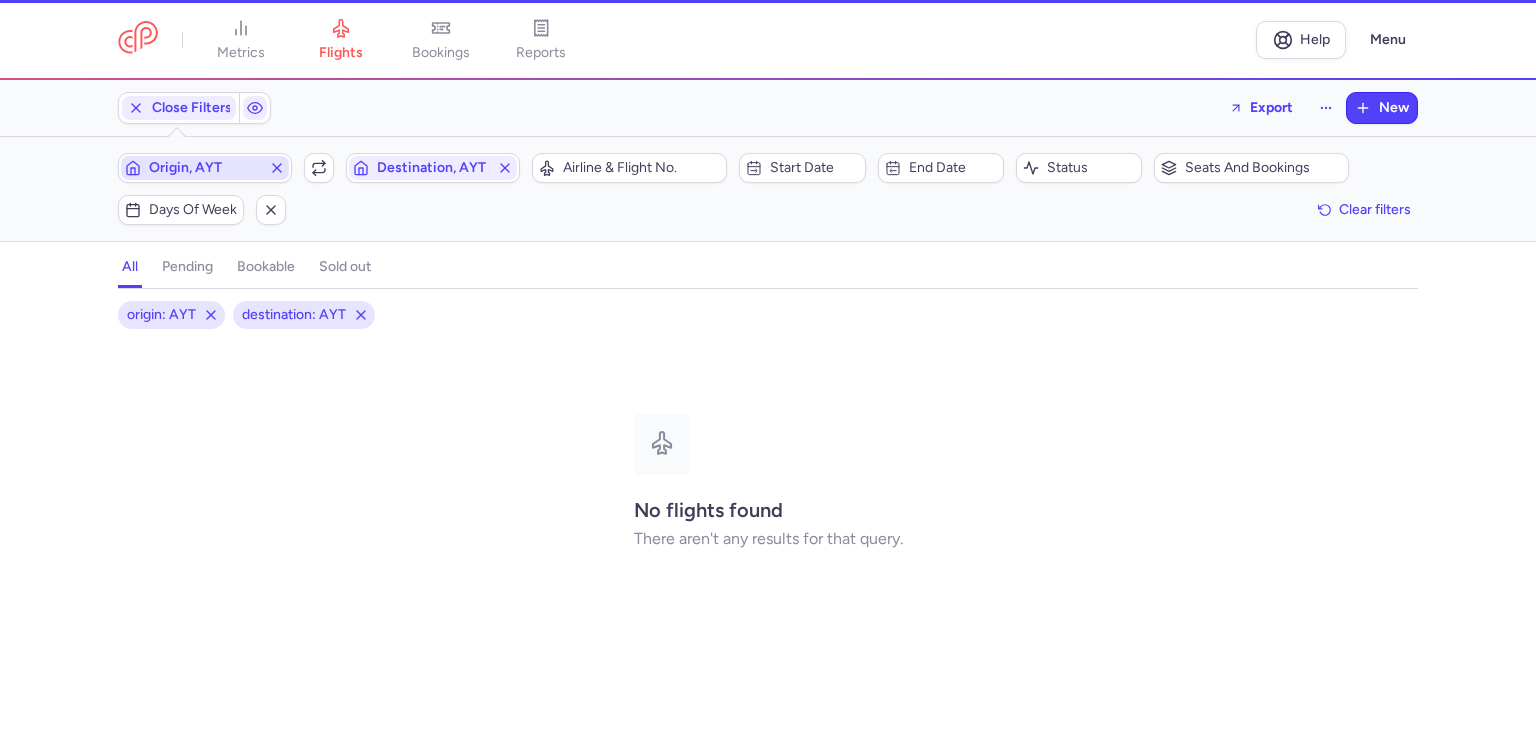 type 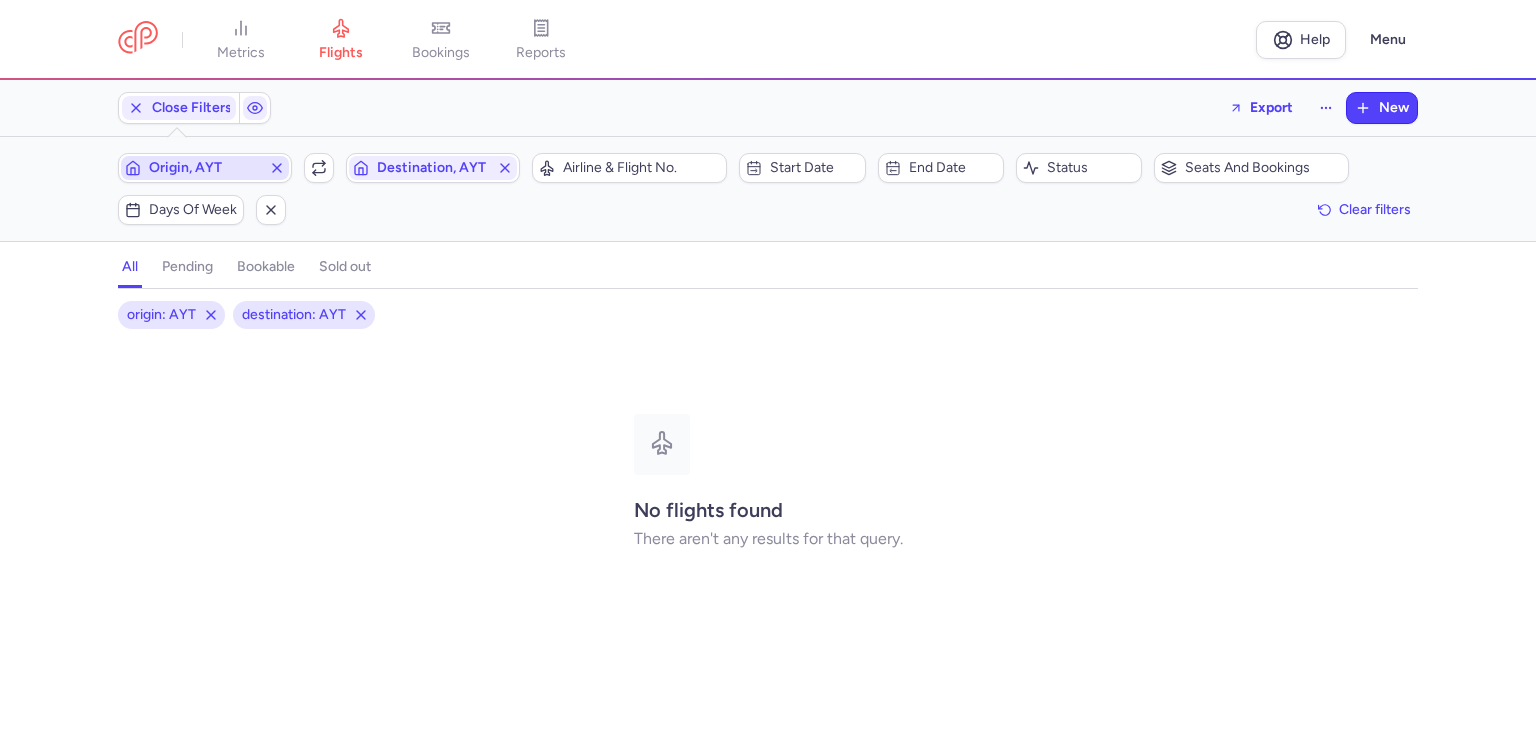 click on "Destination, AYT" 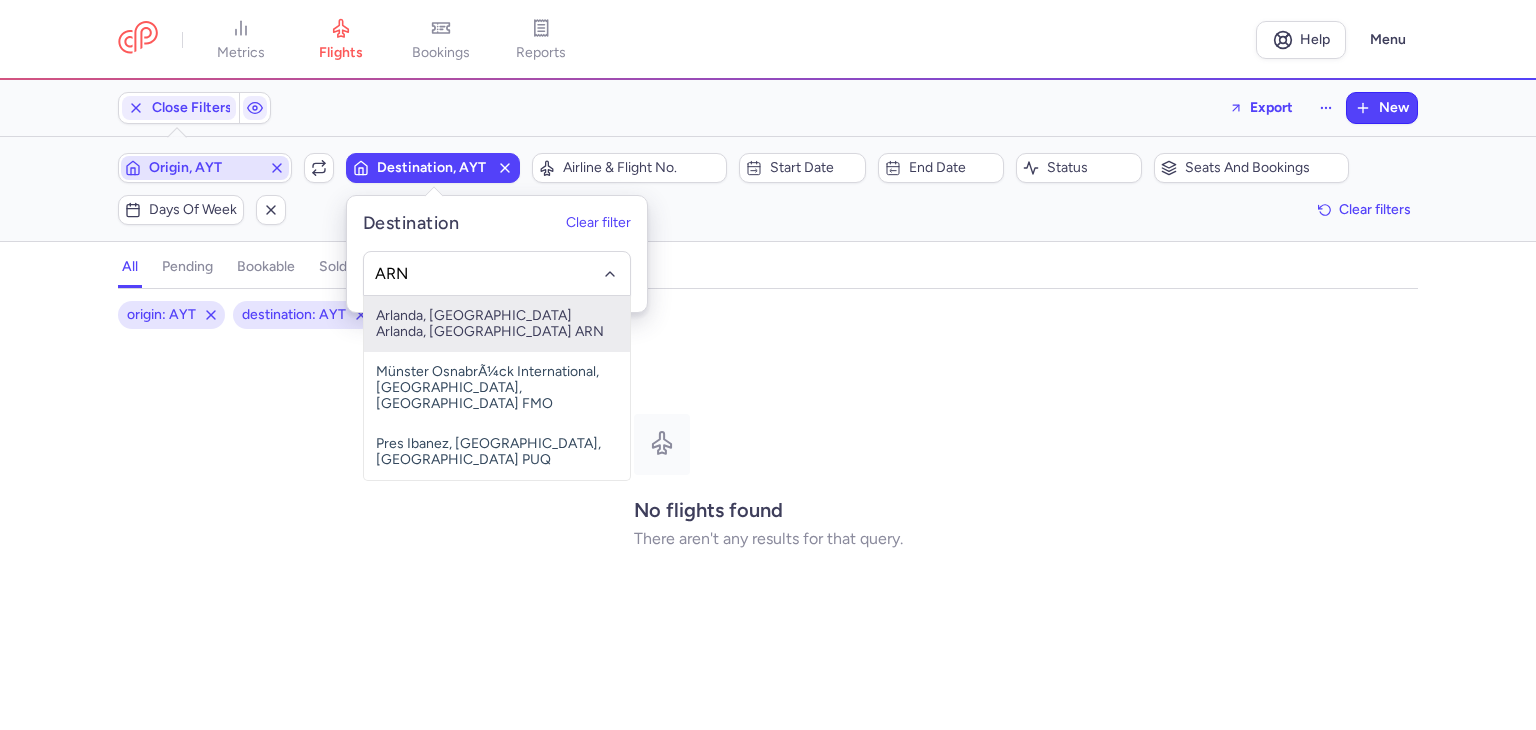 type on "ARN" 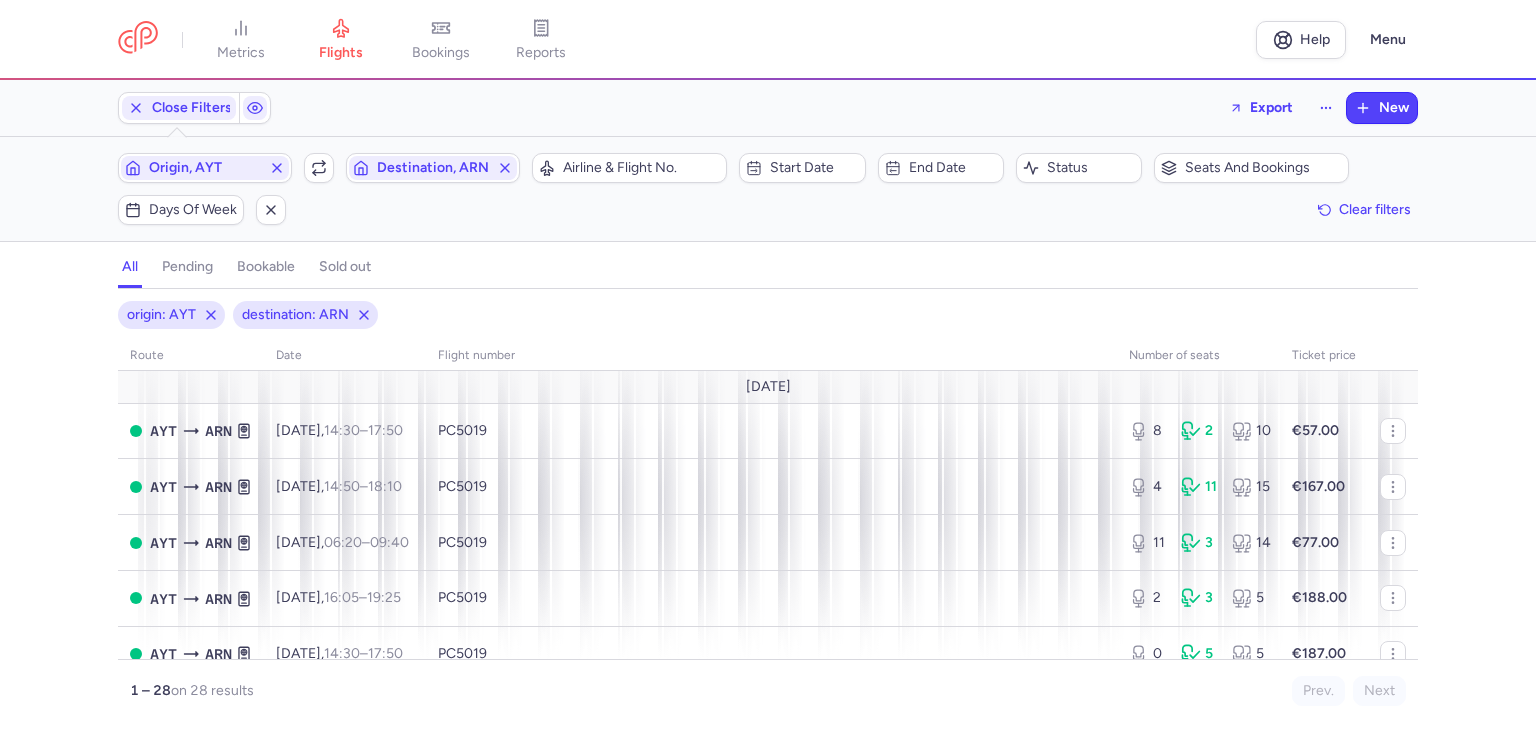 scroll, scrollTop: 100, scrollLeft: 0, axis: vertical 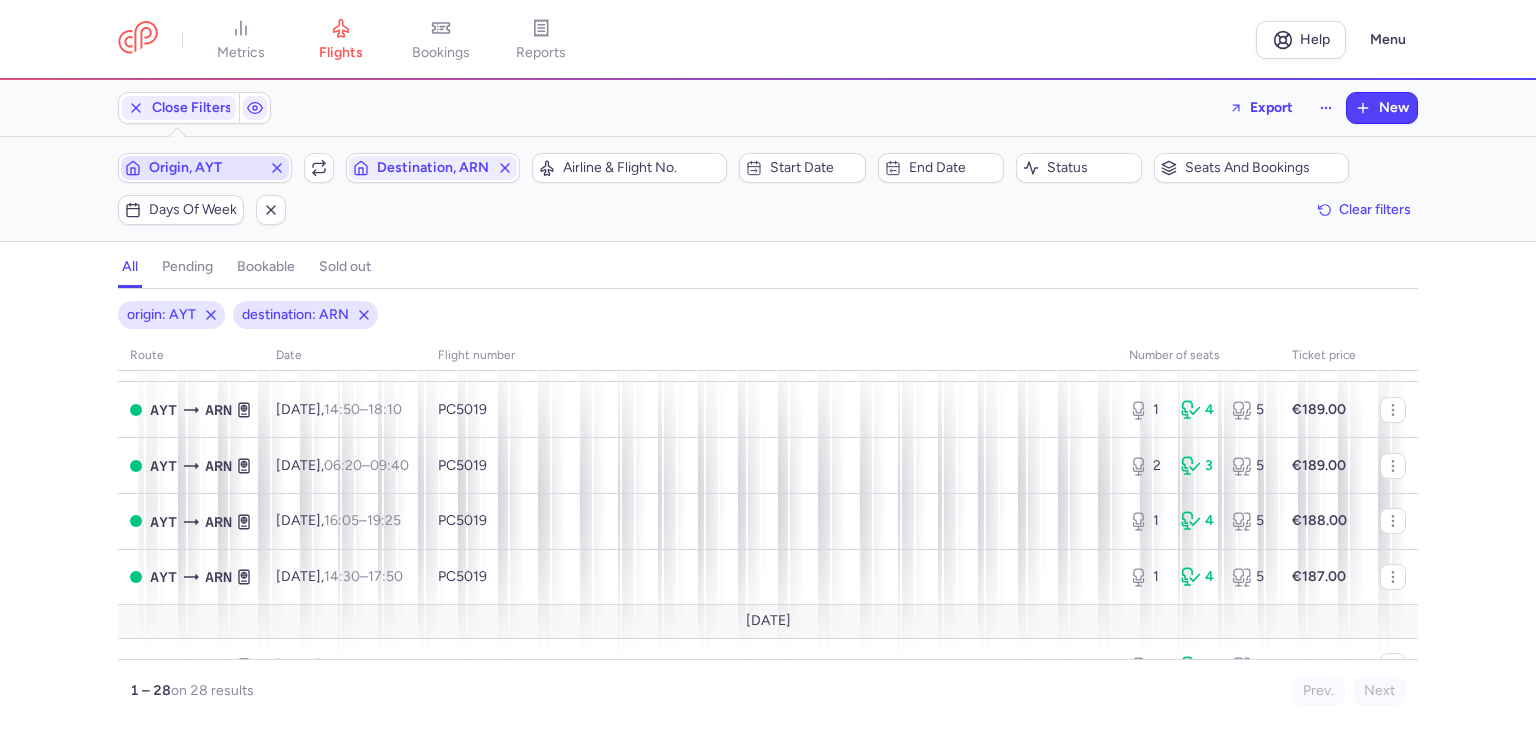 click on "Origin, AYT" at bounding box center (205, 168) 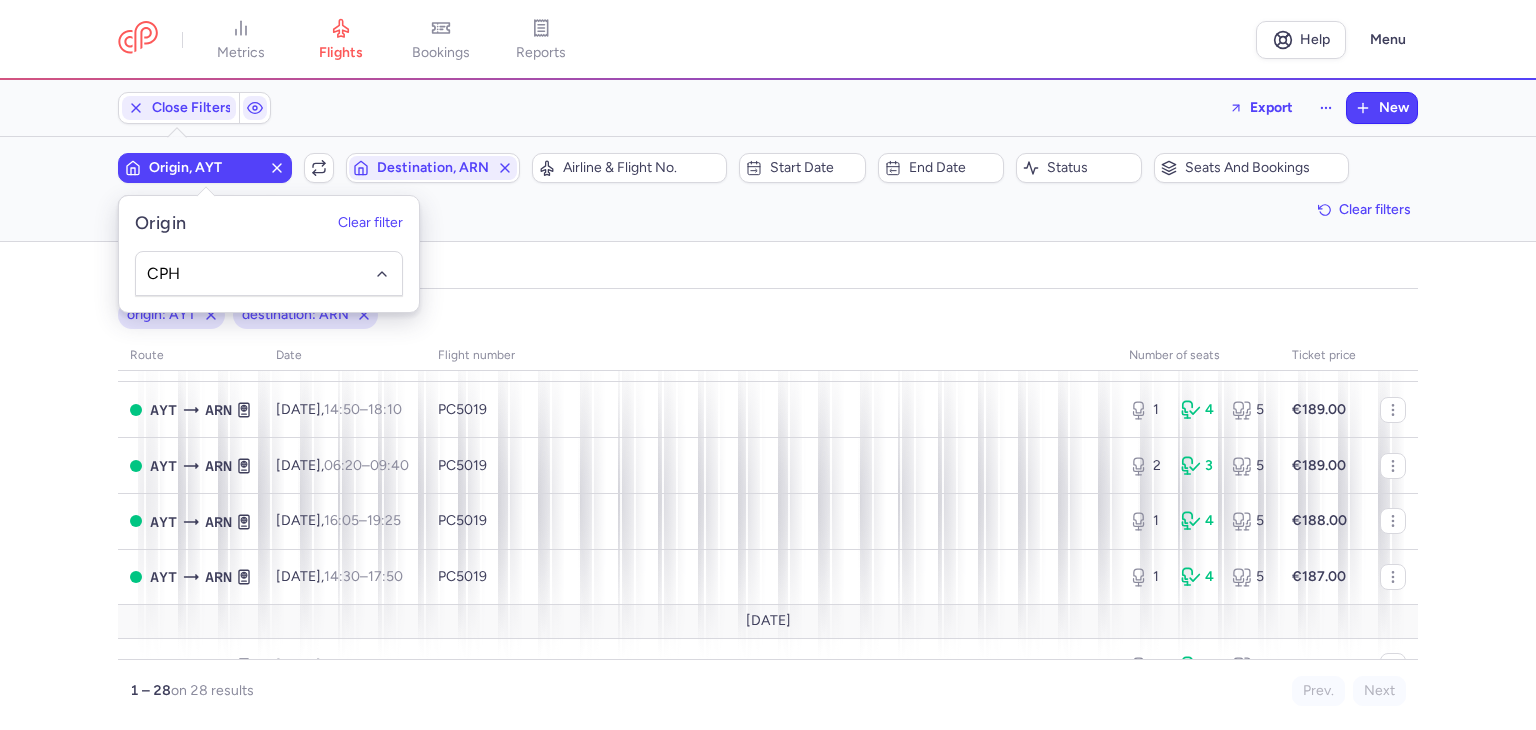 type on "CPH" 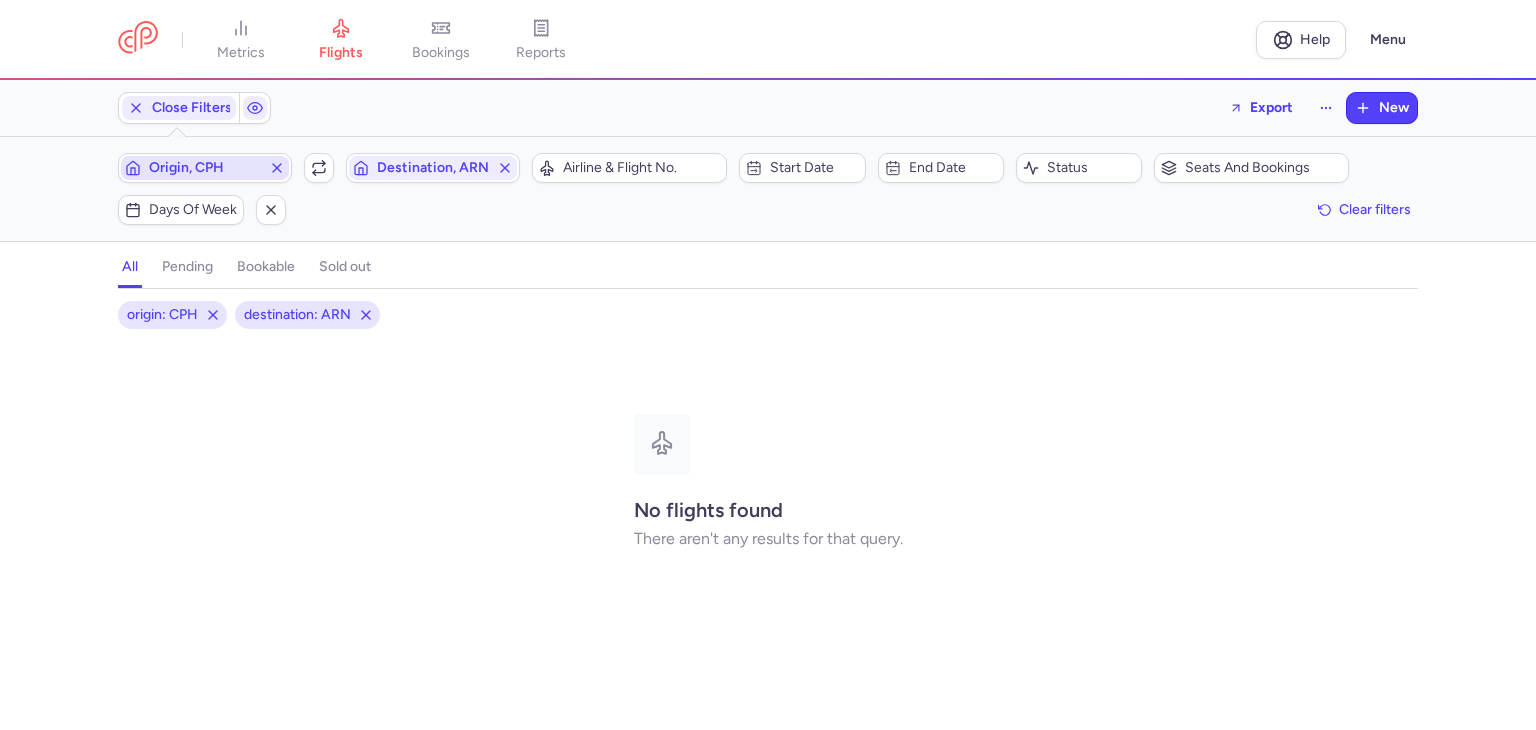 click on "Destination, ARN" 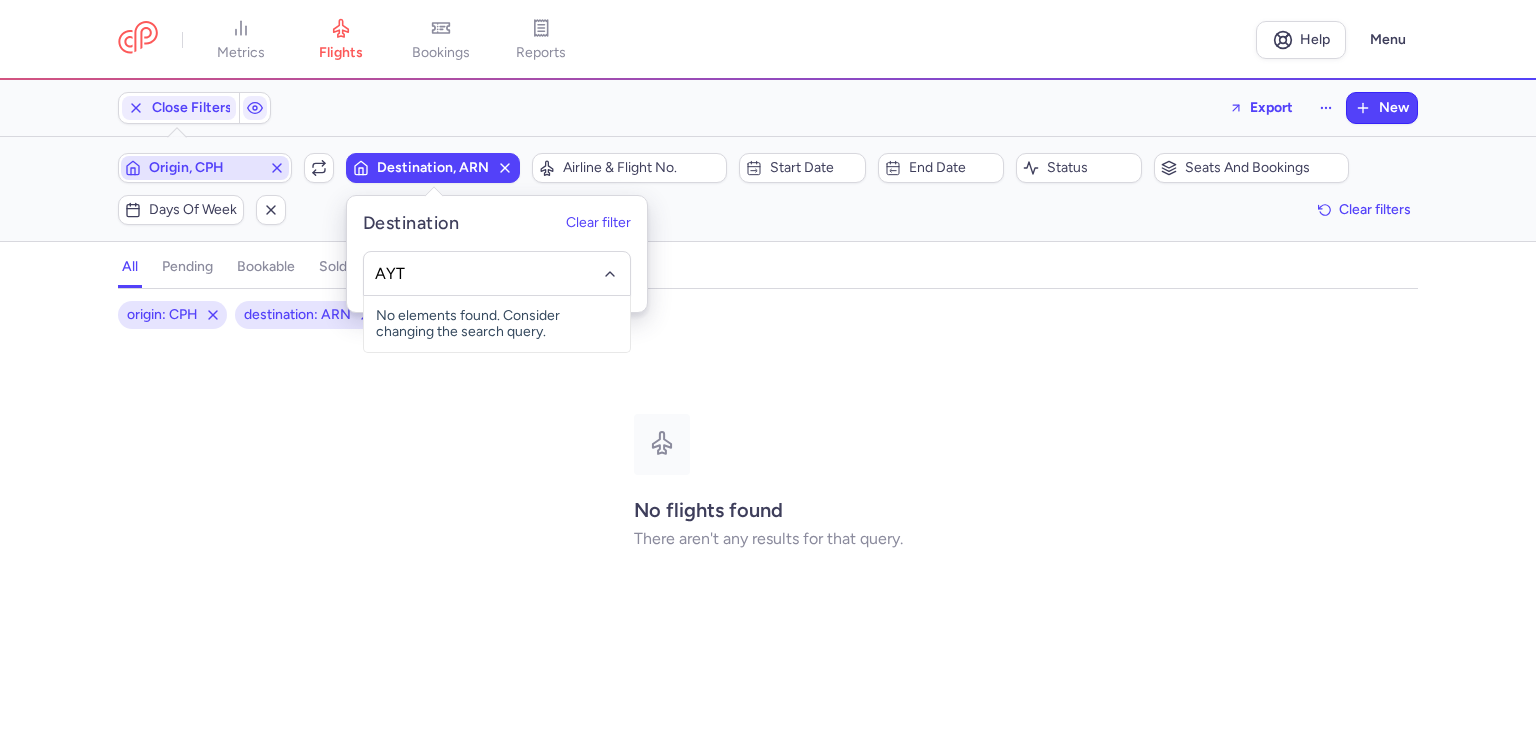 type on "AYT" 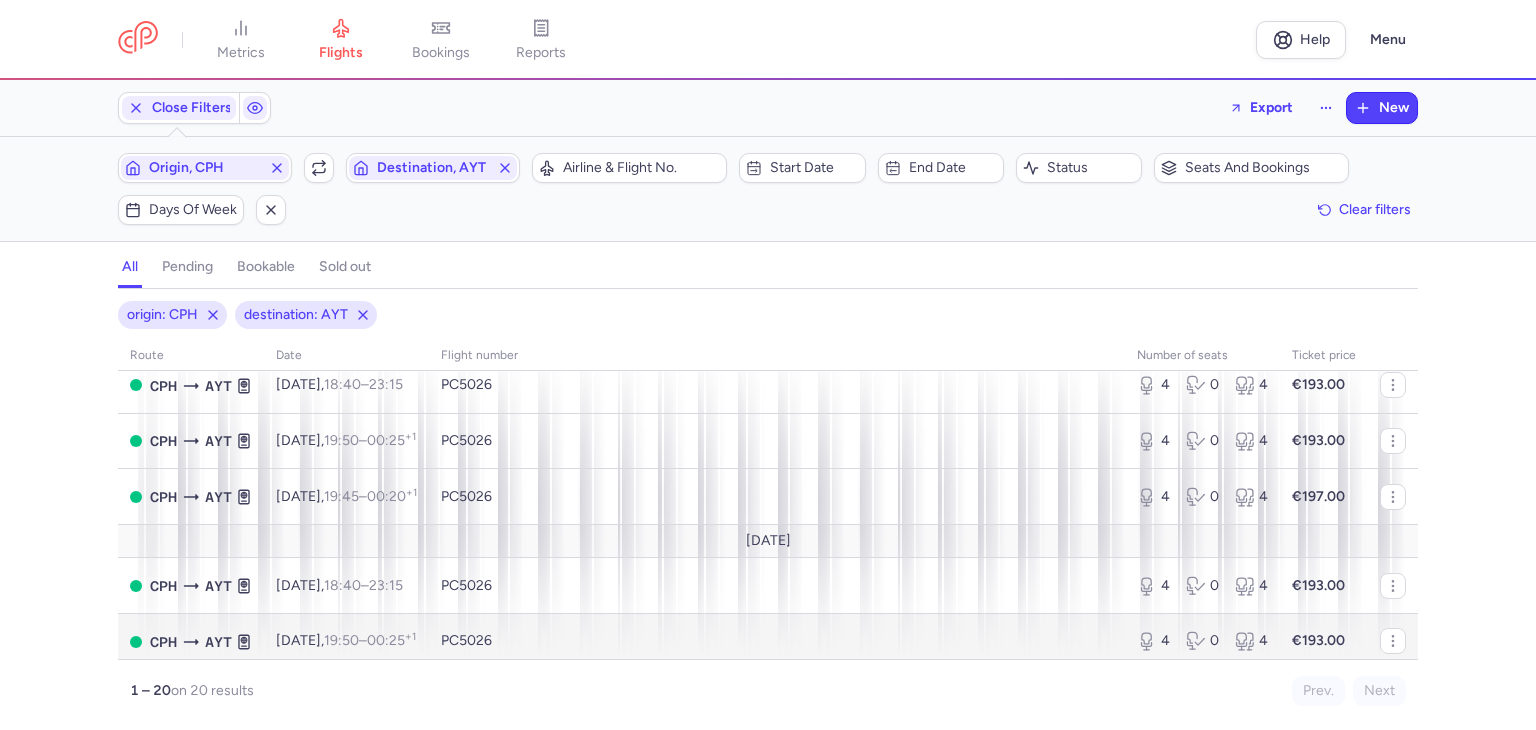 scroll, scrollTop: 300, scrollLeft: 0, axis: vertical 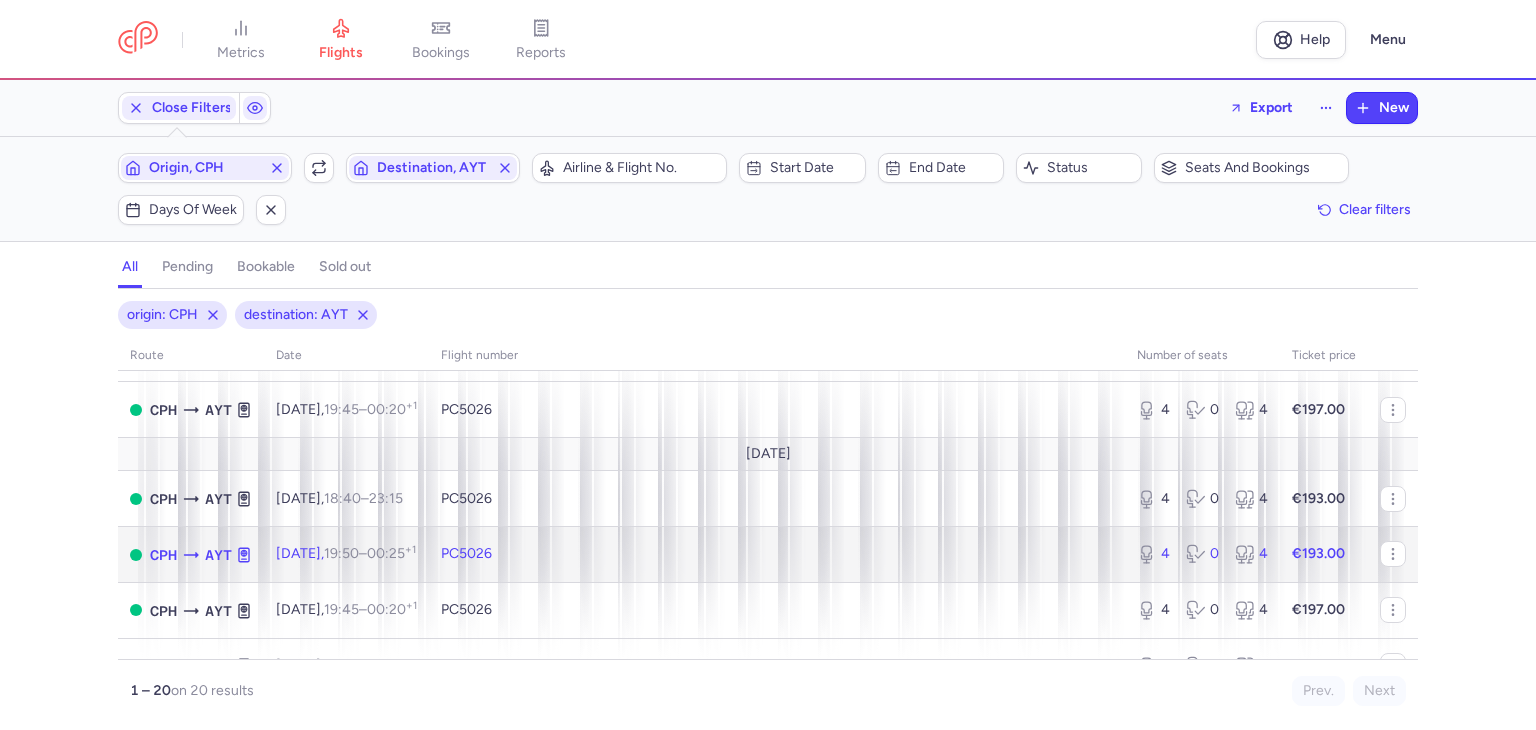 click on "PC5026" 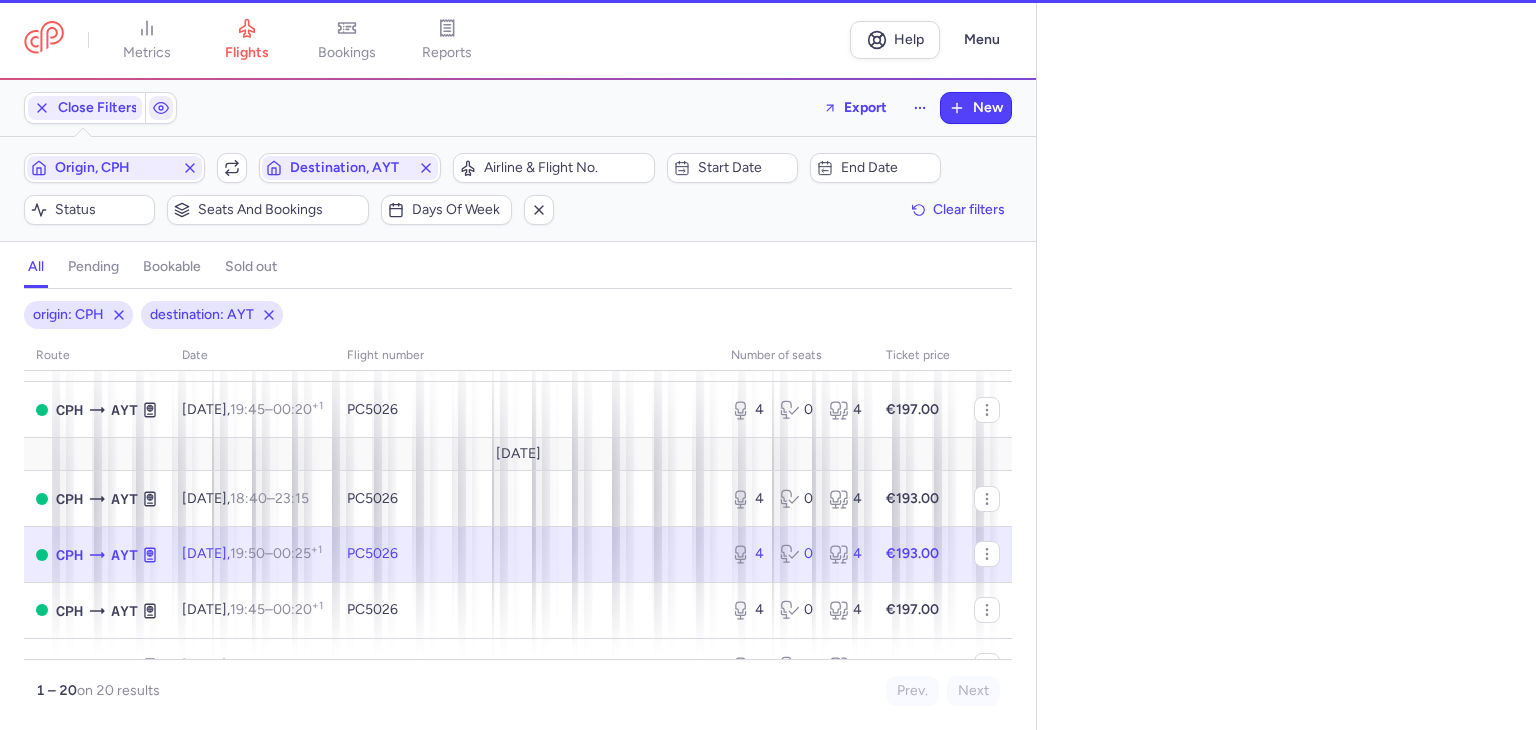 select on "days" 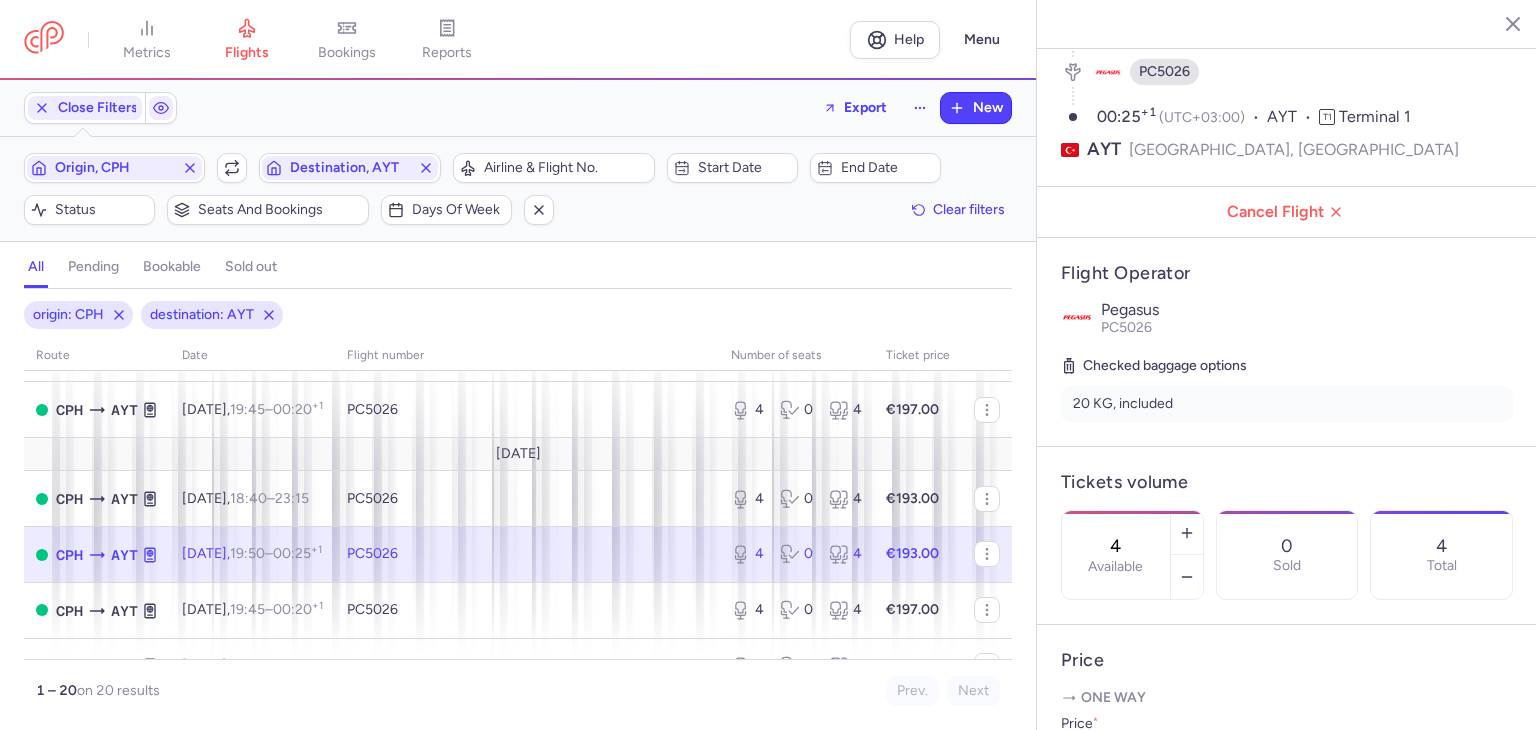 scroll, scrollTop: 300, scrollLeft: 0, axis: vertical 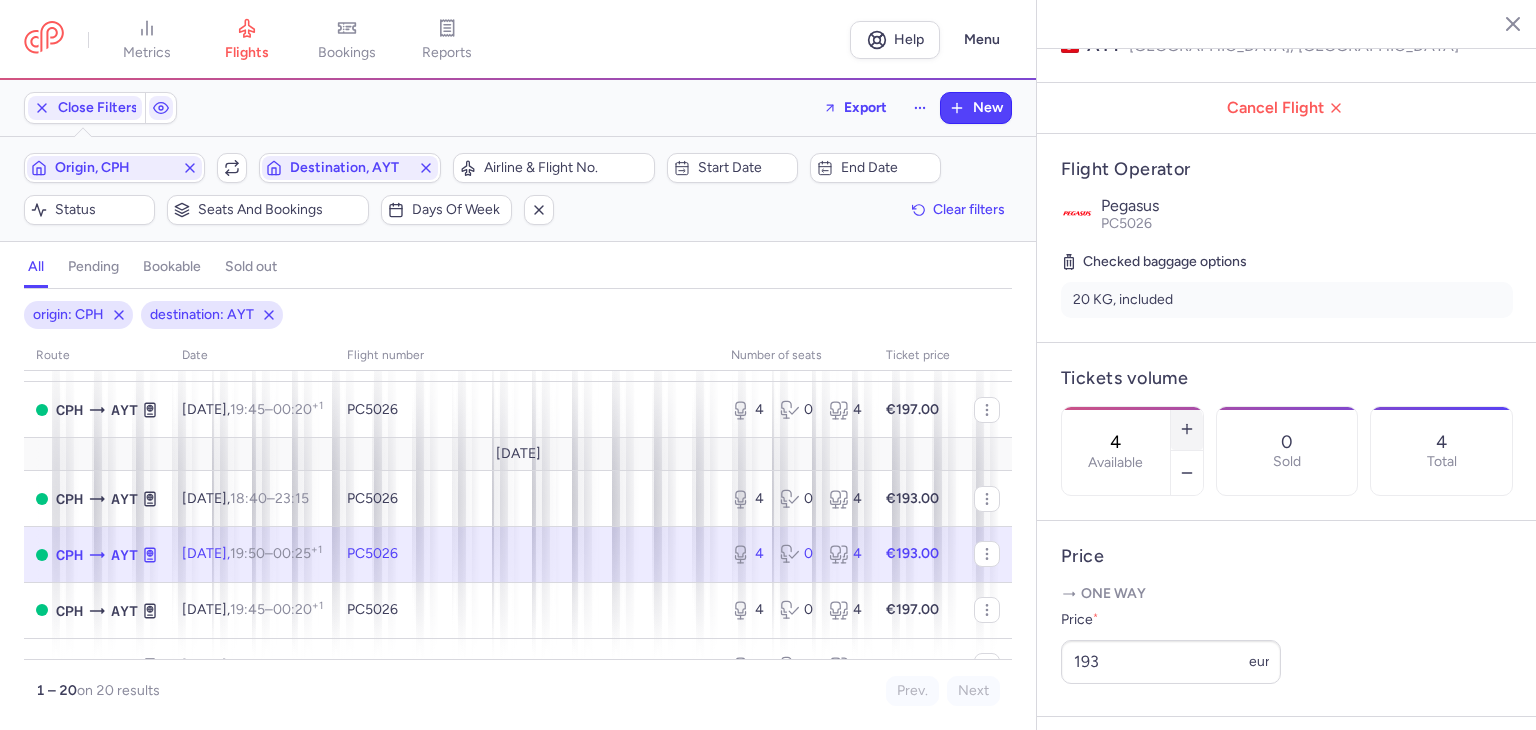 click at bounding box center (1187, 429) 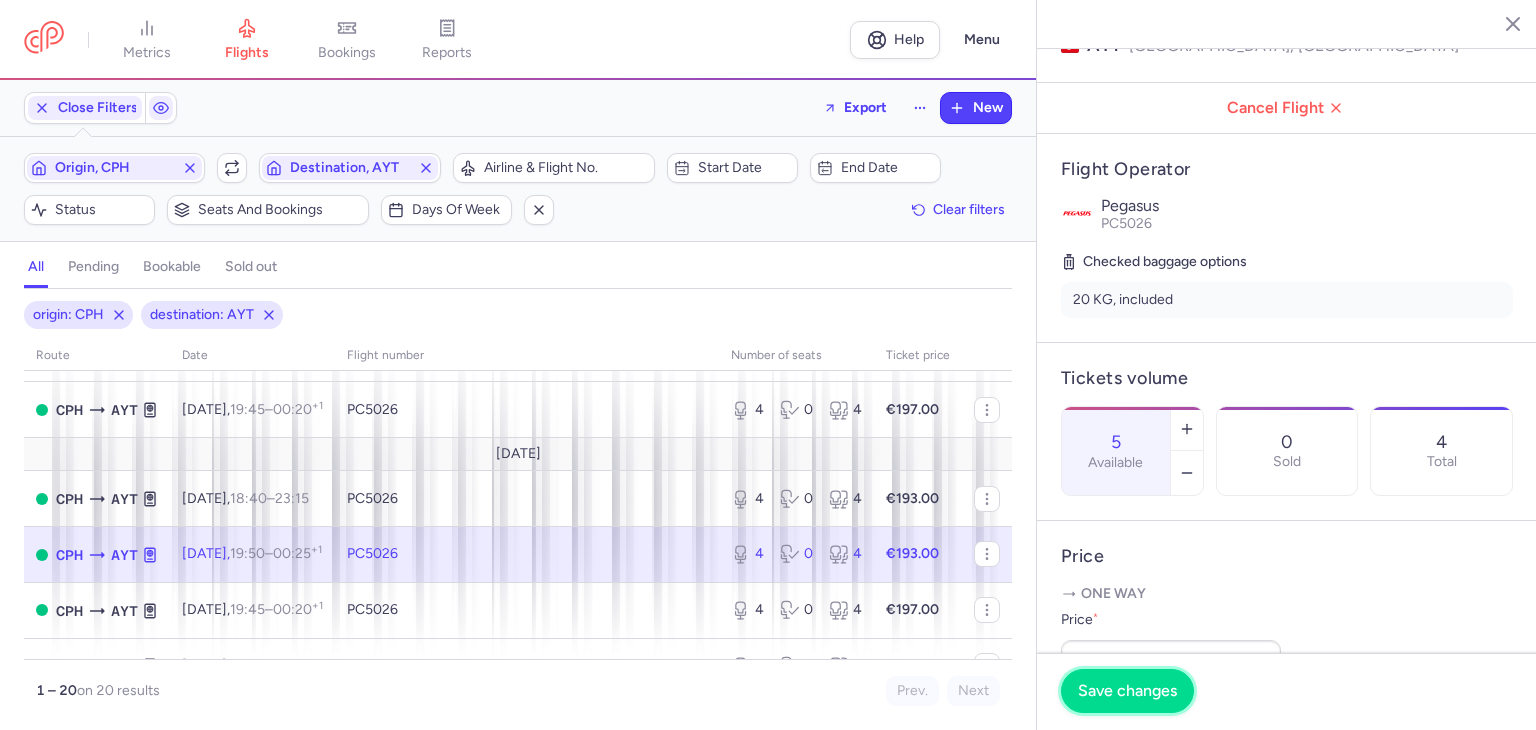 click on "Save changes" at bounding box center (1127, 691) 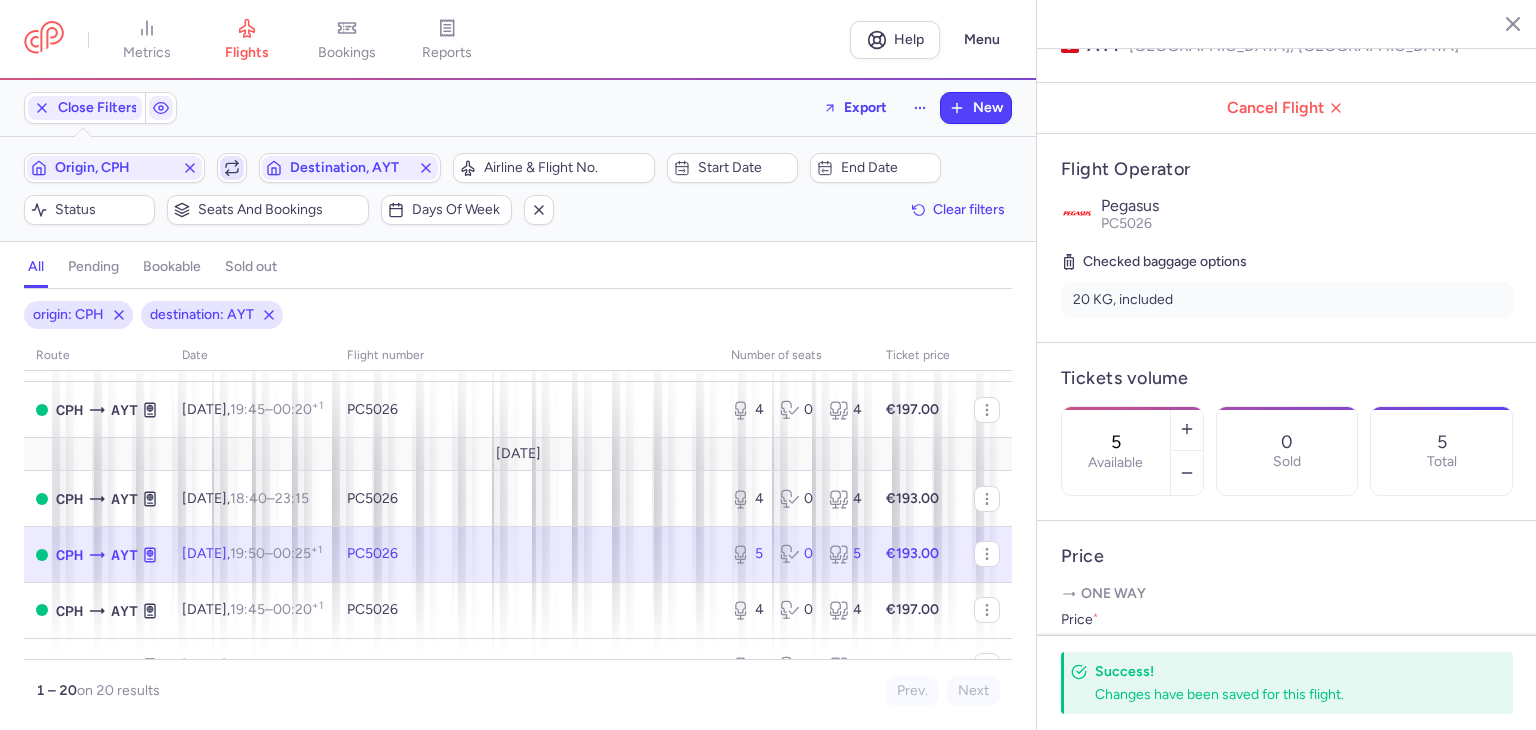 click 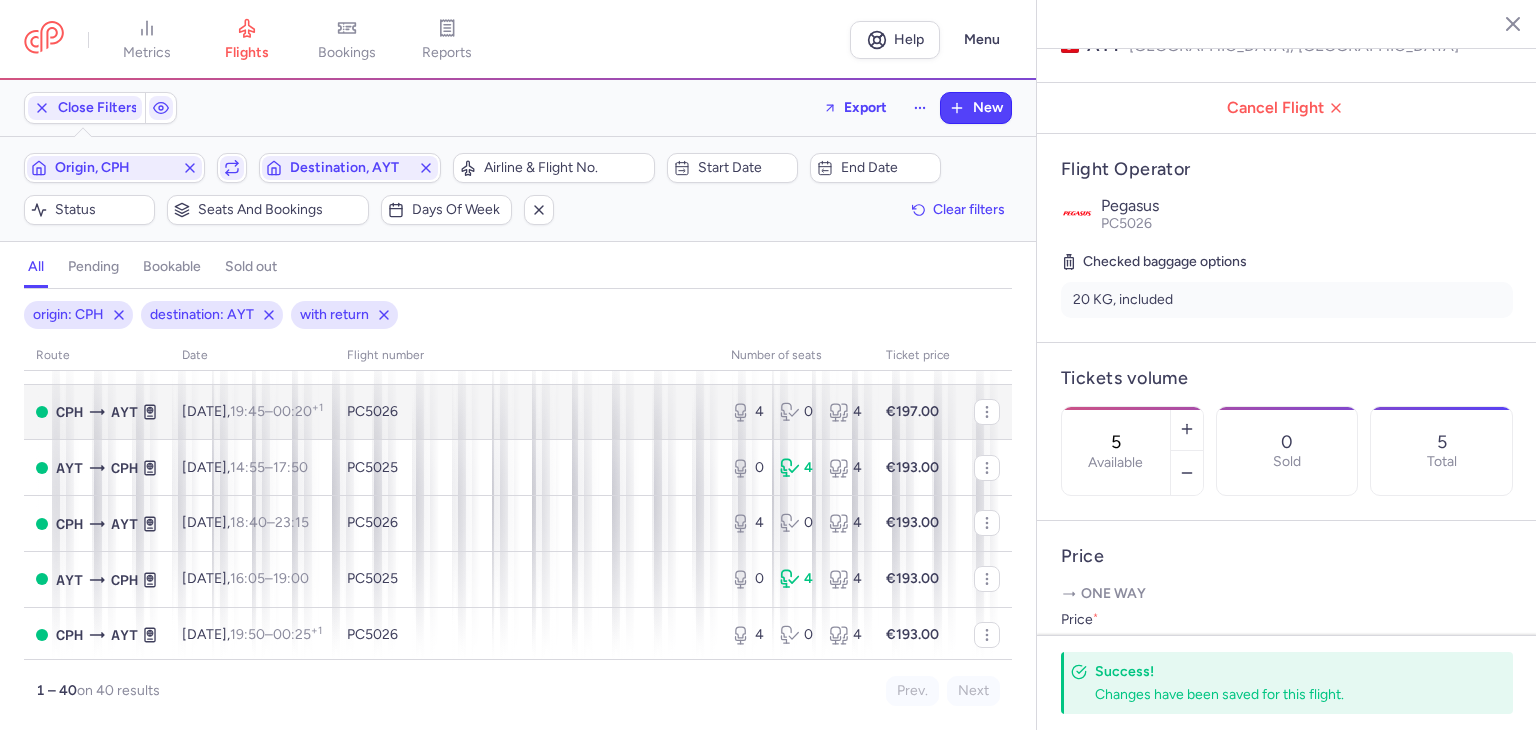 scroll, scrollTop: 1100, scrollLeft: 0, axis: vertical 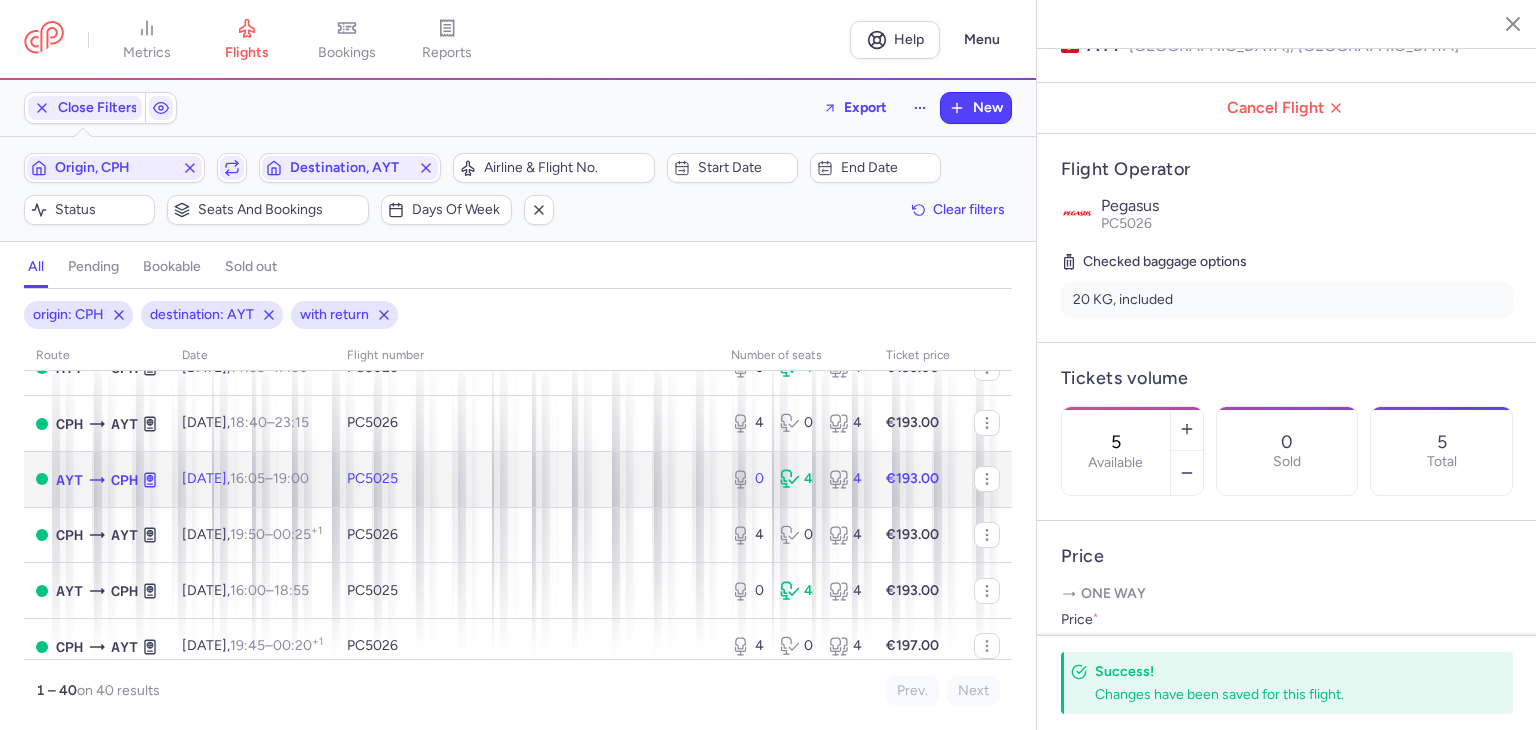 click on "Sun, 10 Aug,  16:05  –  19:00  +0" 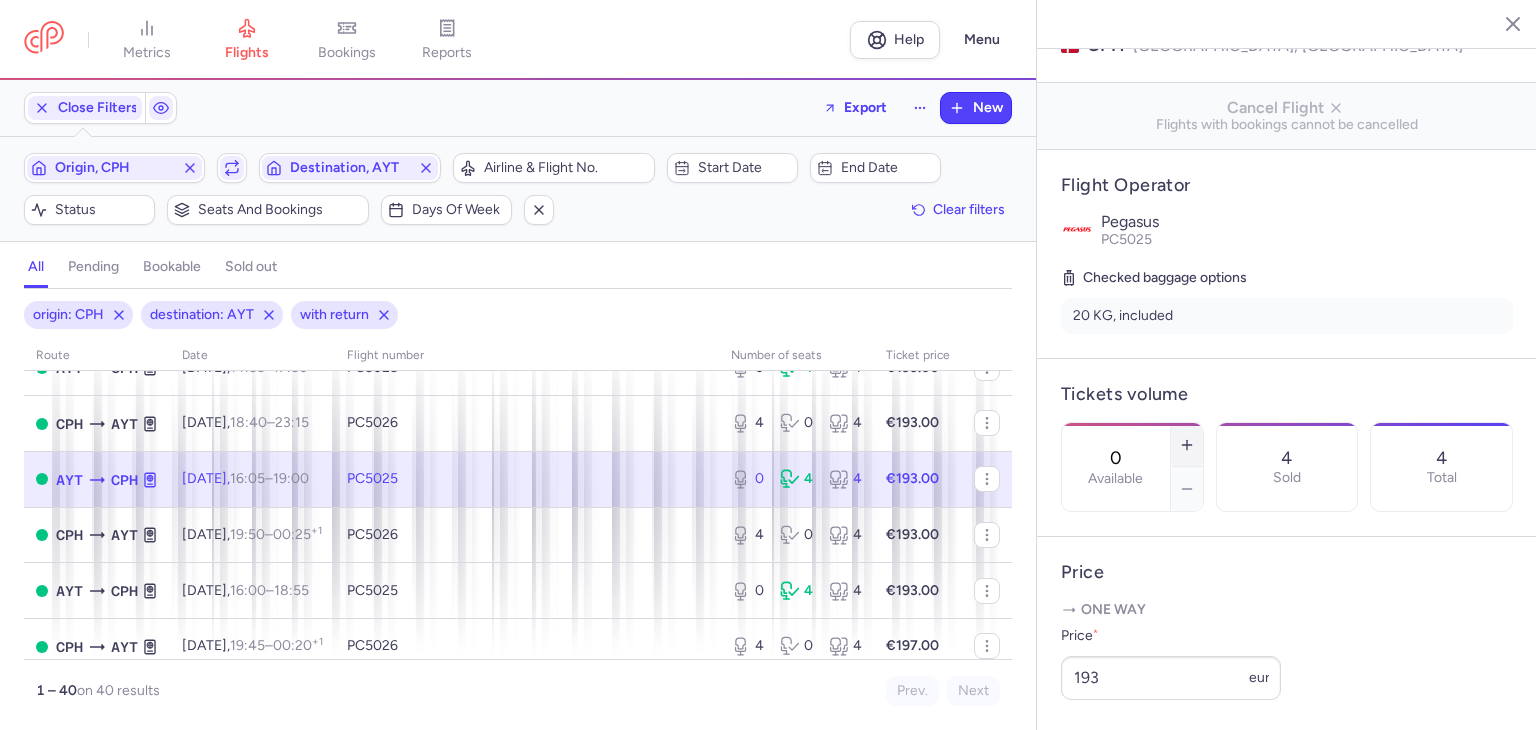 click at bounding box center [1187, 445] 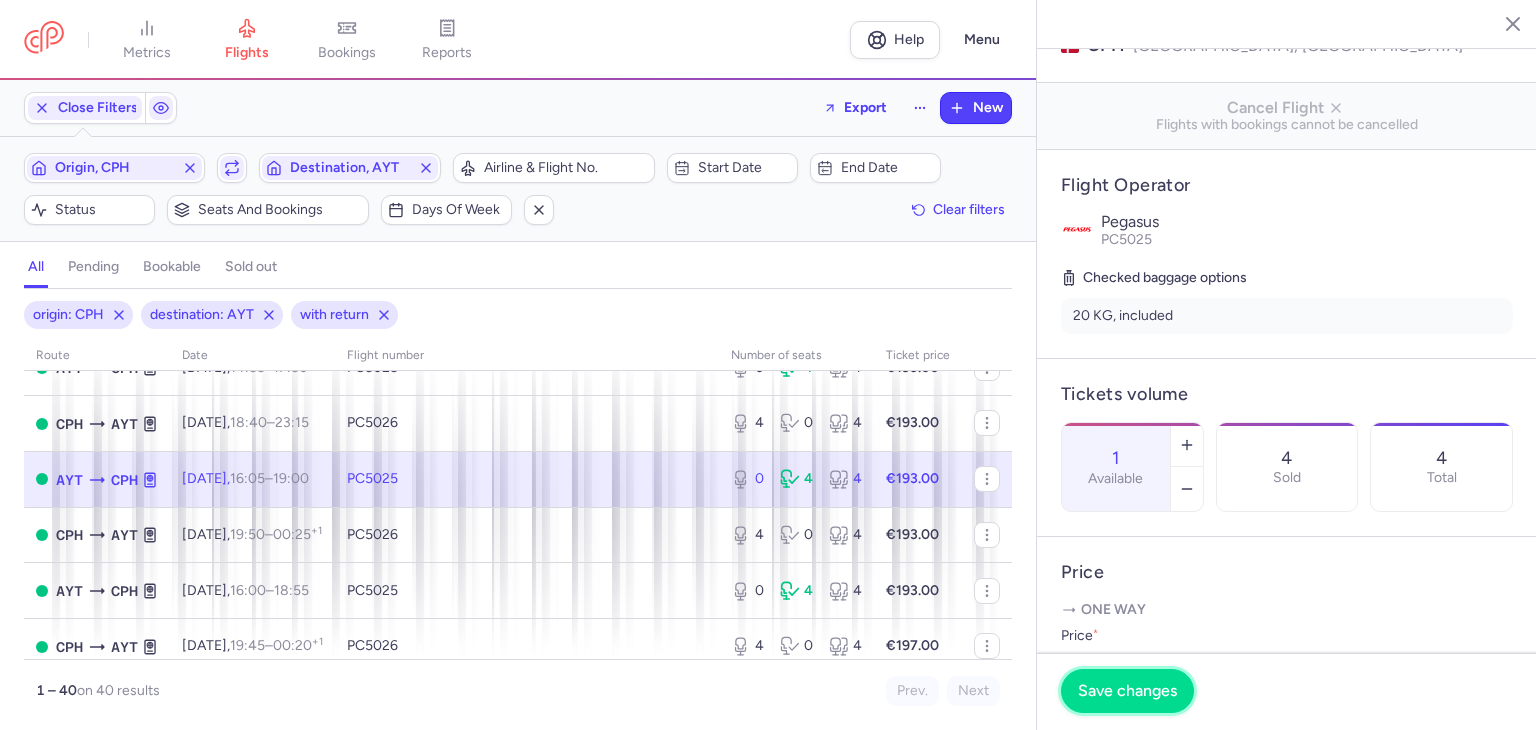 click on "Save changes" at bounding box center [1127, 691] 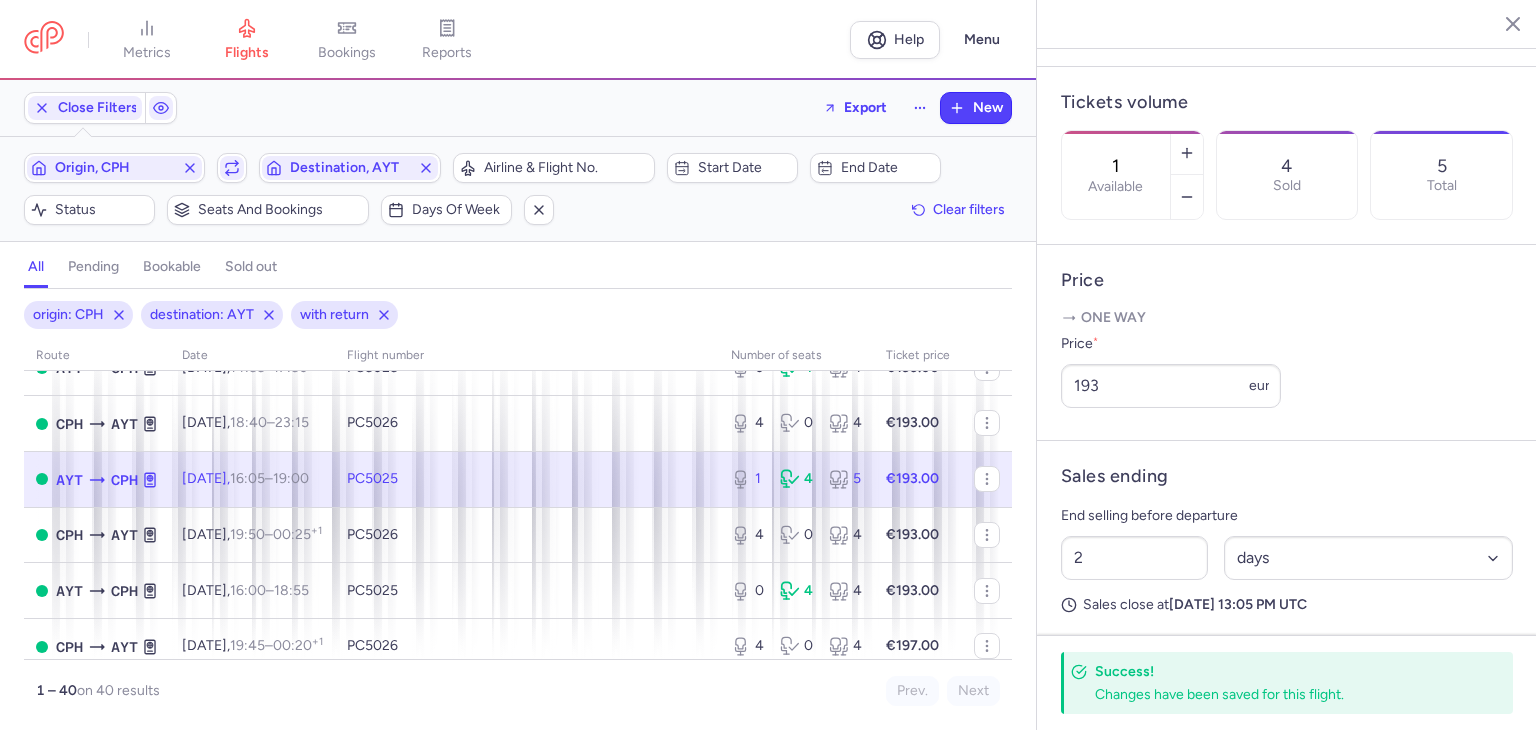 scroll, scrollTop: 600, scrollLeft: 0, axis: vertical 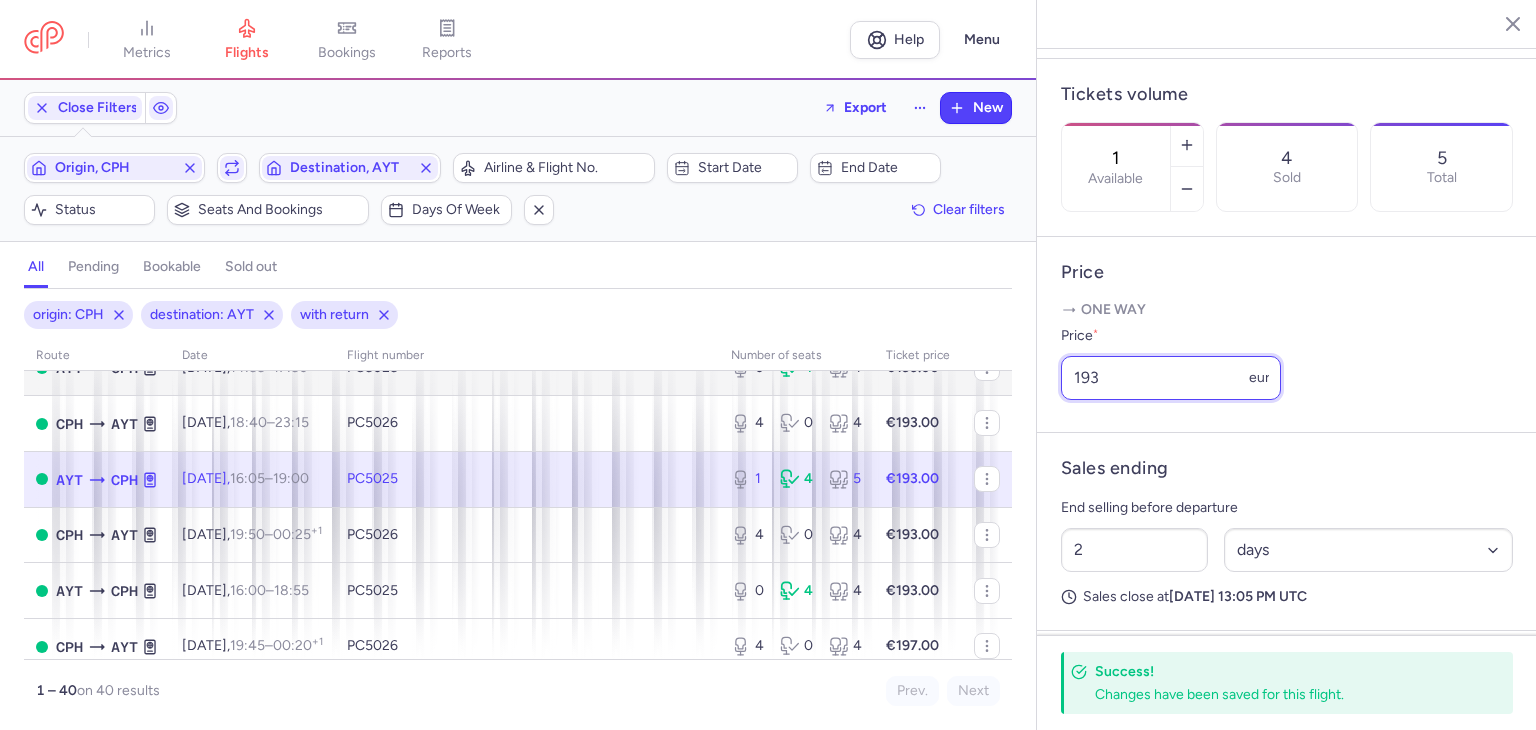 drag, startPoint x: 1109, startPoint y: 402, endPoint x: 884, endPoint y: 404, distance: 225.0089 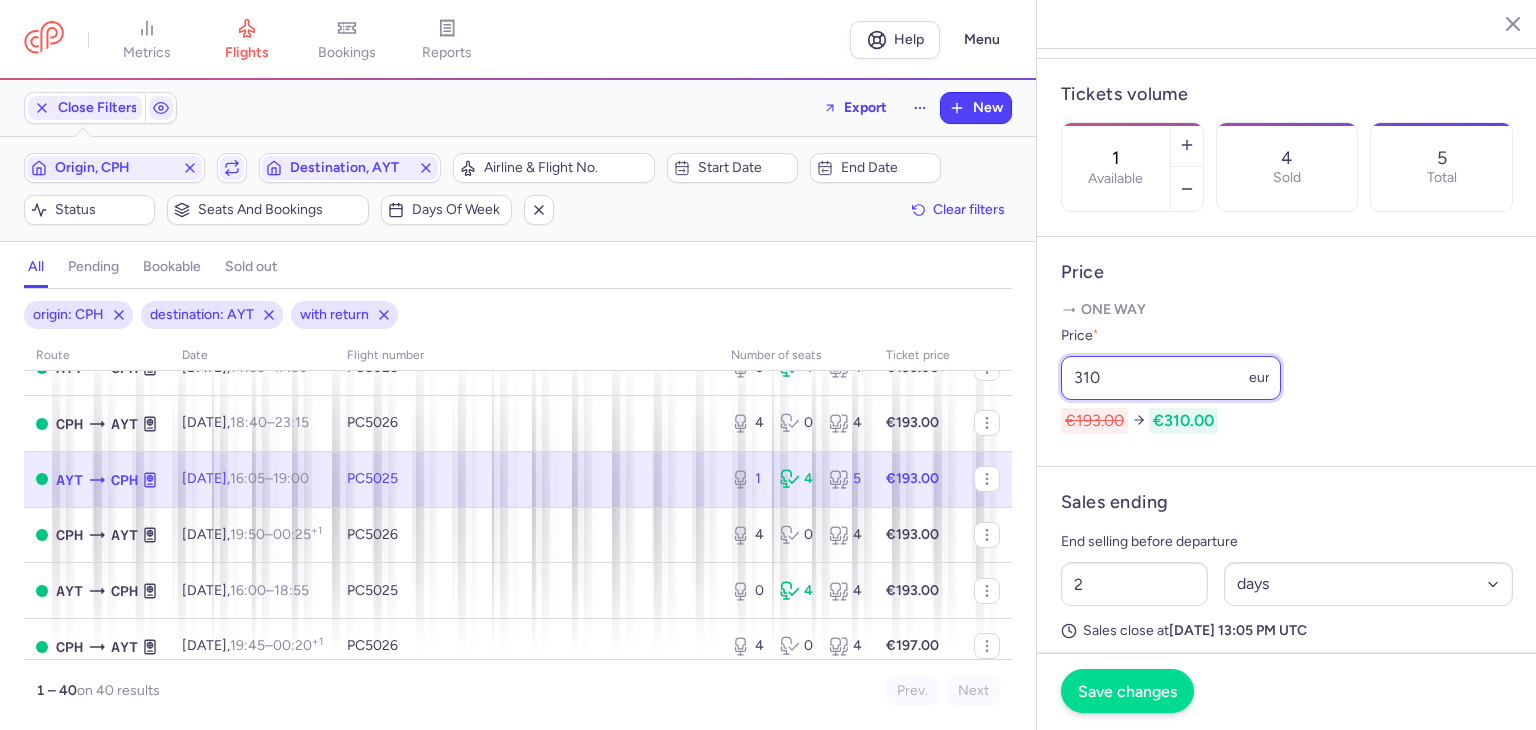 type on "310" 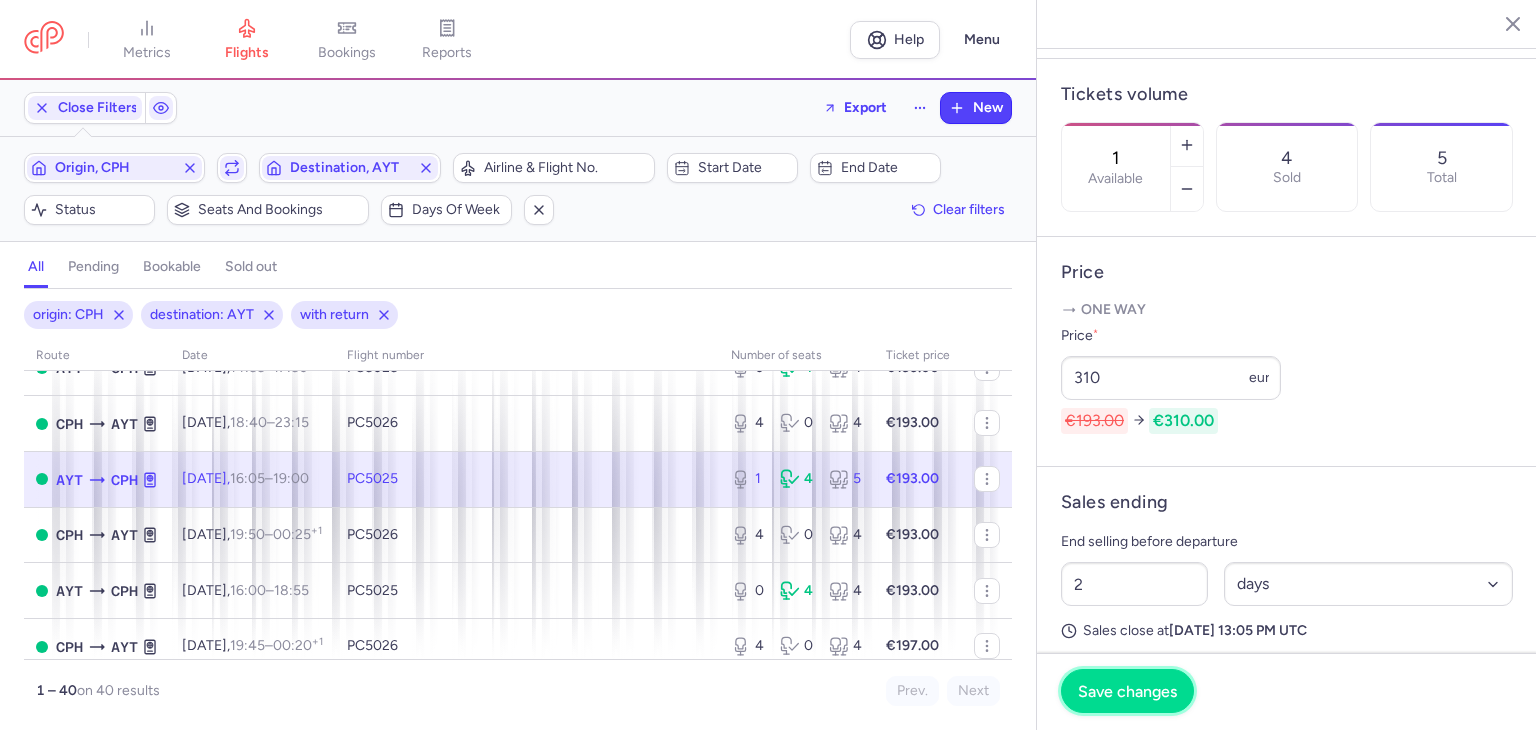click on "Save changes" at bounding box center [1127, 691] 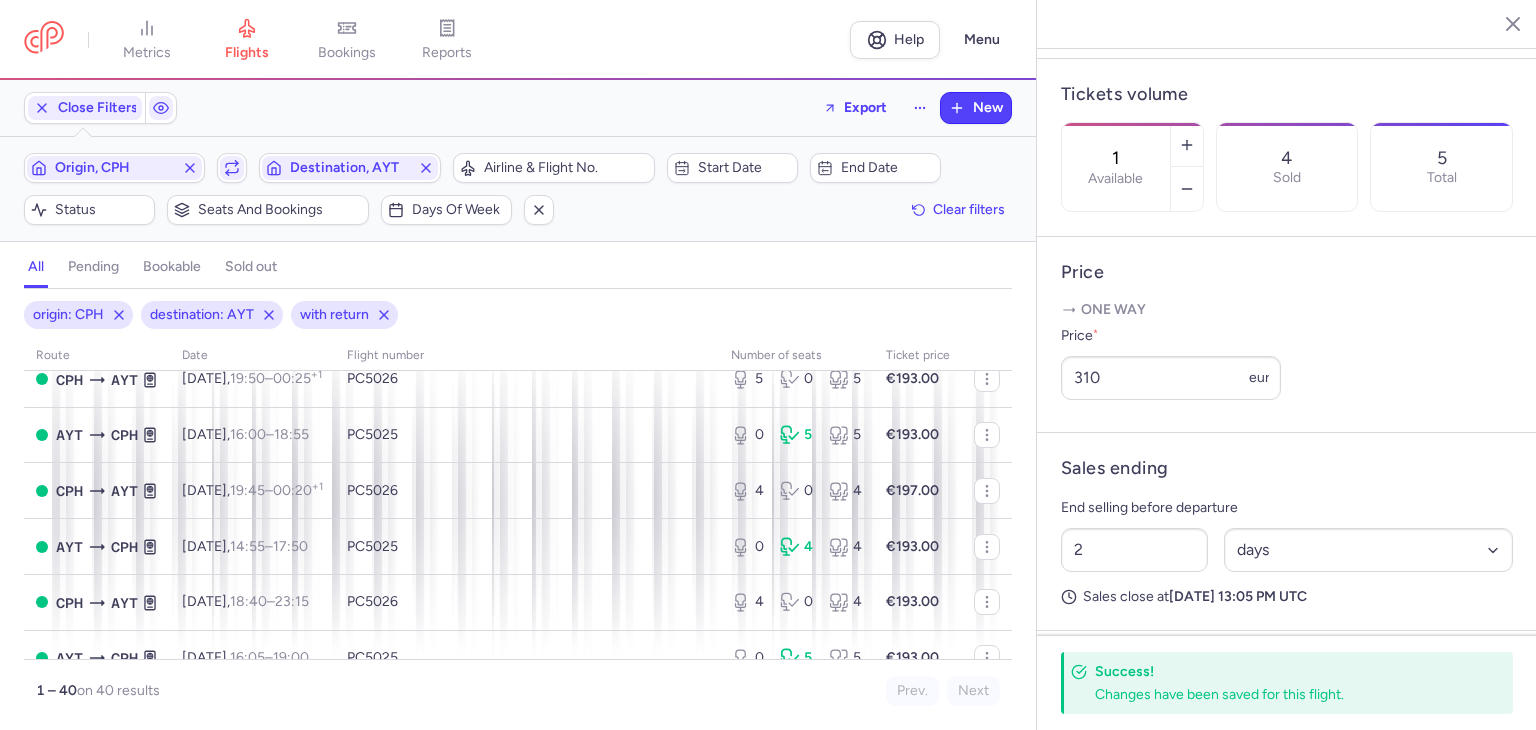 scroll, scrollTop: 0, scrollLeft: 0, axis: both 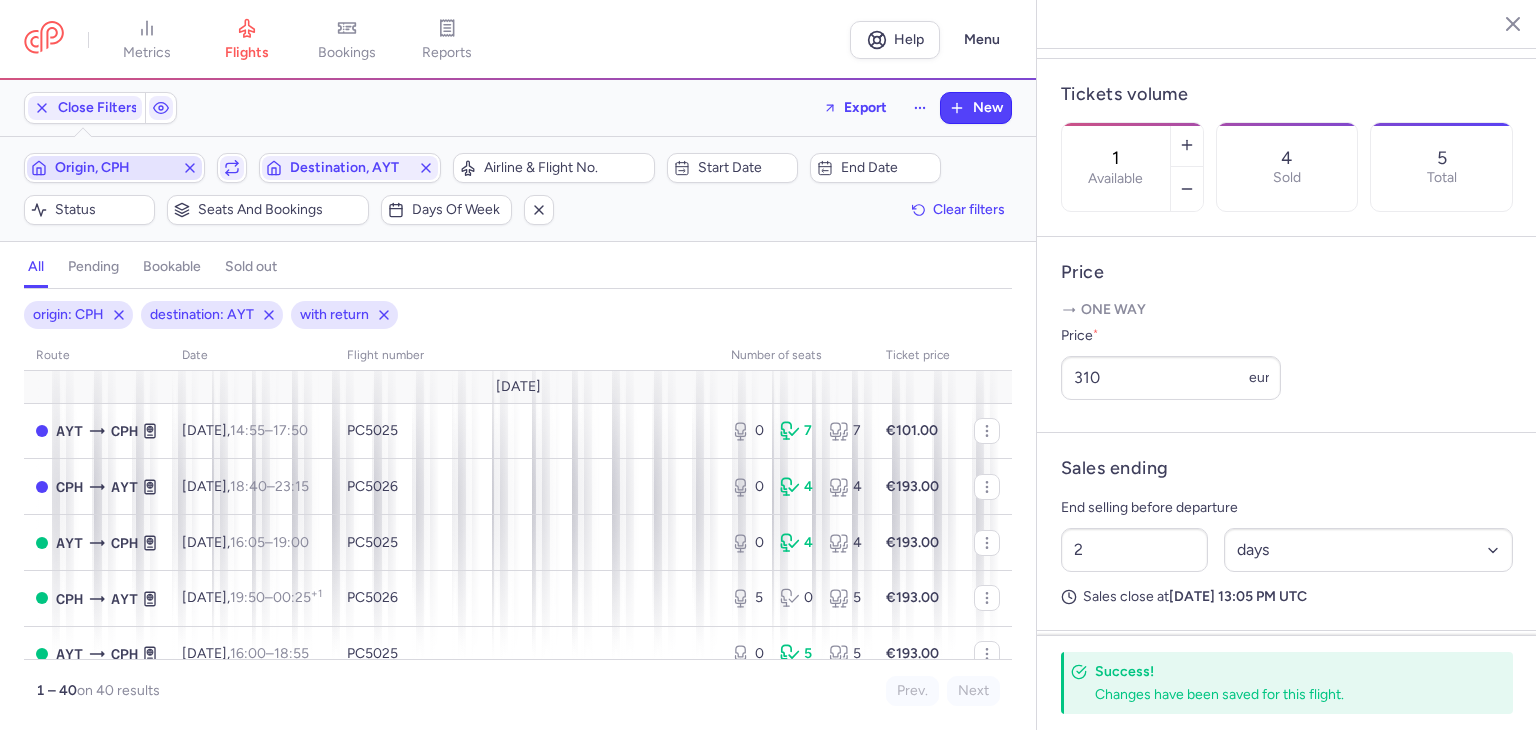 click on "Origin, CPH" at bounding box center [114, 168] 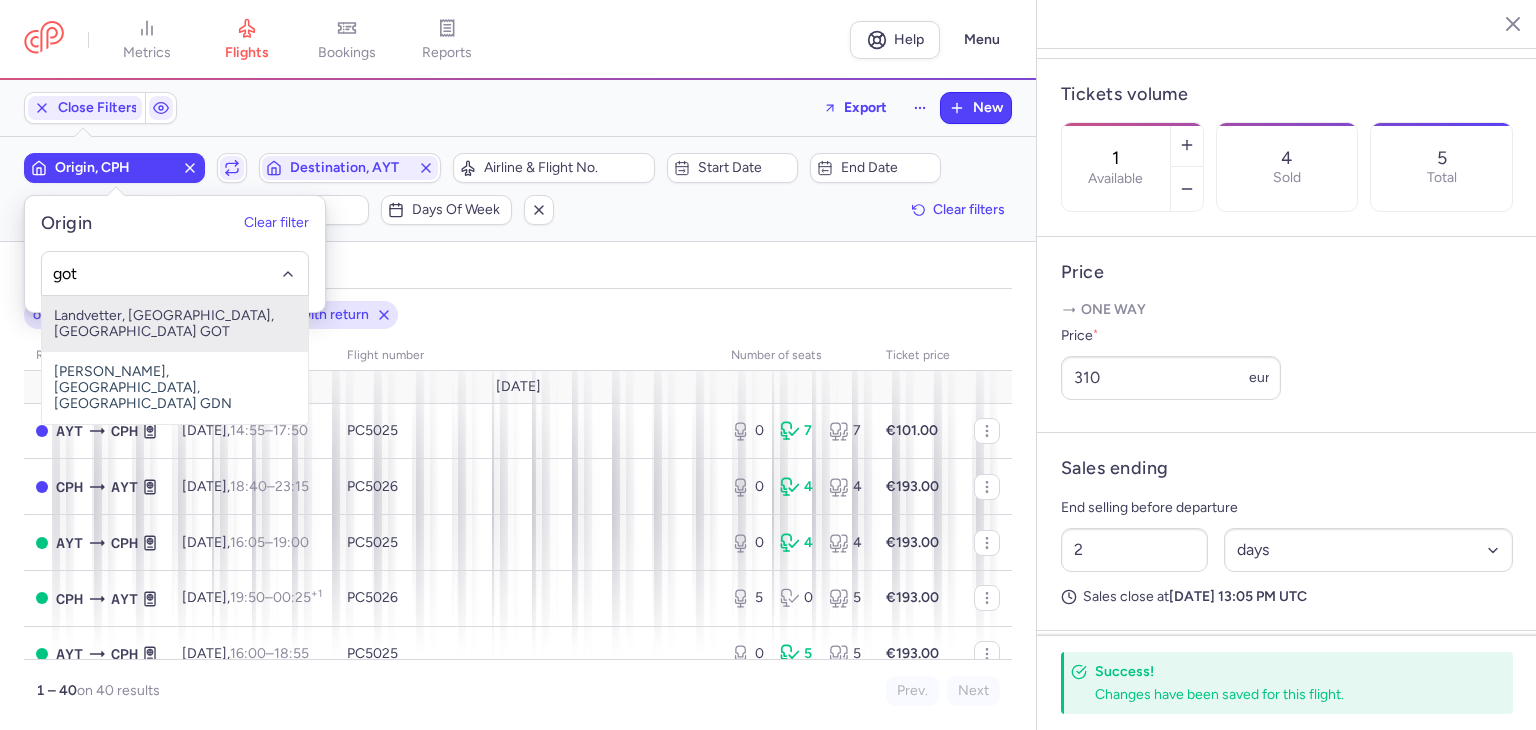 type on "got" 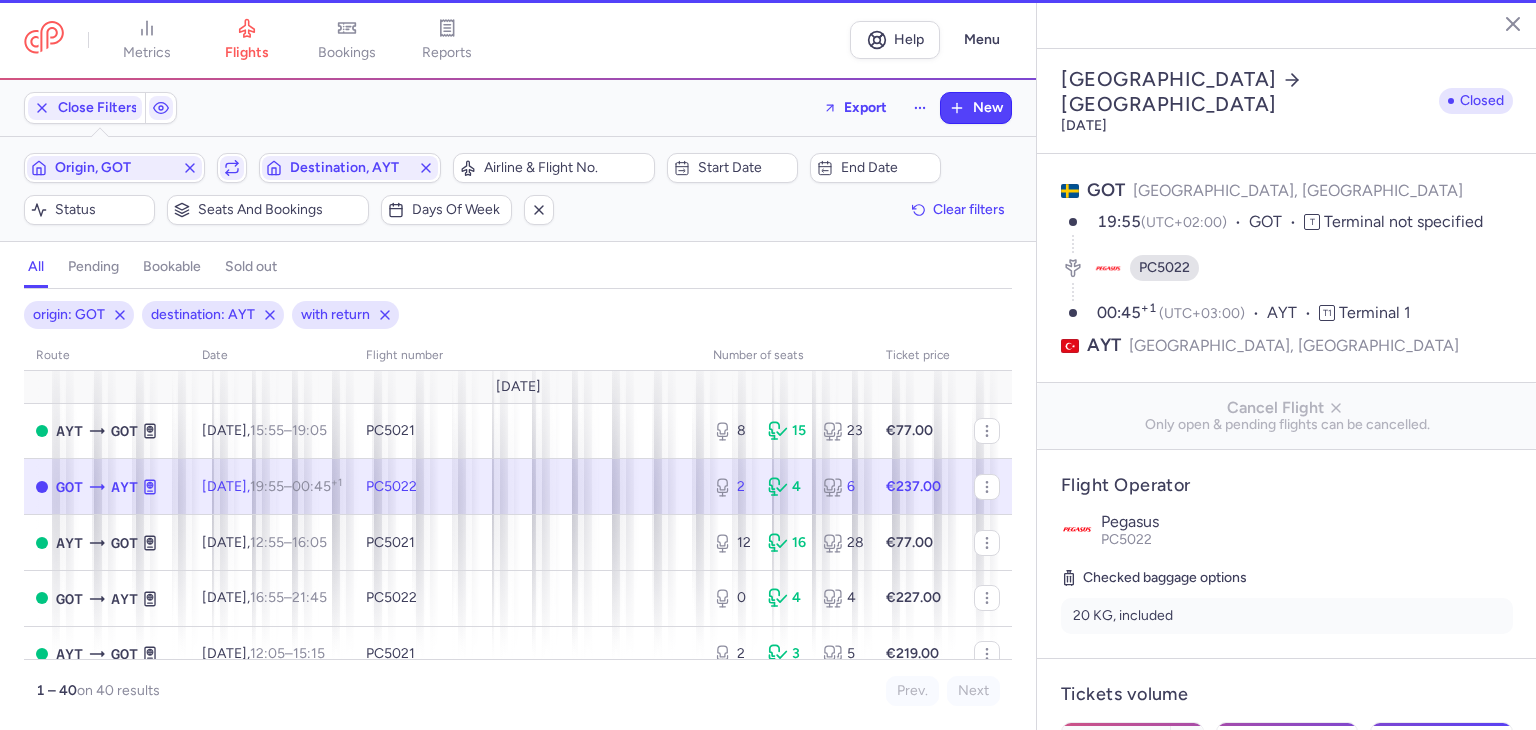 scroll, scrollTop: 0, scrollLeft: 0, axis: both 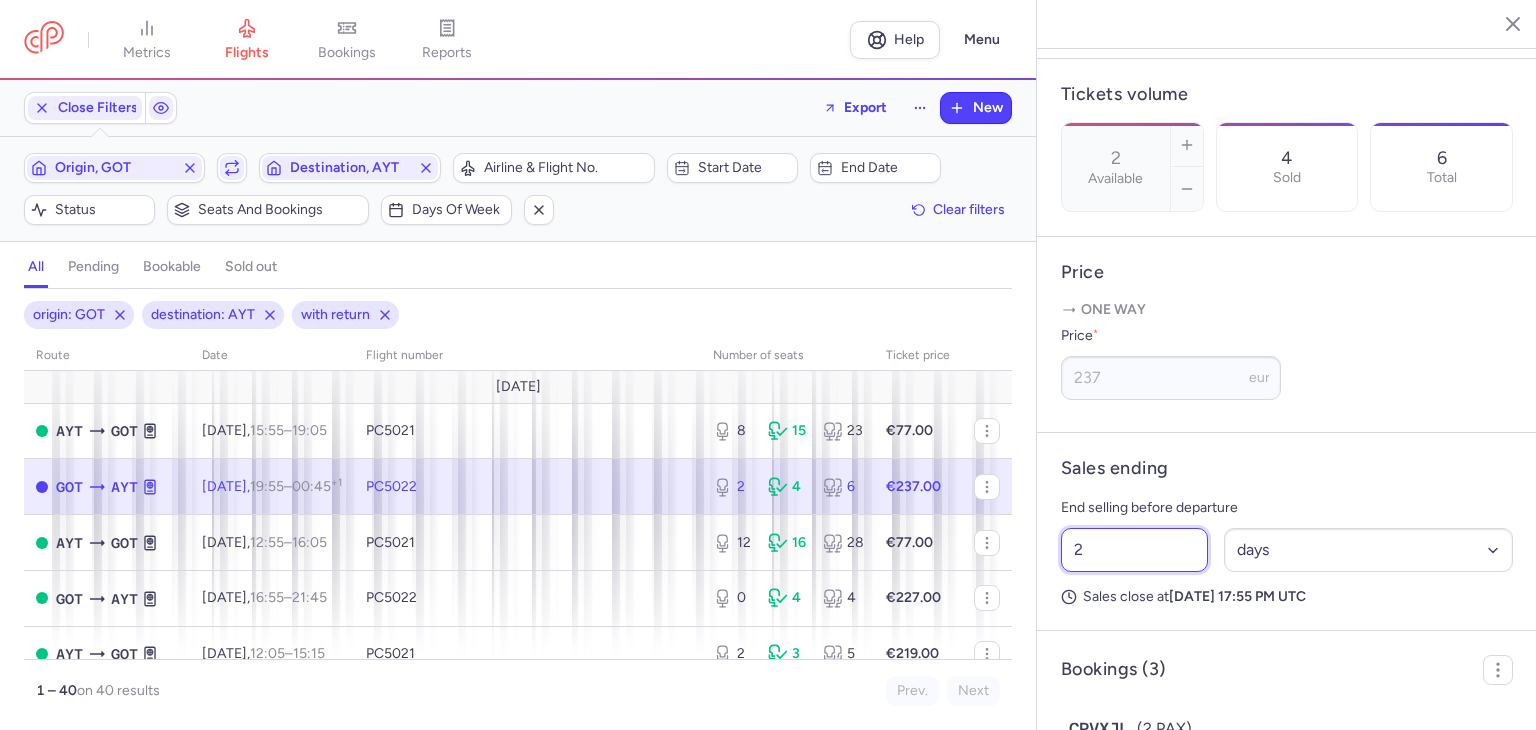 drag, startPoint x: 1108, startPoint y: 567, endPoint x: 1021, endPoint y: 597, distance: 92.02717 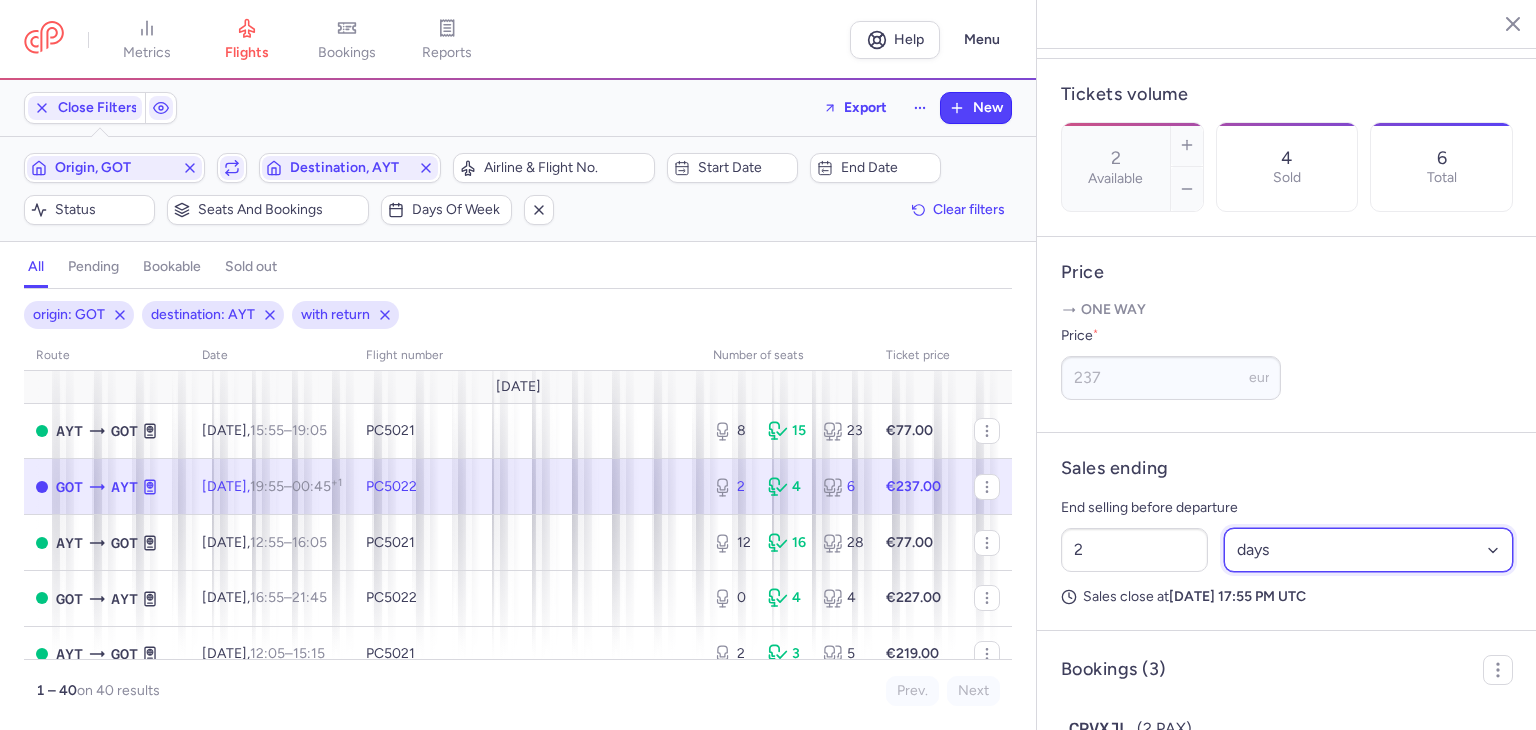 click on "Select an option hours days" at bounding box center [1369, 550] 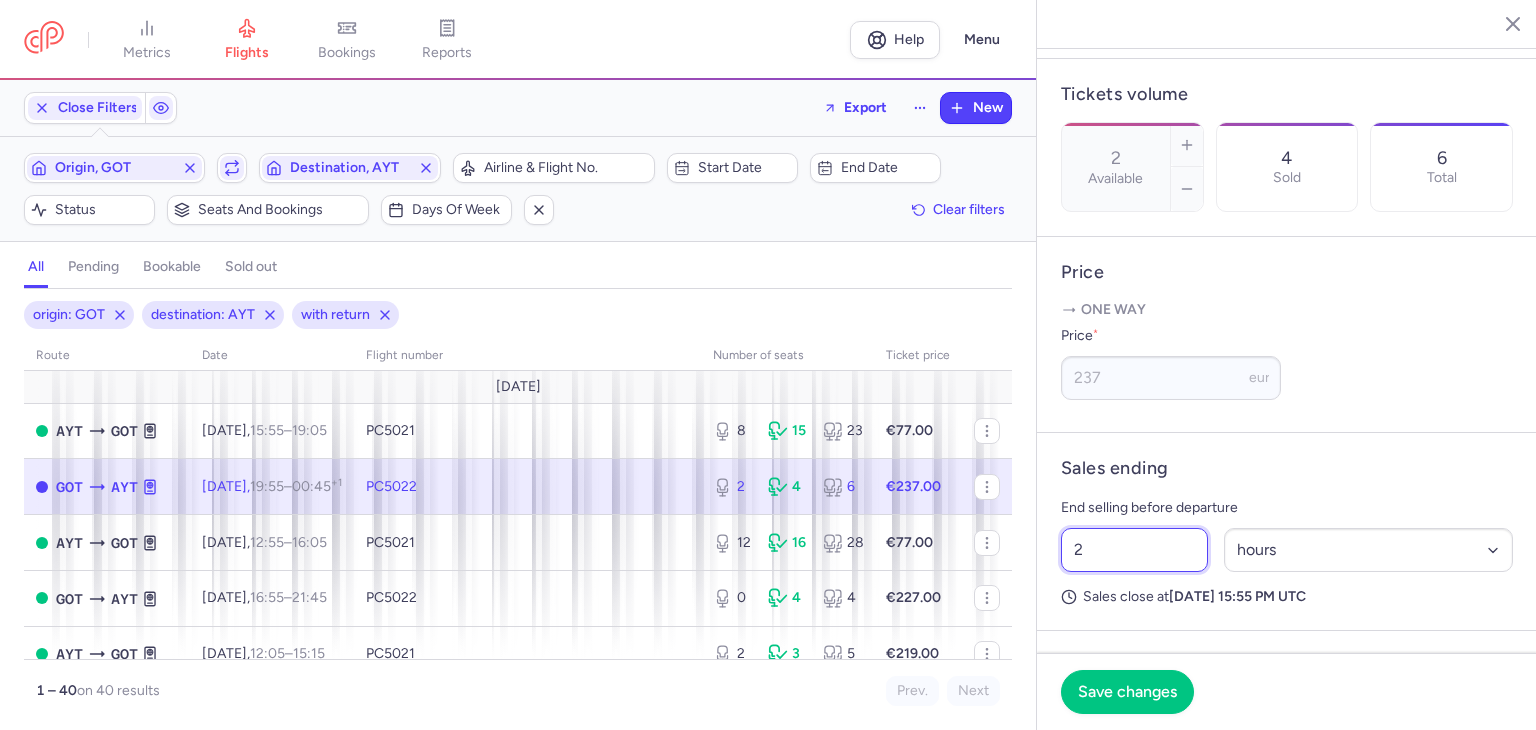 click on "2" at bounding box center [1134, 550] 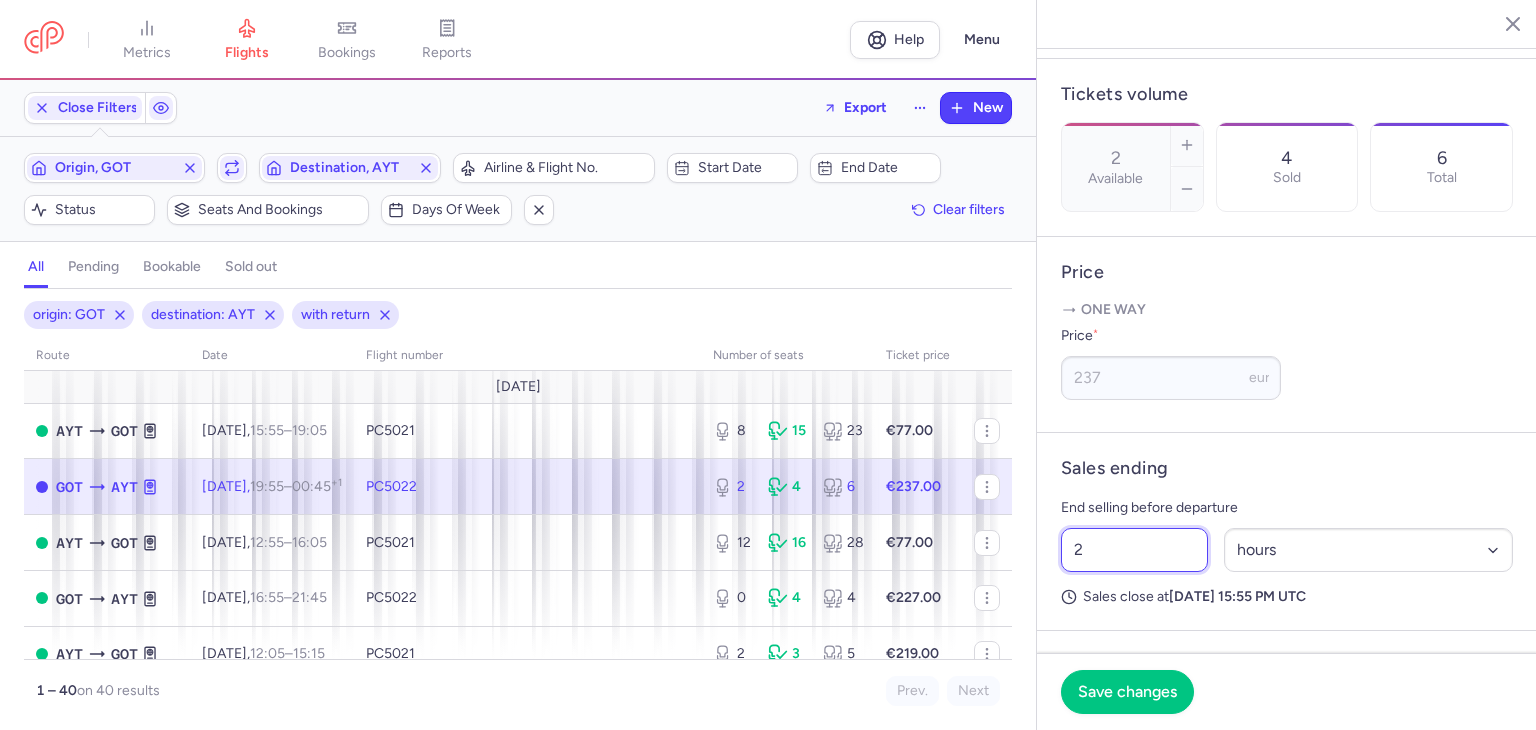 drag, startPoint x: 1090, startPoint y: 586, endPoint x: 1048, endPoint y: 586, distance: 42 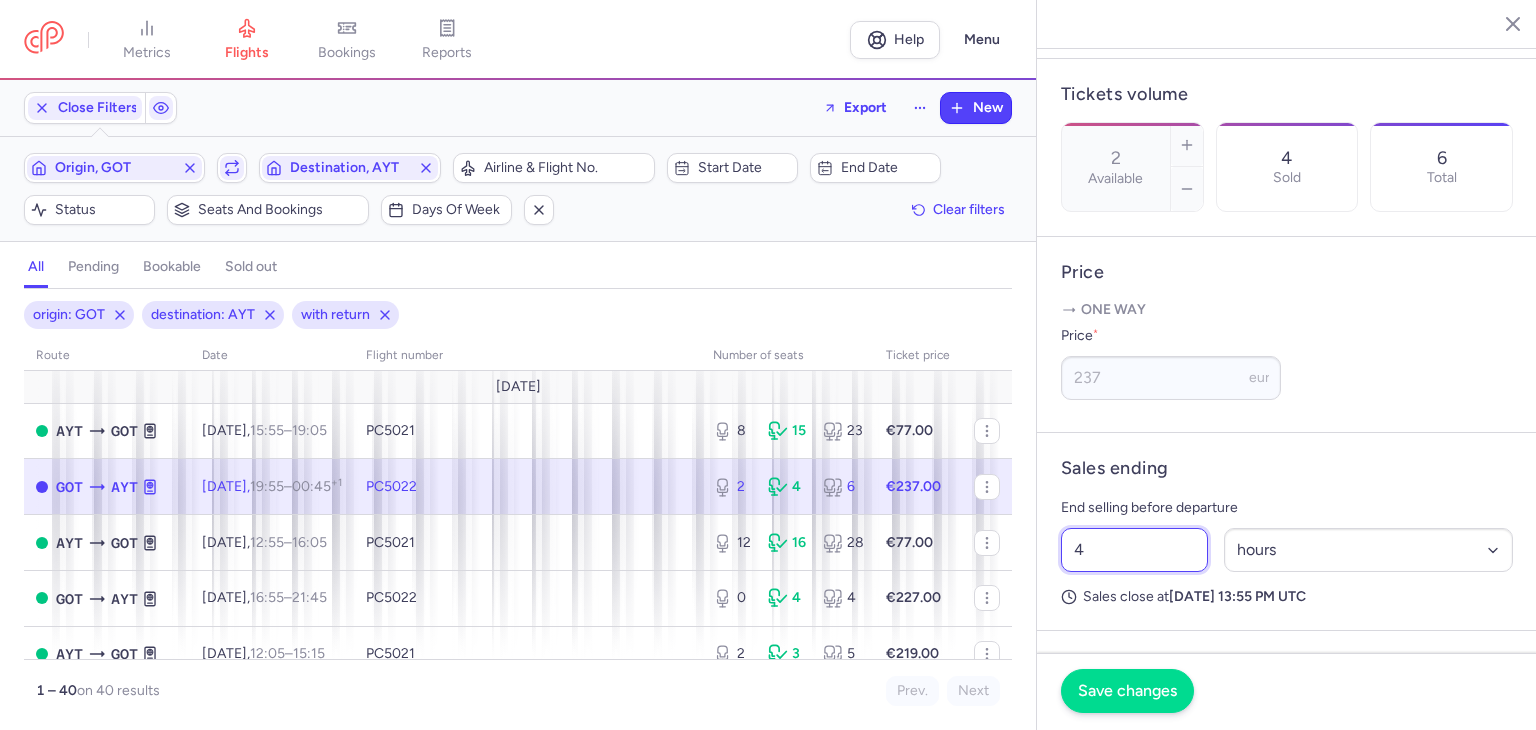 type on "4" 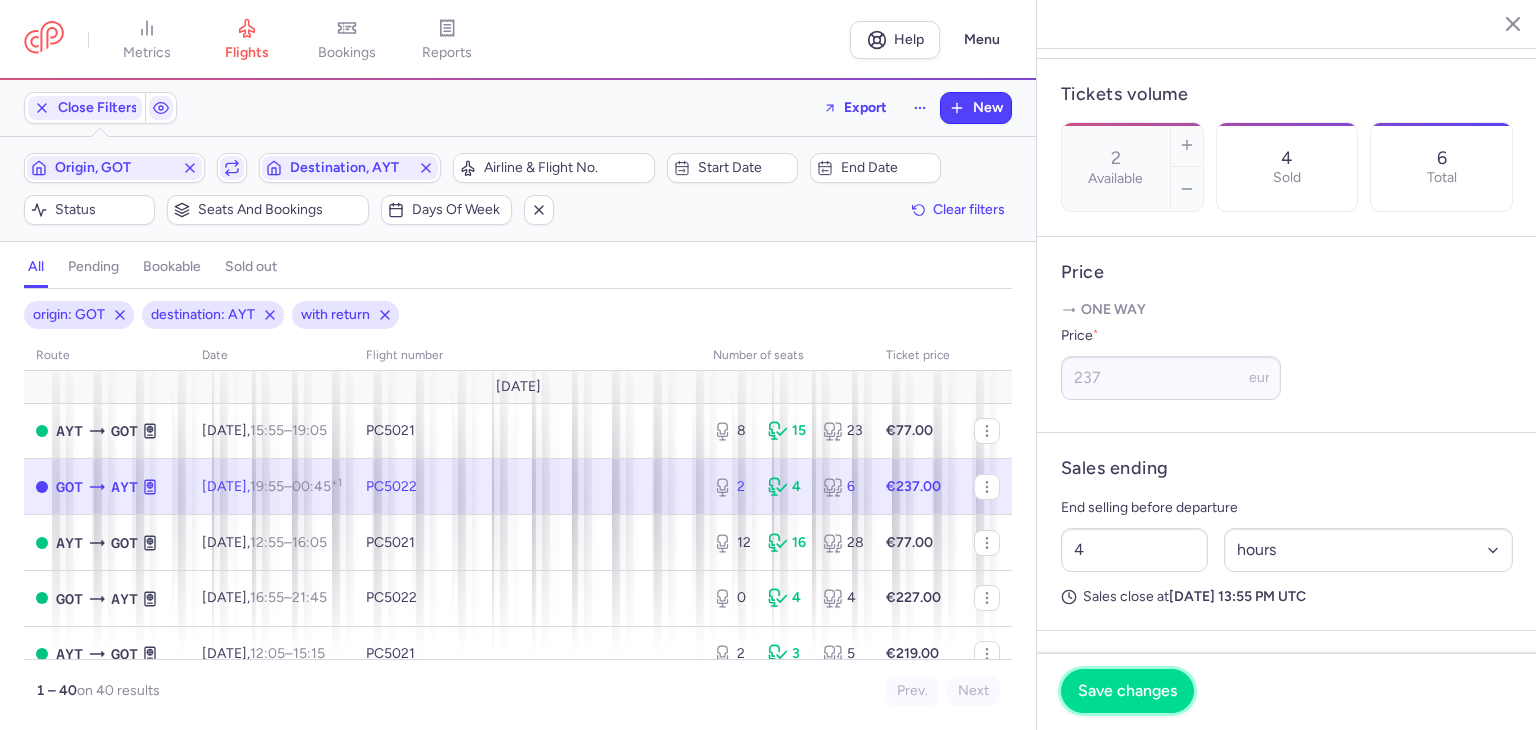 click on "Save changes" at bounding box center [1127, 691] 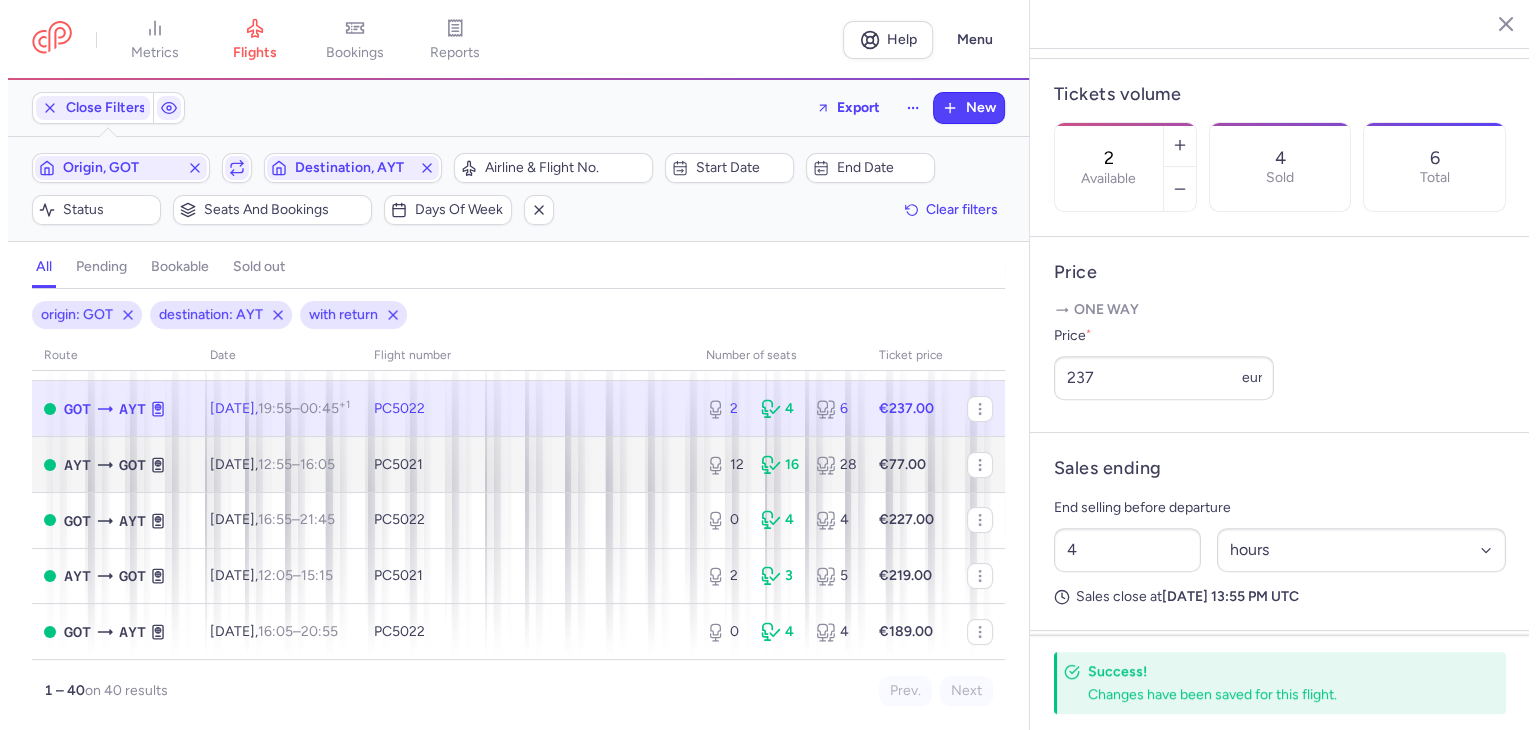 scroll, scrollTop: 100, scrollLeft: 0, axis: vertical 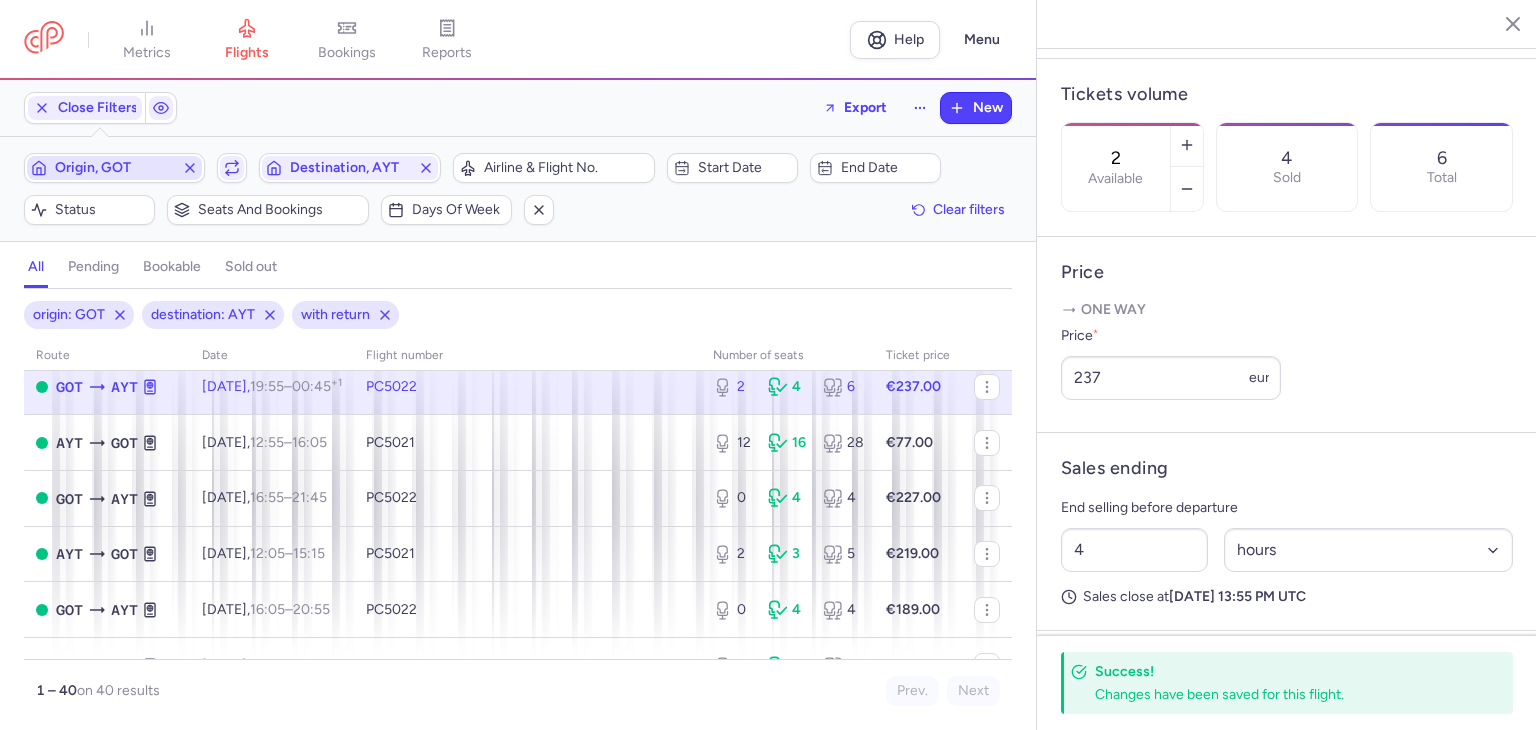 click on "Origin, GOT" at bounding box center (114, 168) 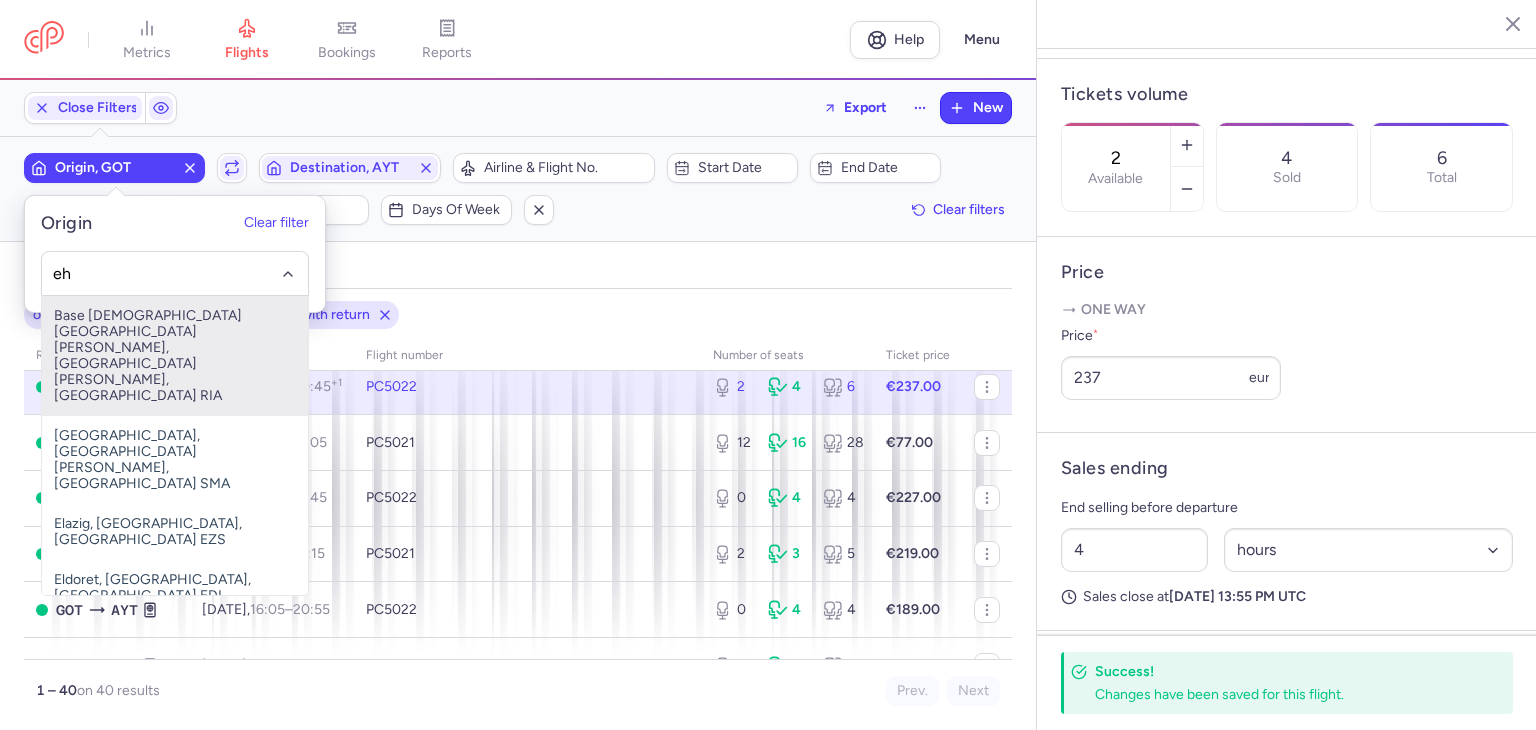type on "e" 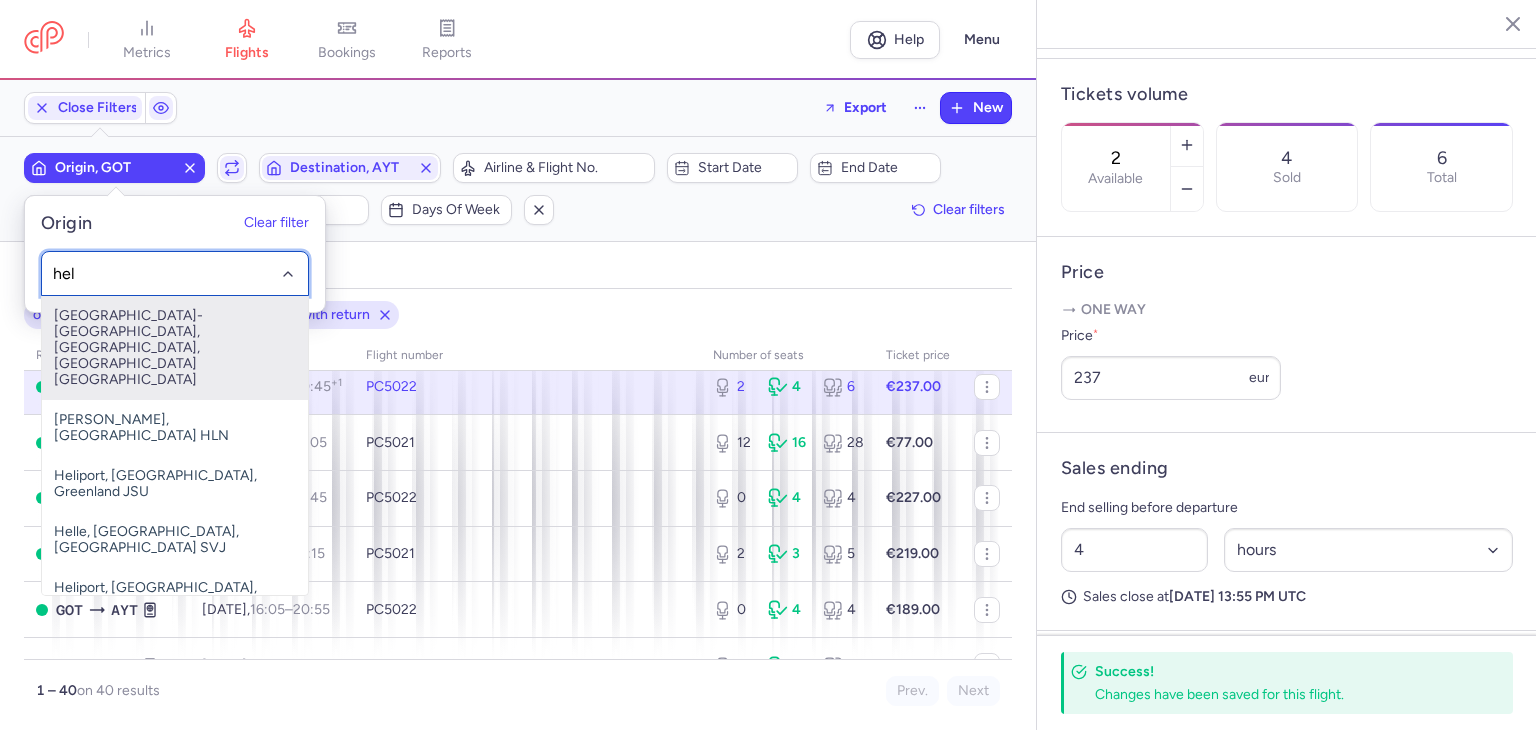 type on "hel" 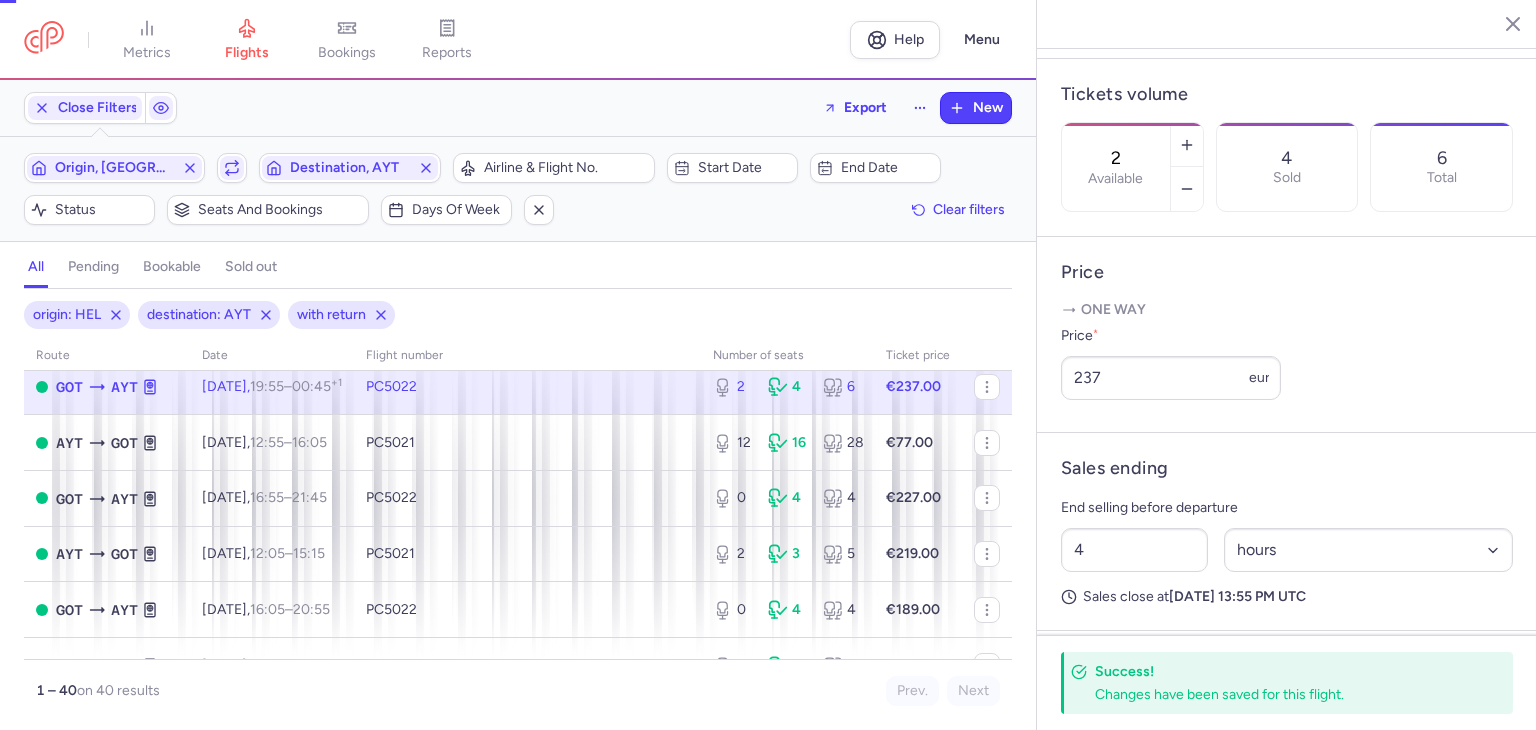 type 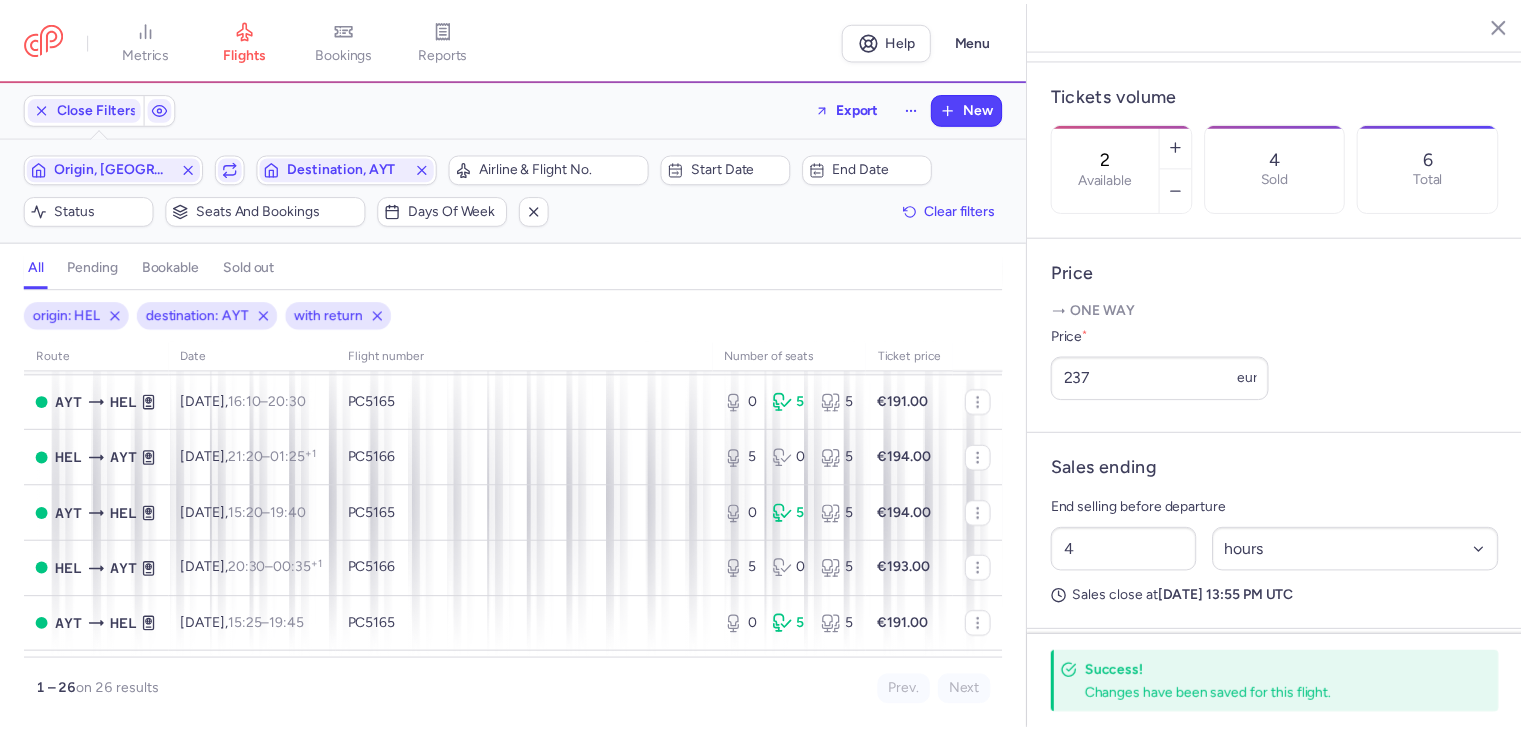 scroll, scrollTop: 0, scrollLeft: 0, axis: both 